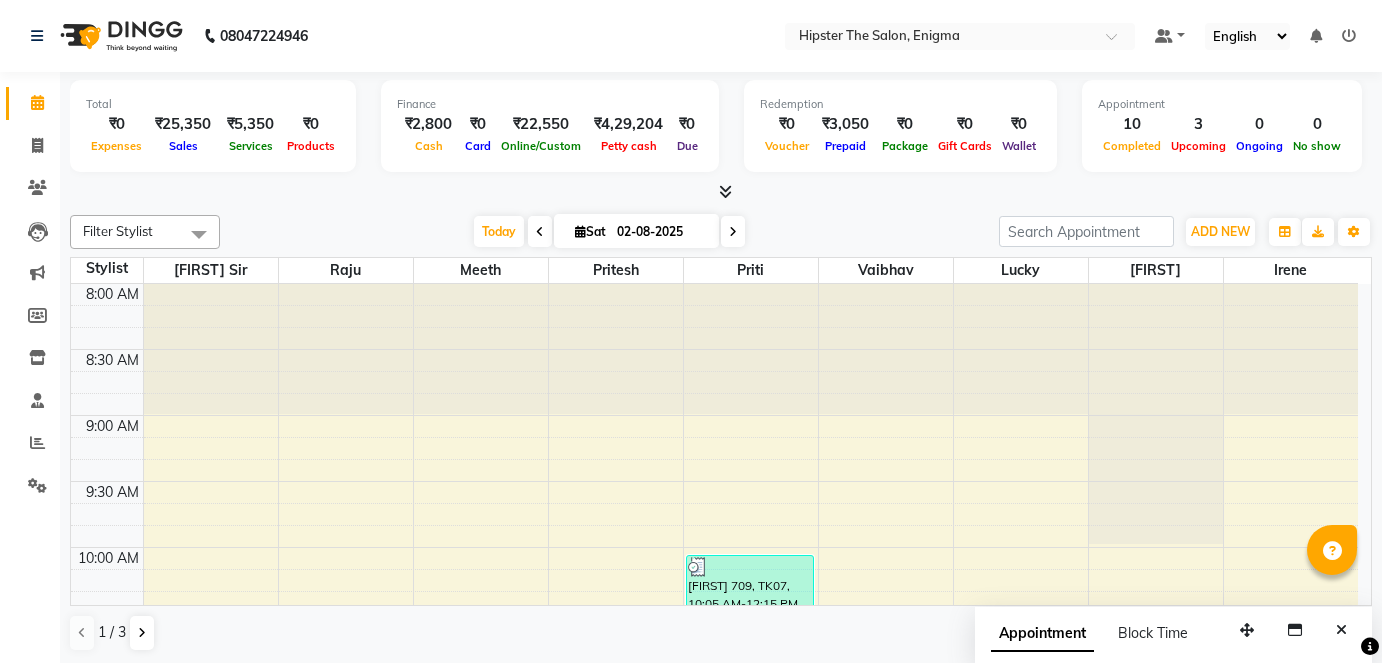 scroll, scrollTop: 0, scrollLeft: 0, axis: both 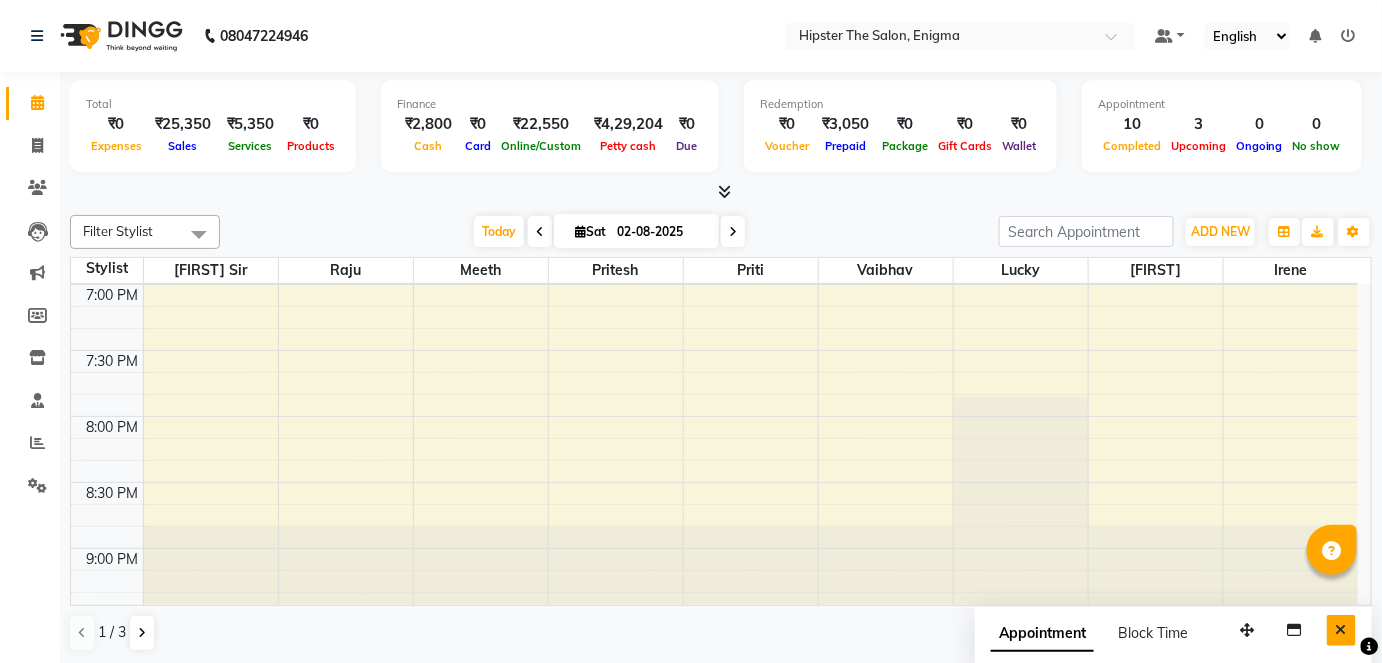 click at bounding box center [1341, 630] 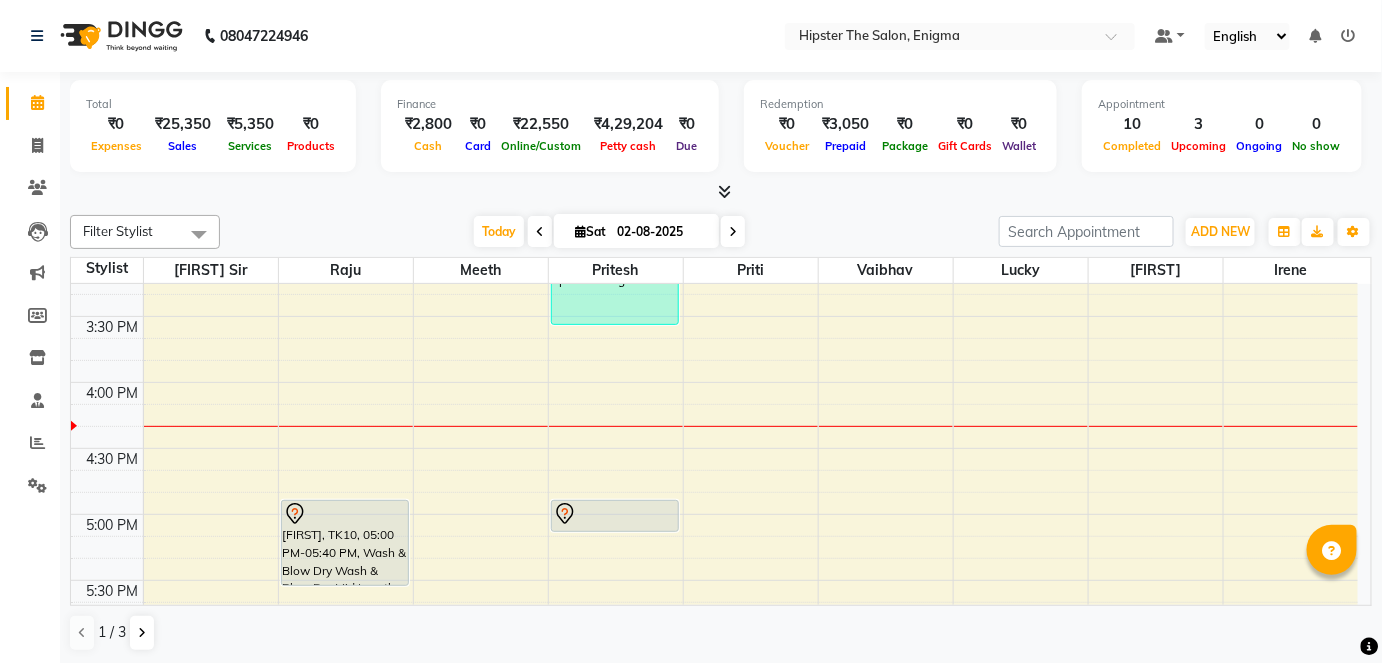 scroll, scrollTop: 956, scrollLeft: 0, axis: vertical 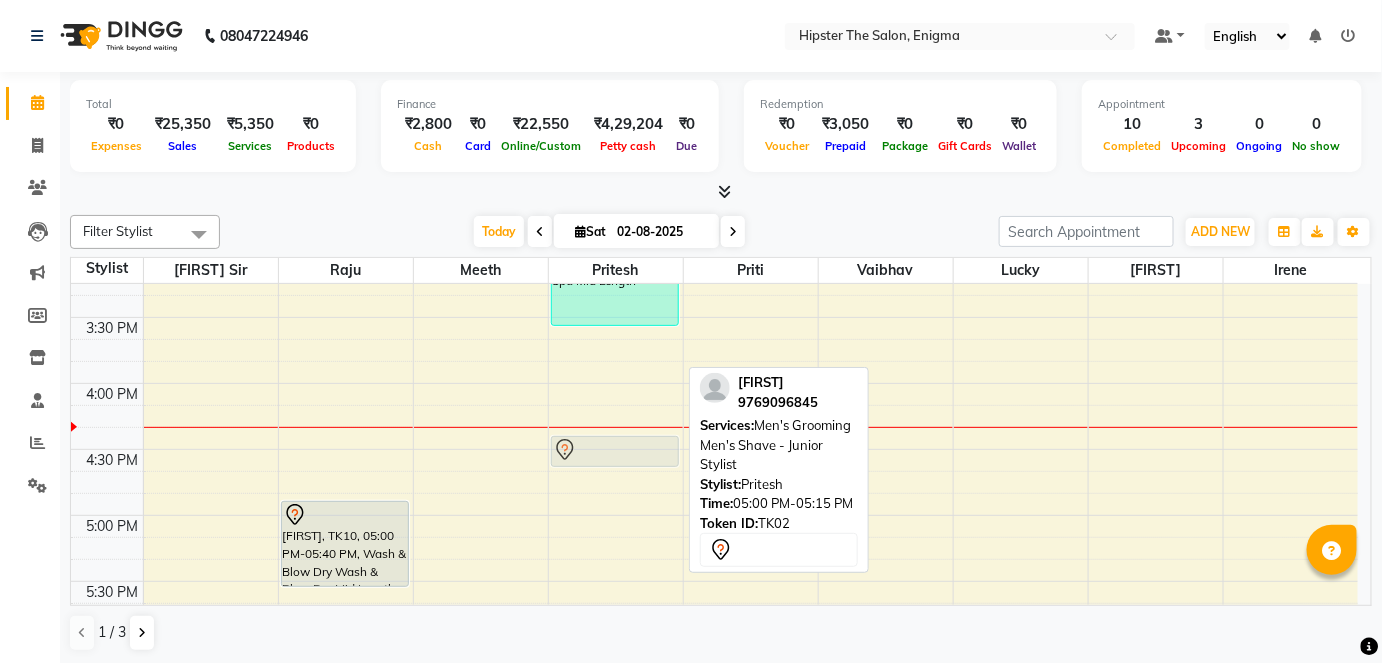 drag, startPoint x: 620, startPoint y: 518, endPoint x: 614, endPoint y: 460, distance: 58.30952 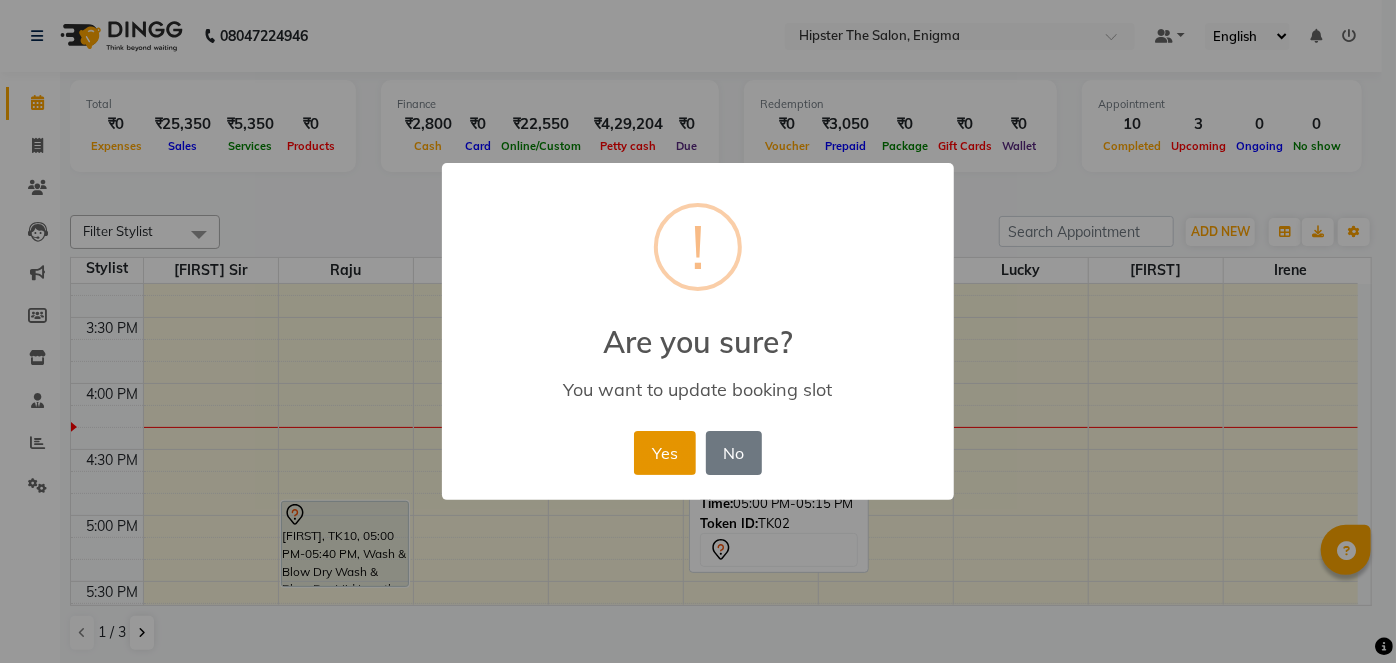 click on "Yes" at bounding box center [664, 453] 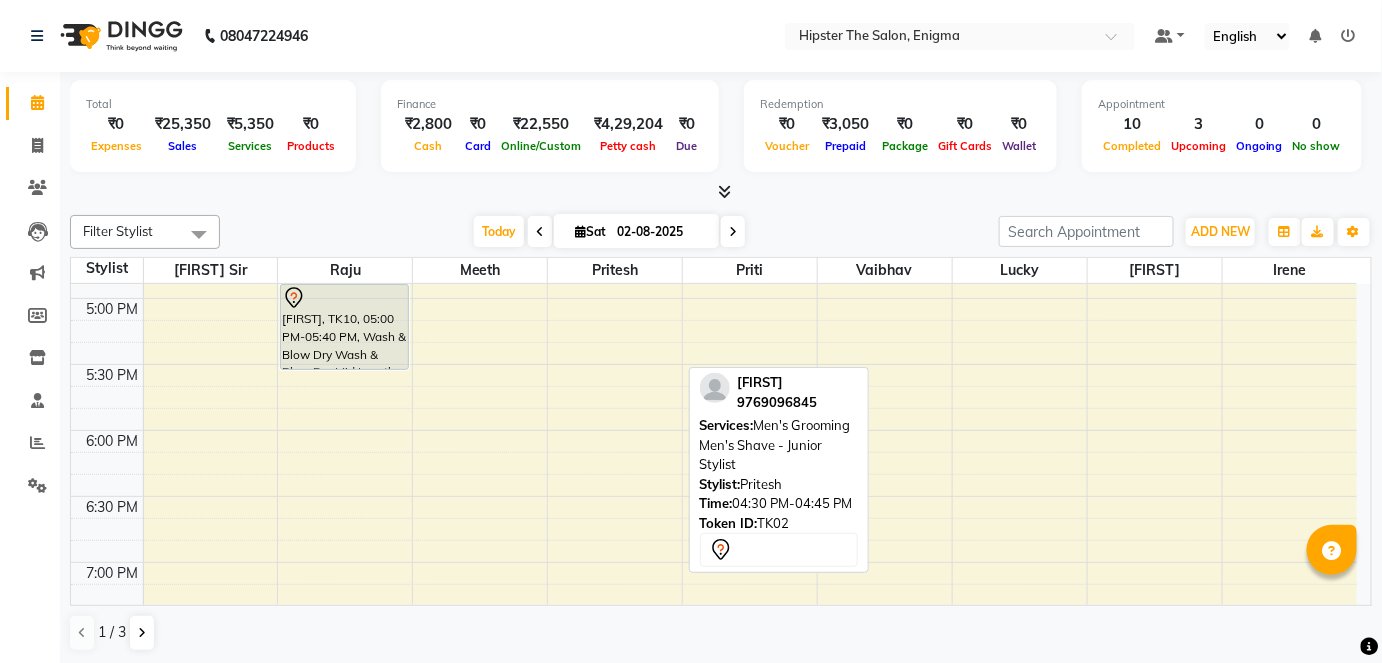 scroll, scrollTop: 1212, scrollLeft: 0, axis: vertical 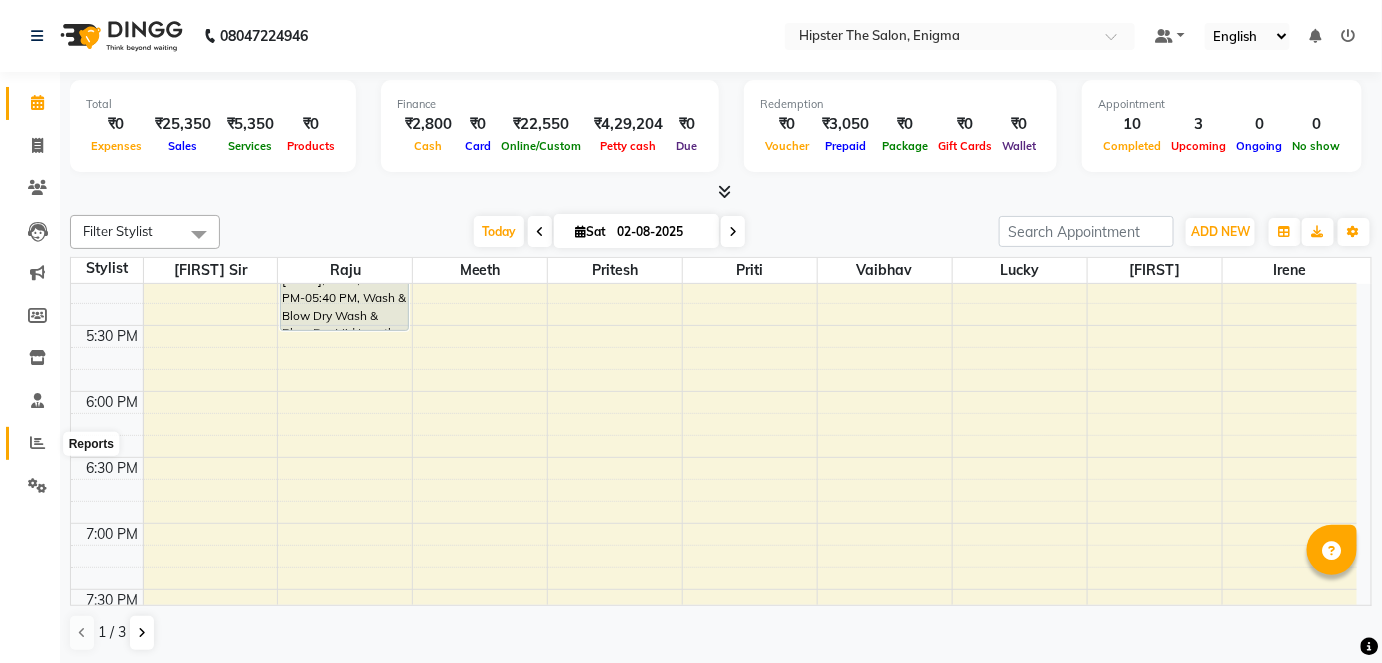 click 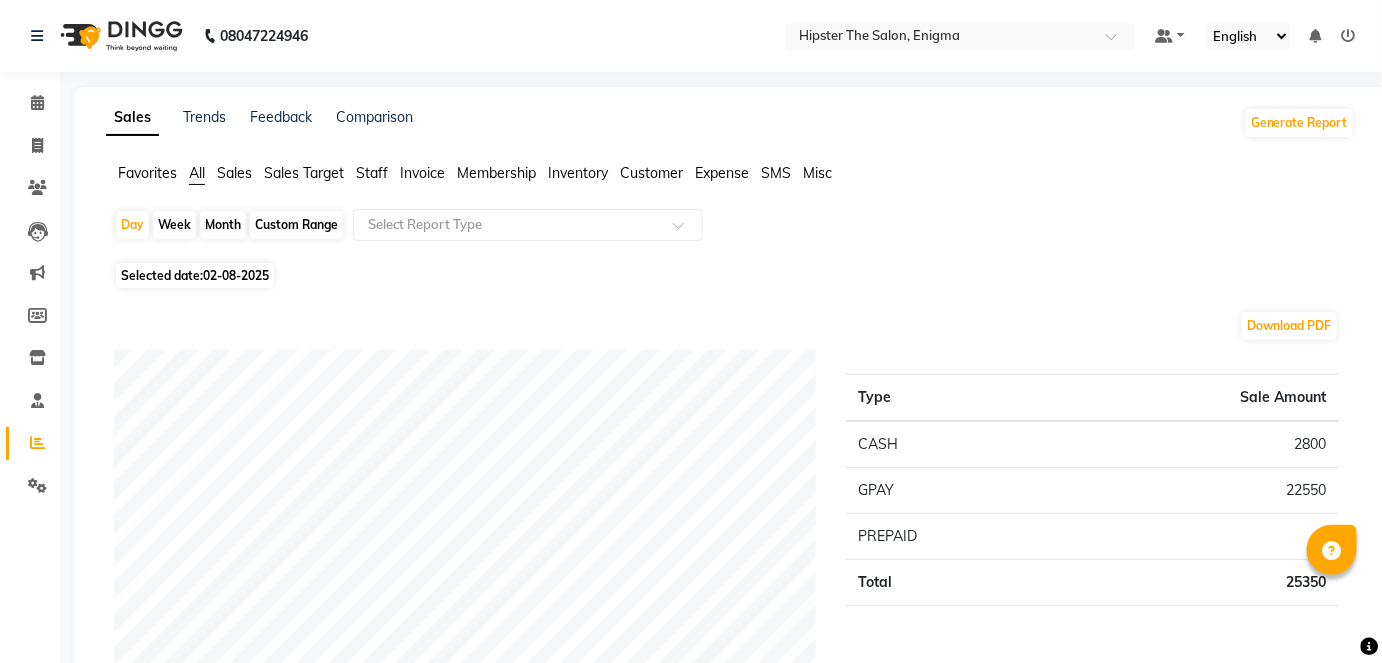 click 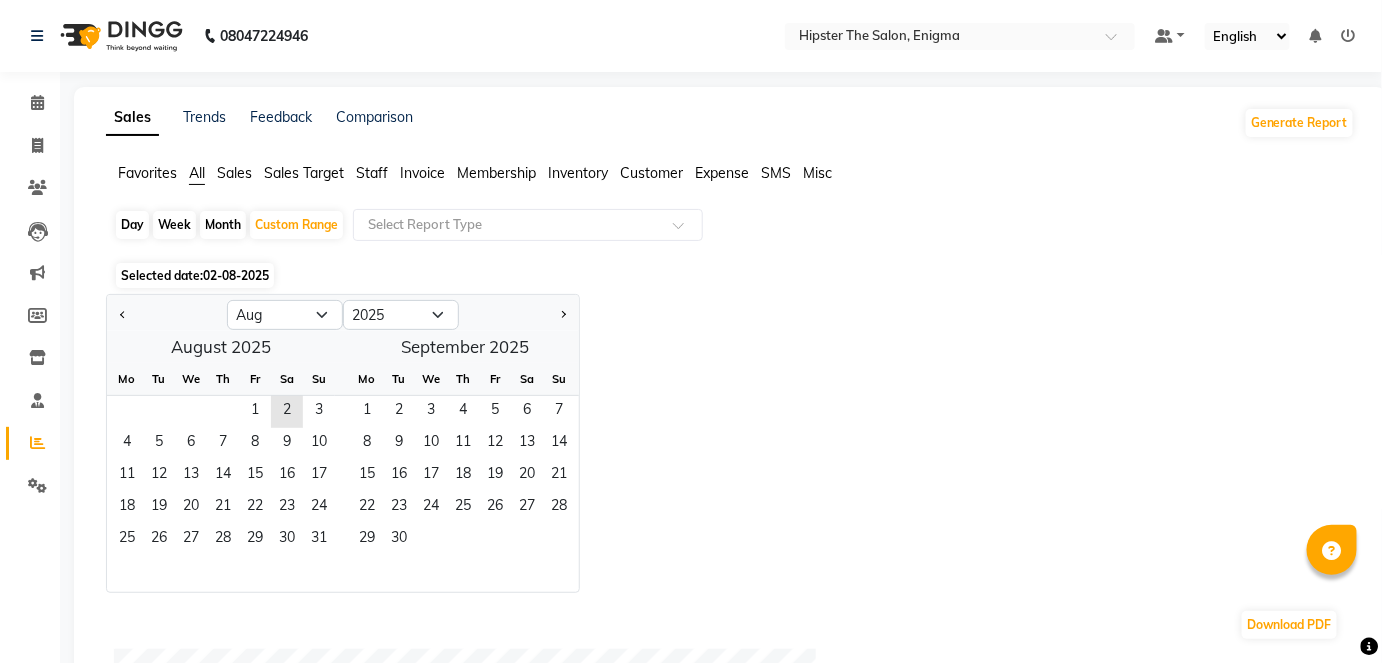 click 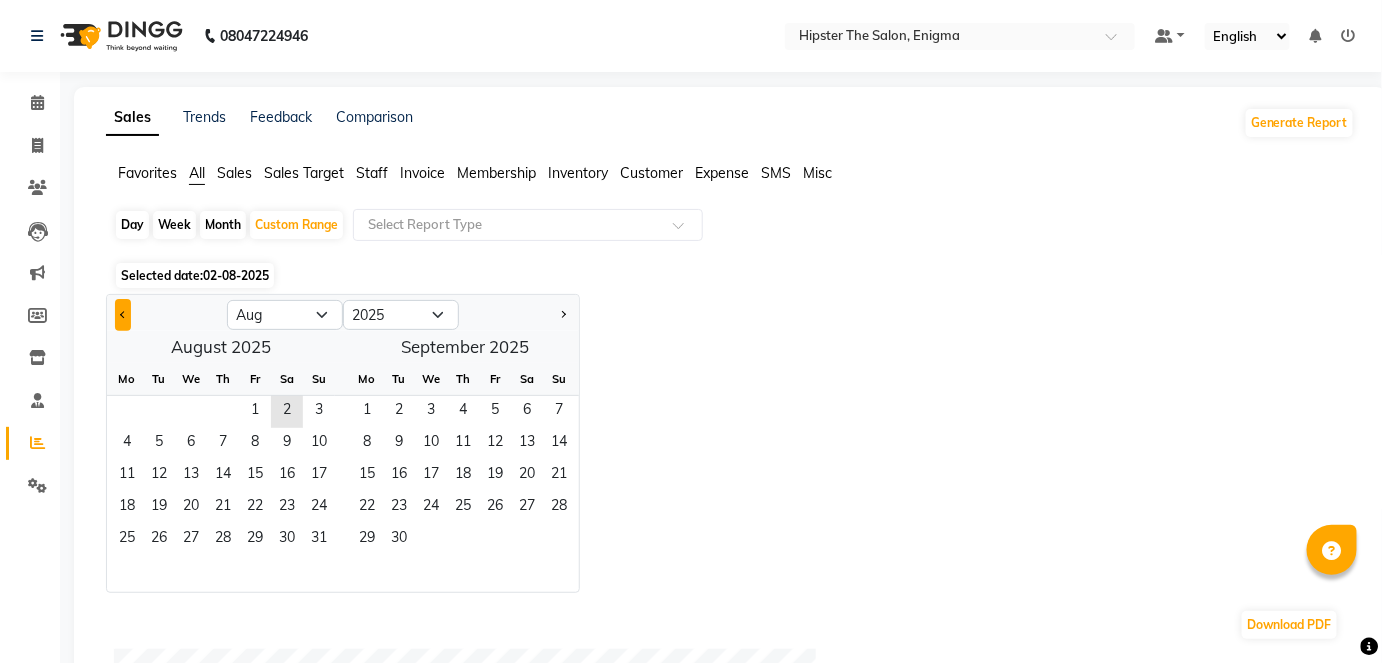 click 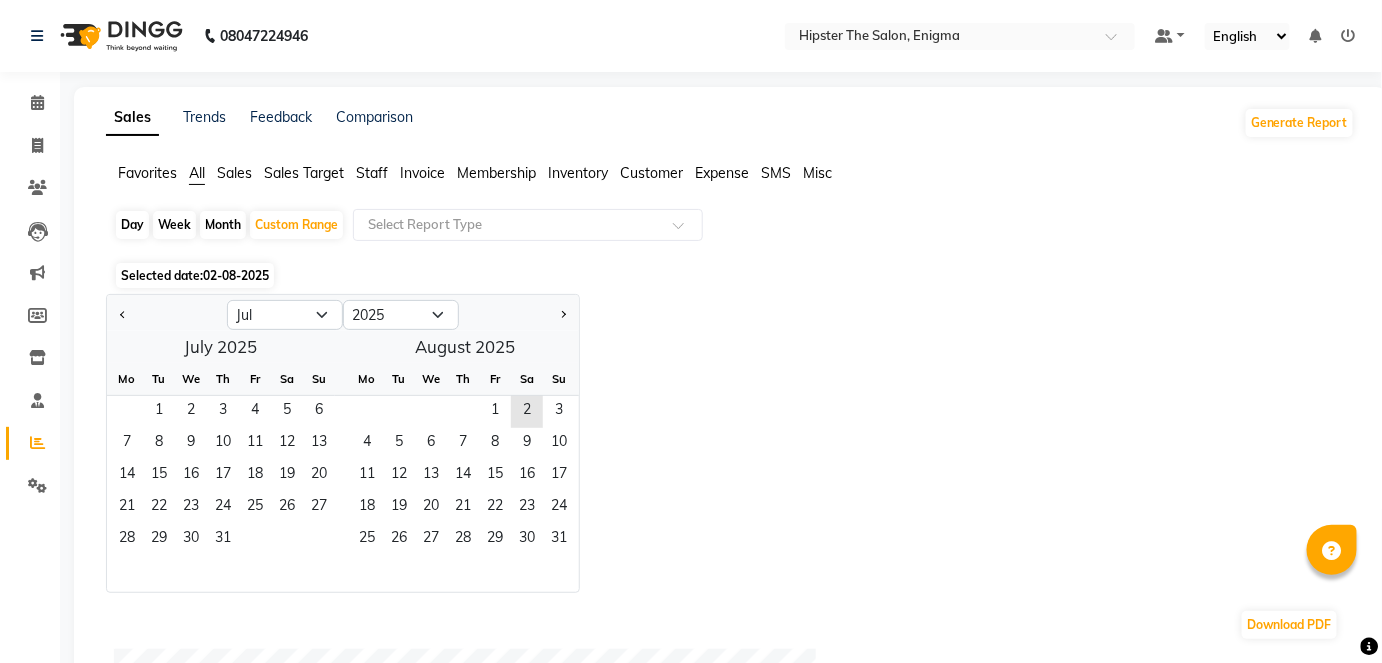 click on "Tu" 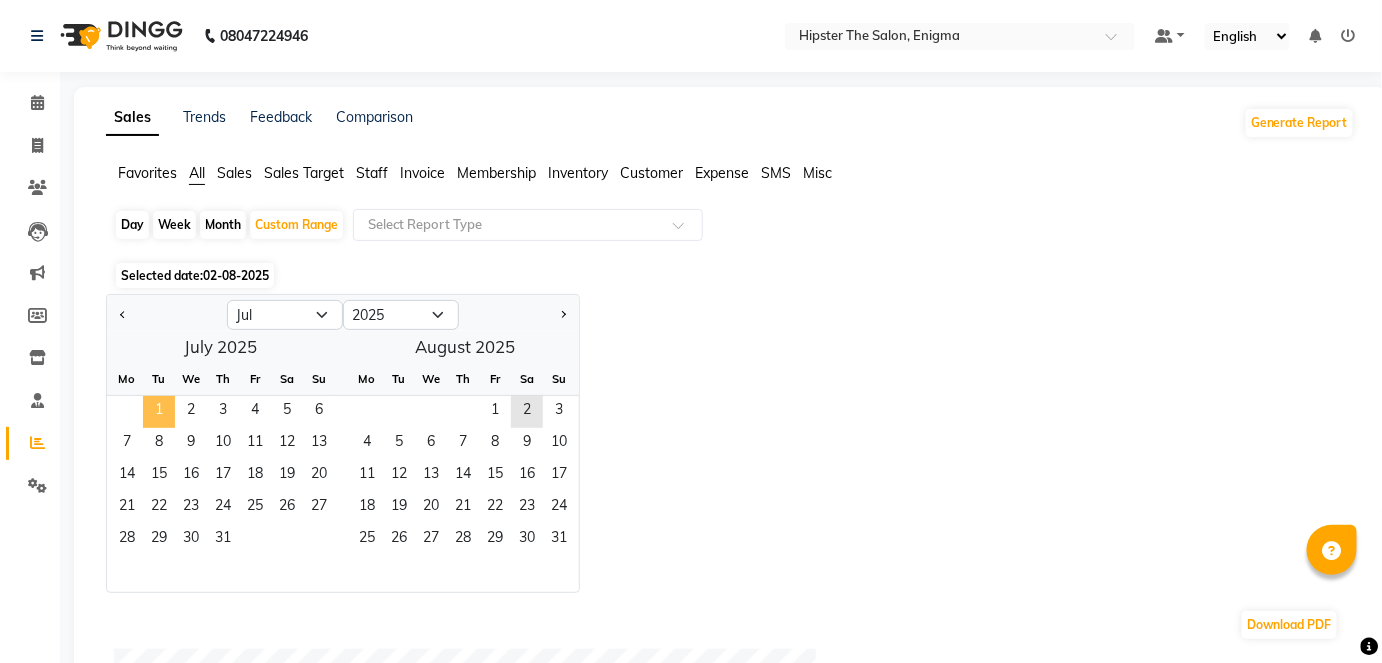 click on "1" 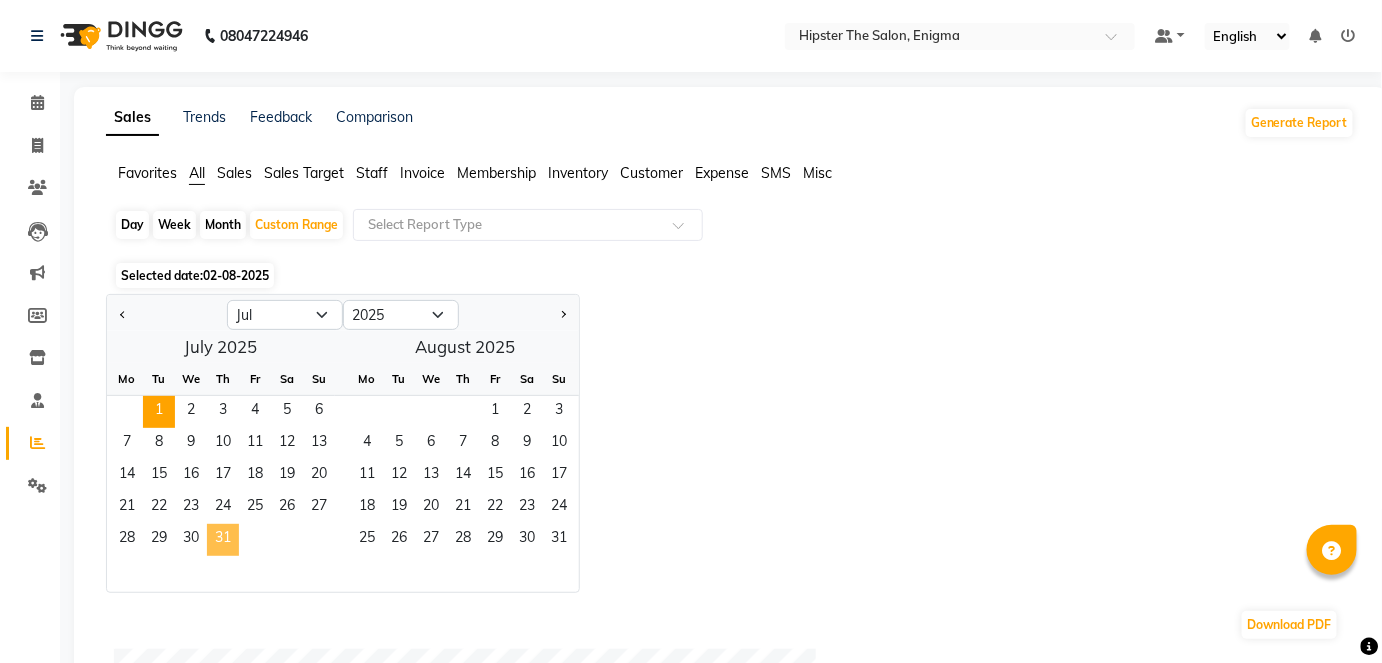 click on "31" 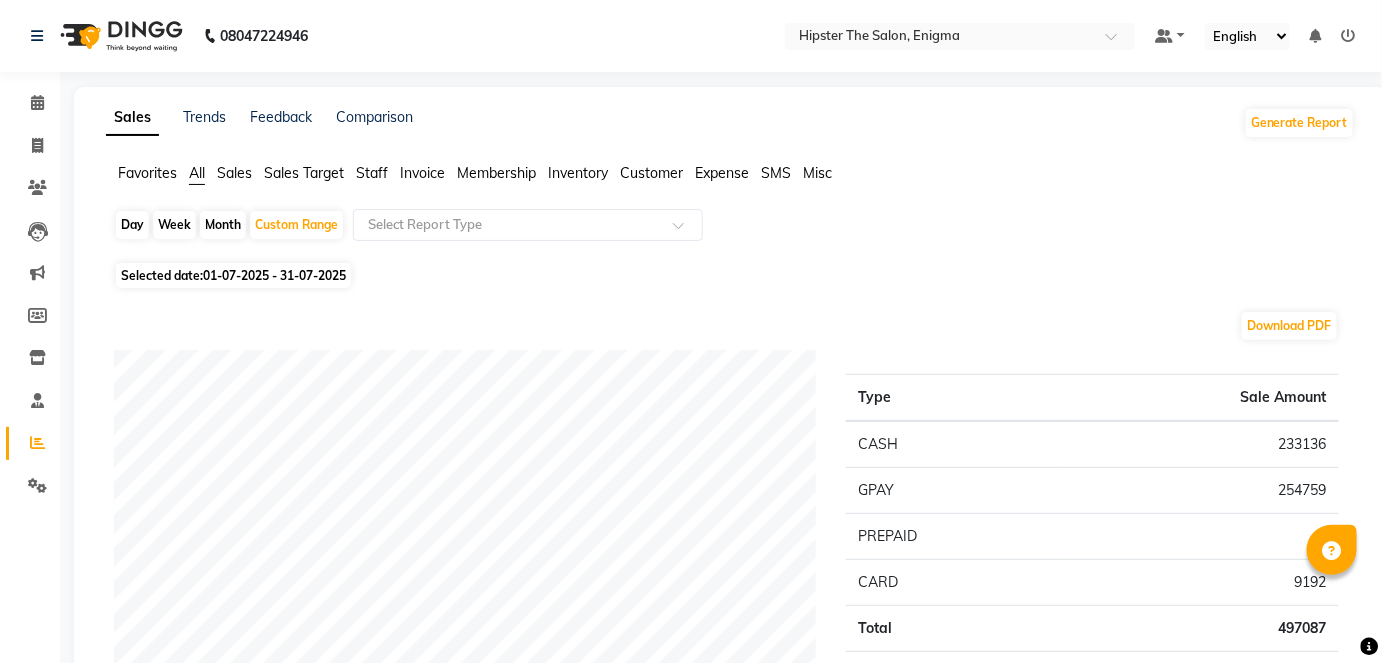 click on "Staff" 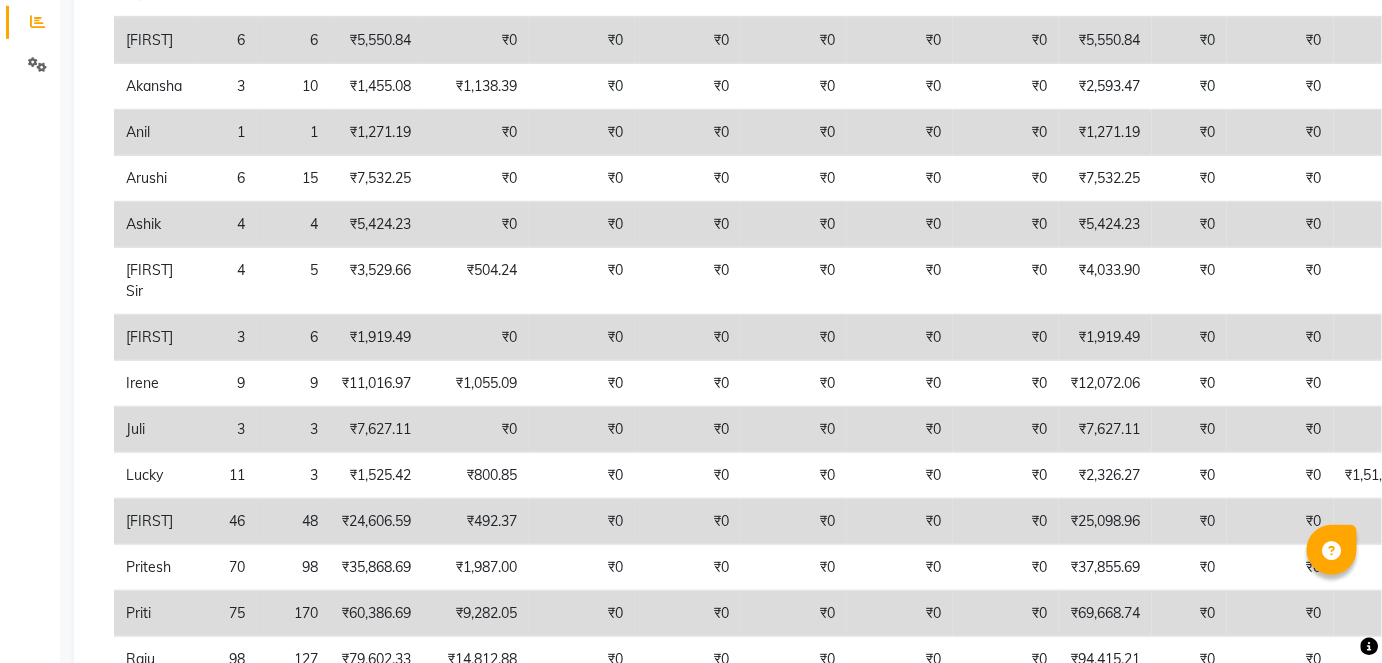 scroll, scrollTop: 115, scrollLeft: 0, axis: vertical 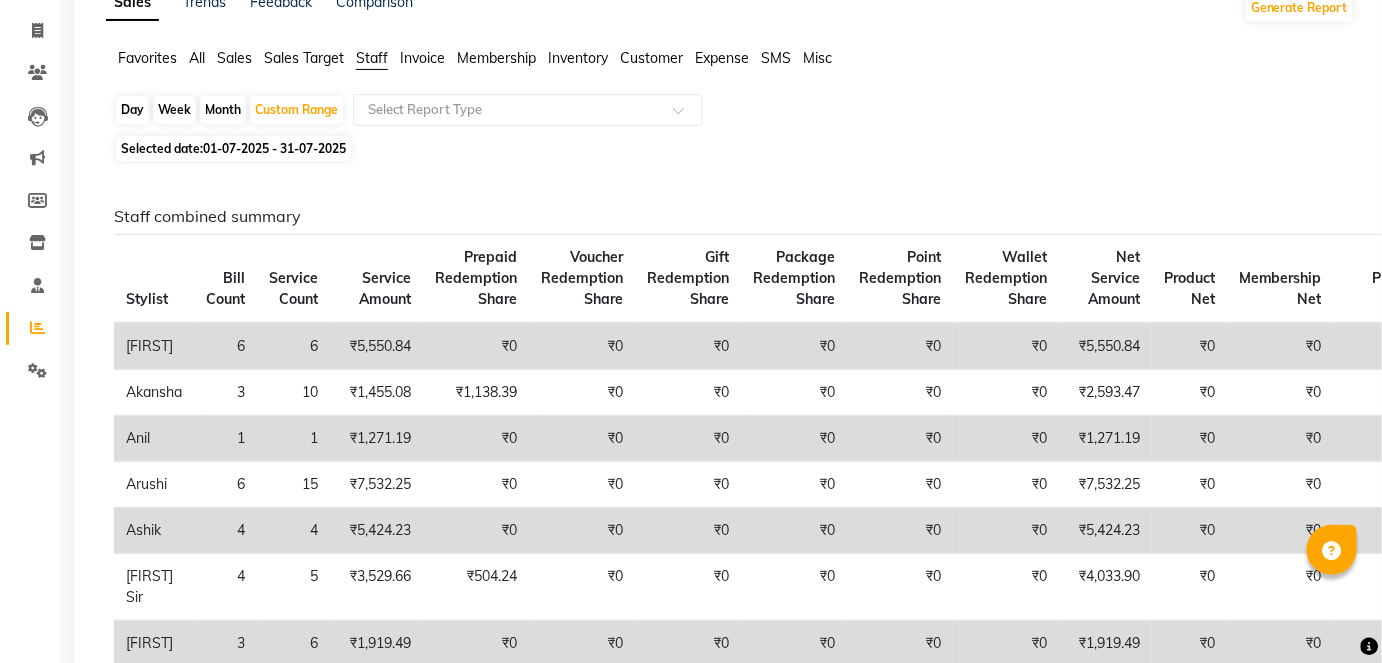click on "₹0" 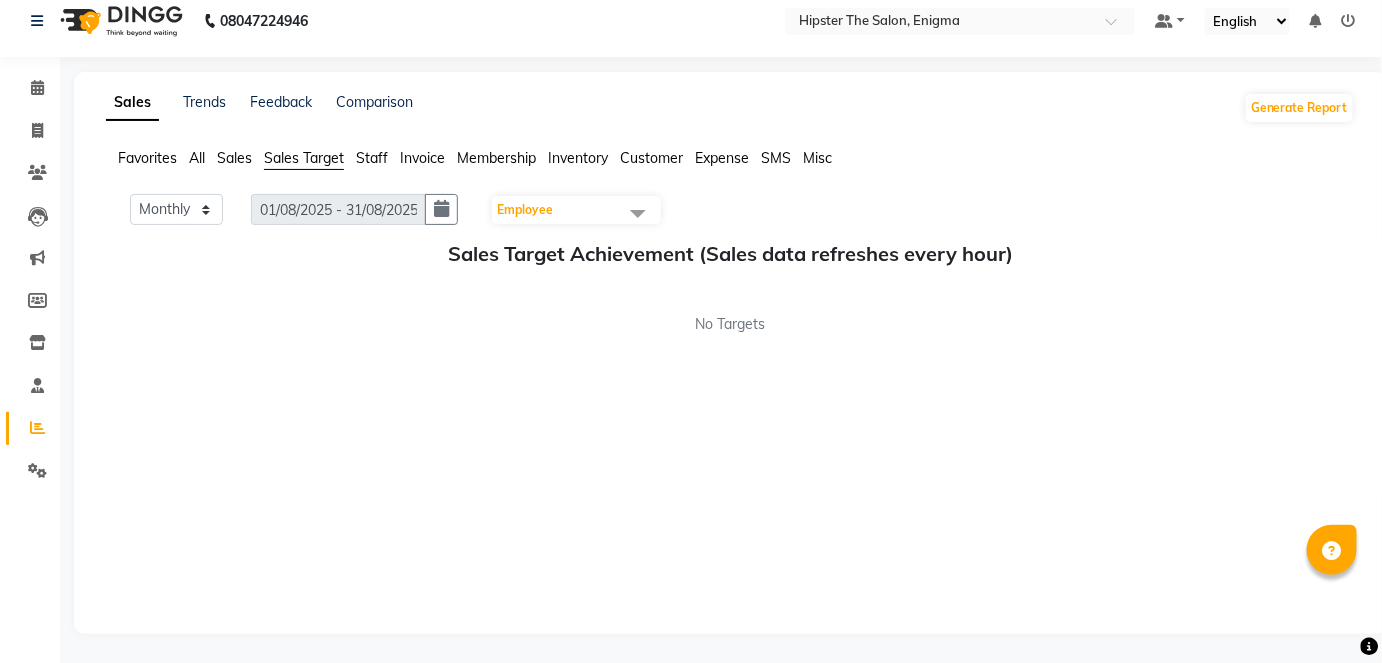 click on "Employee" 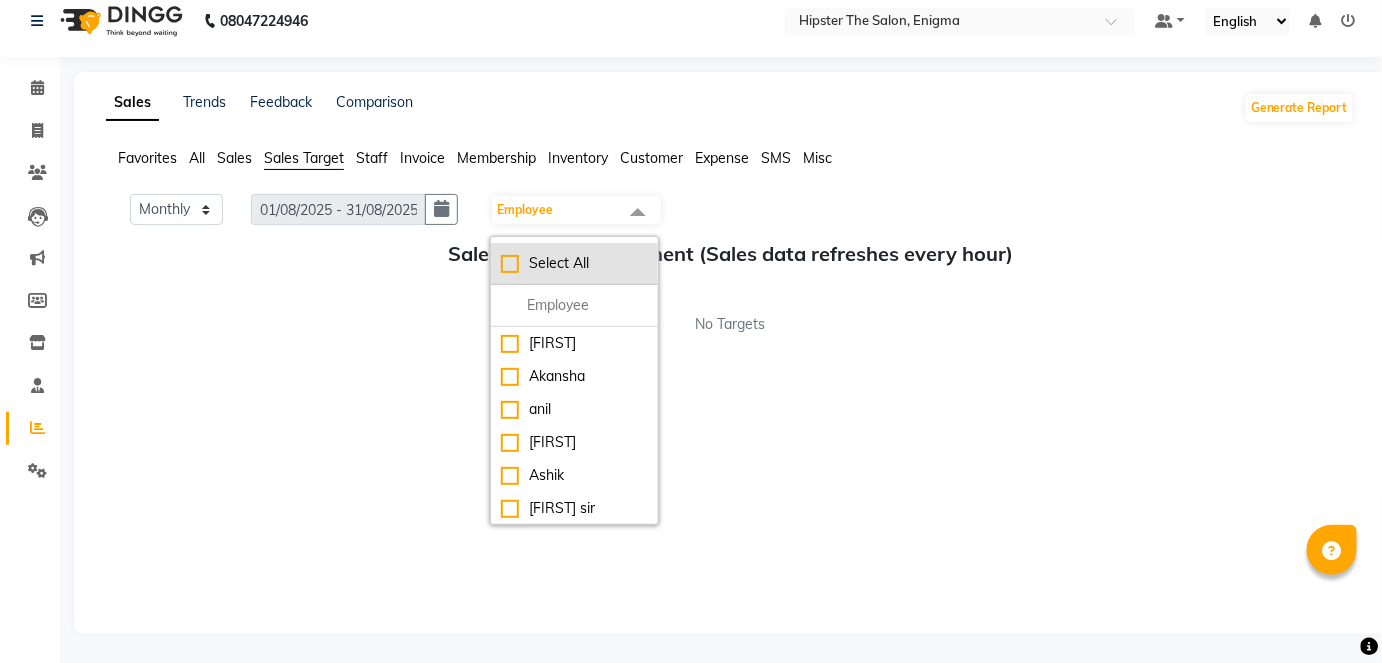 click on "Select All" 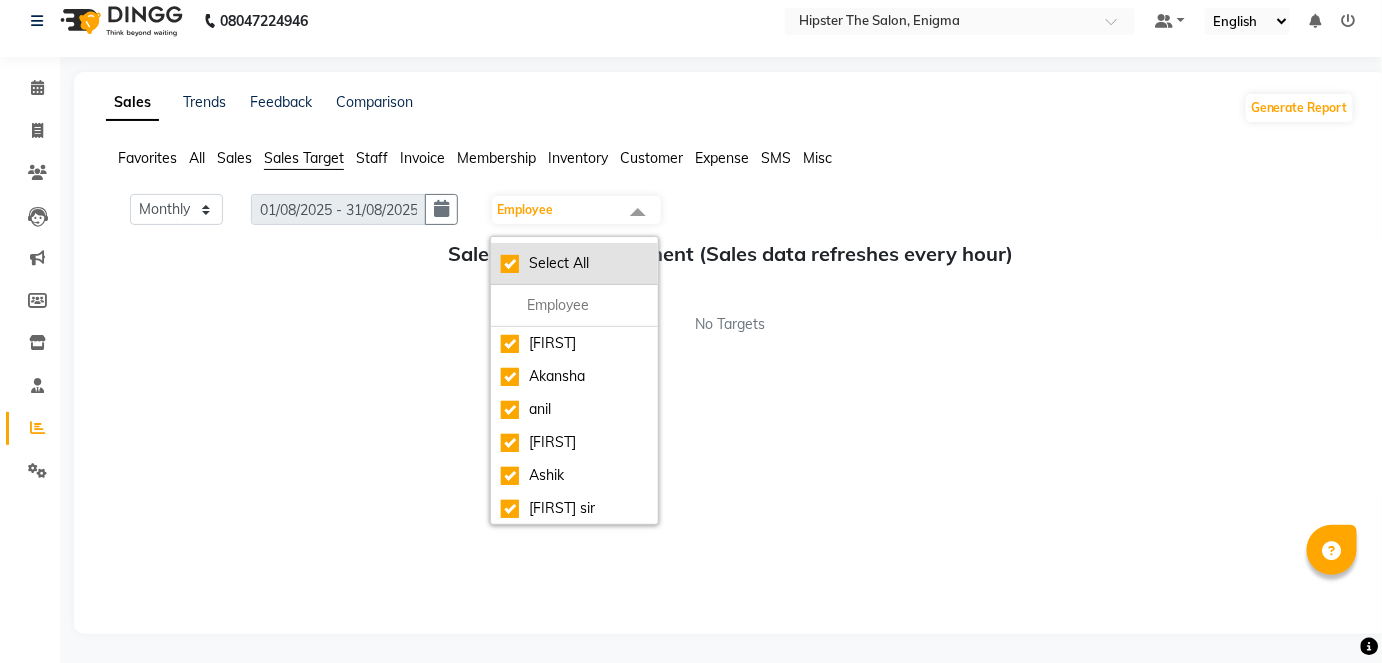 checkbox on "true" 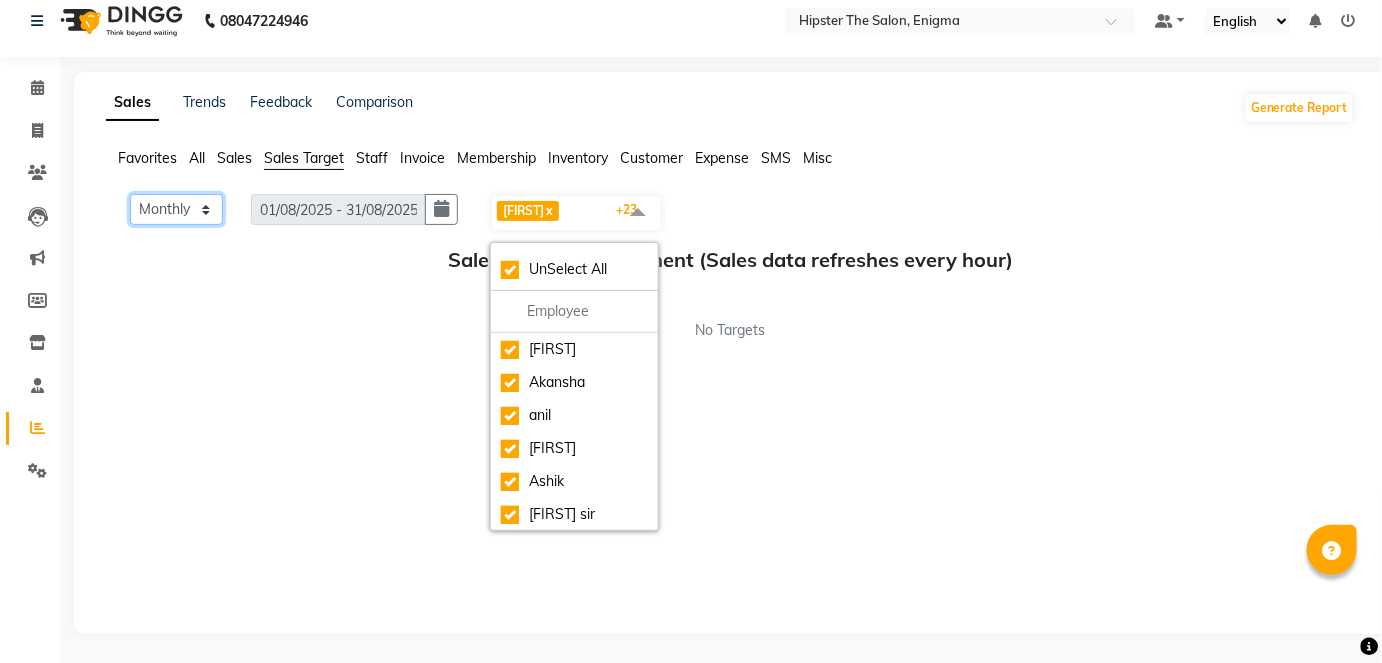 click on "Monthly Weekly" 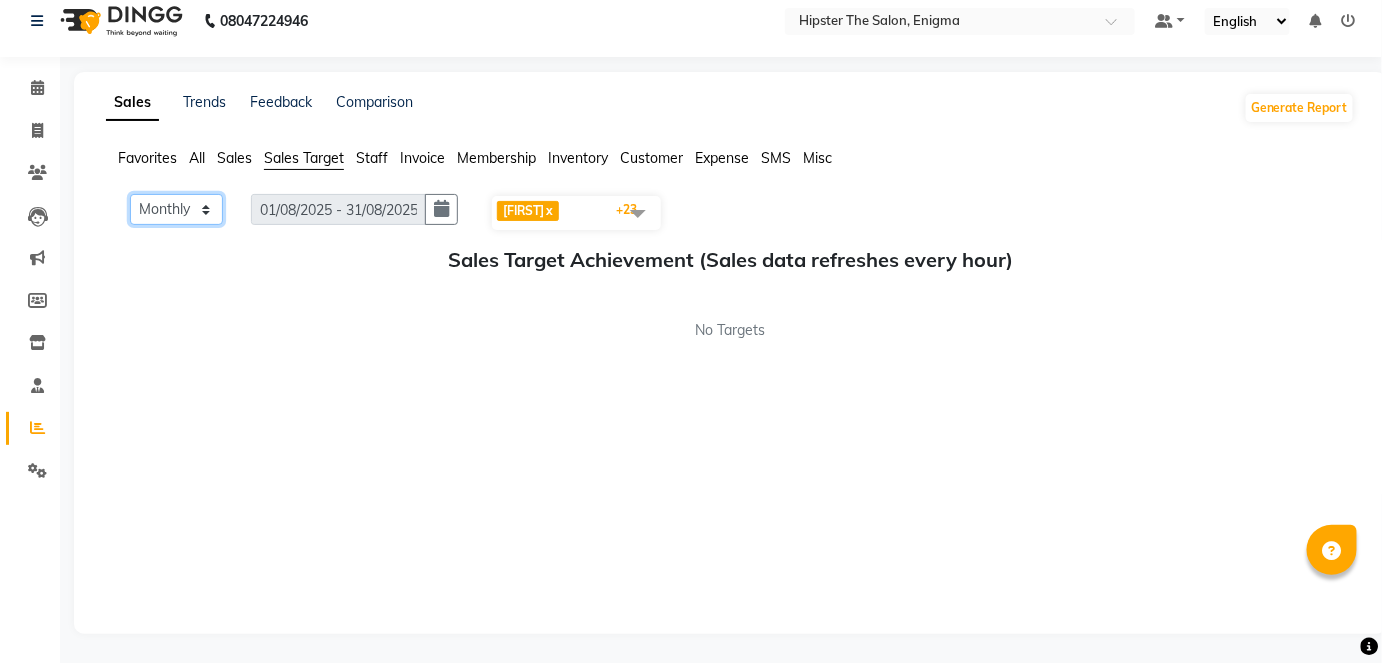 click on "Monthly Weekly" 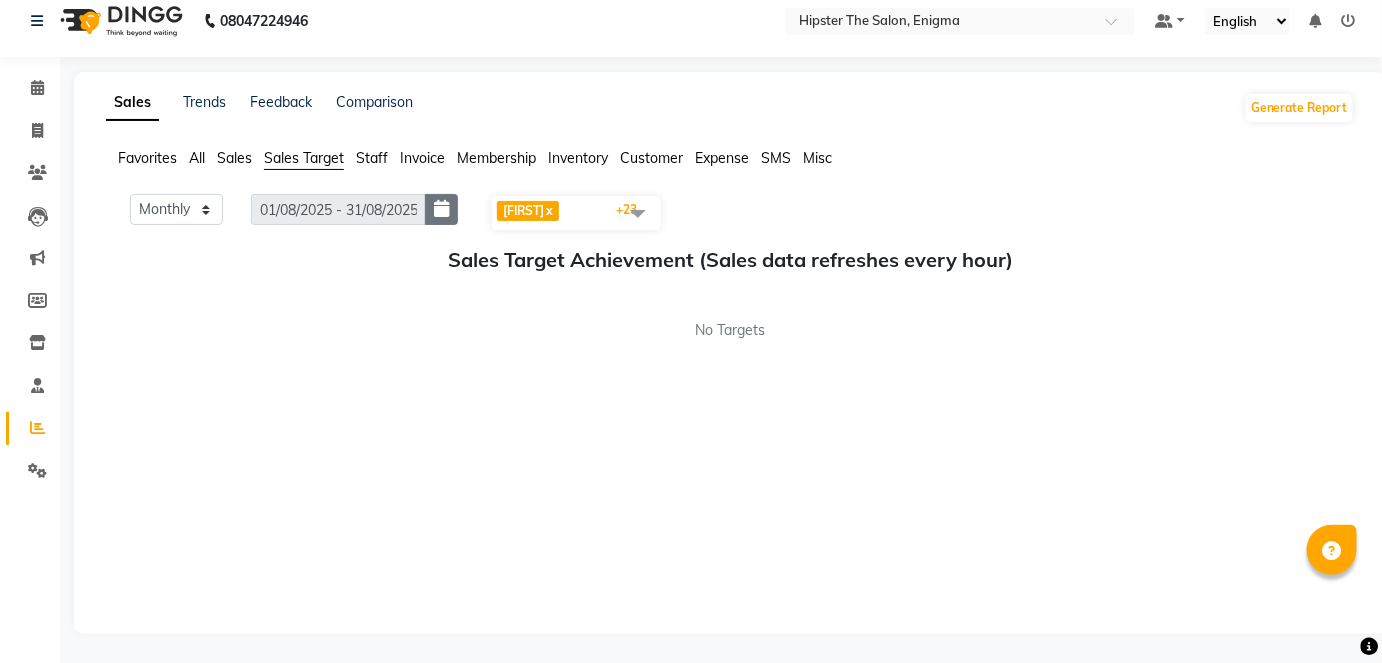 click 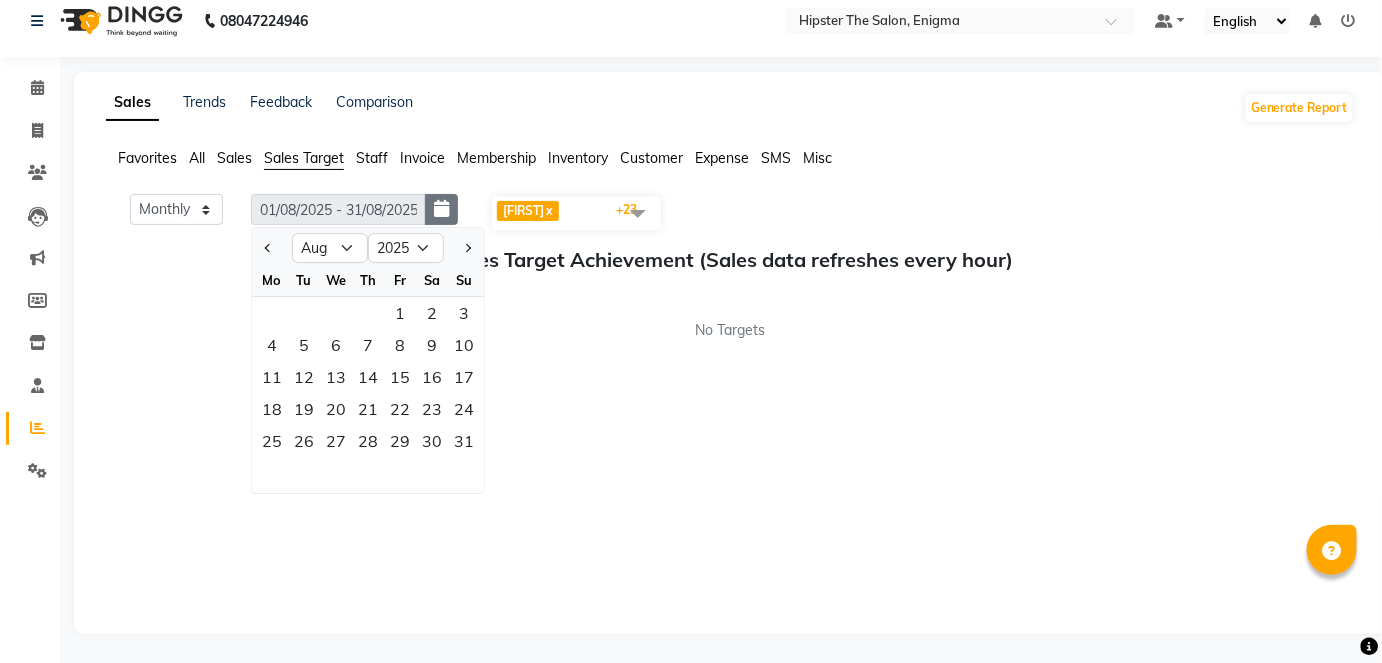 click 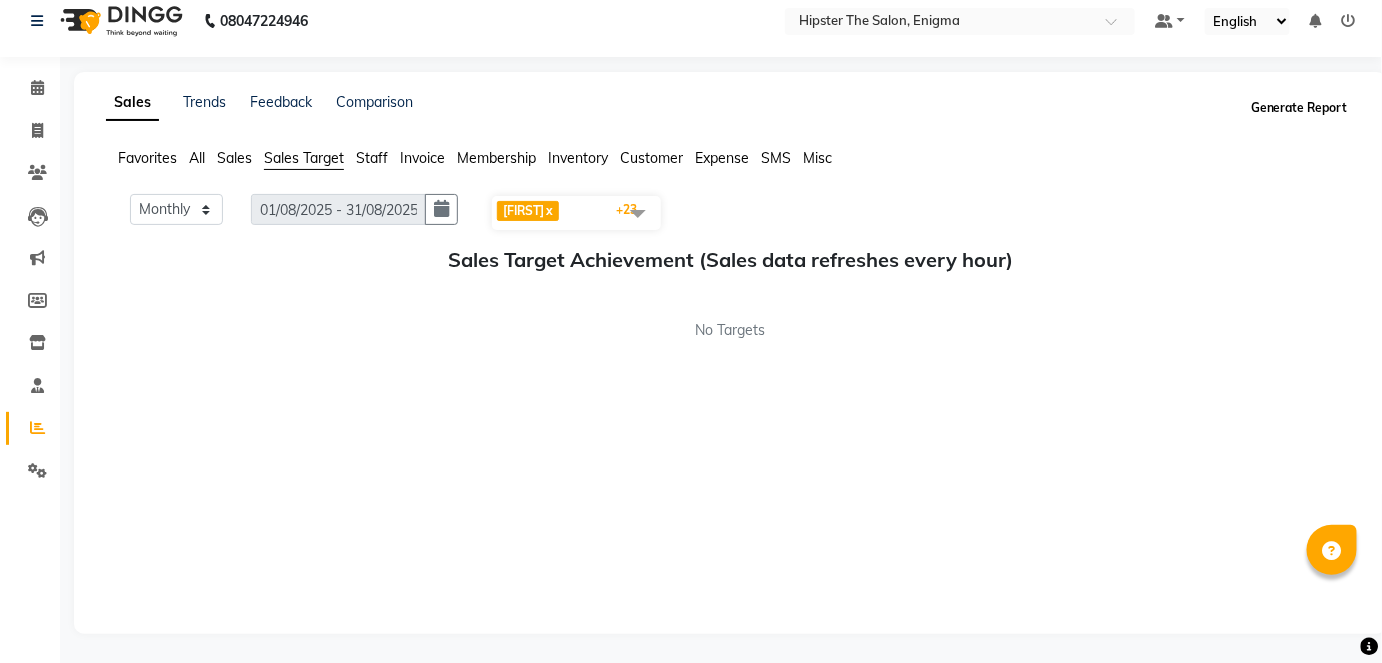 click on "Generate Report" 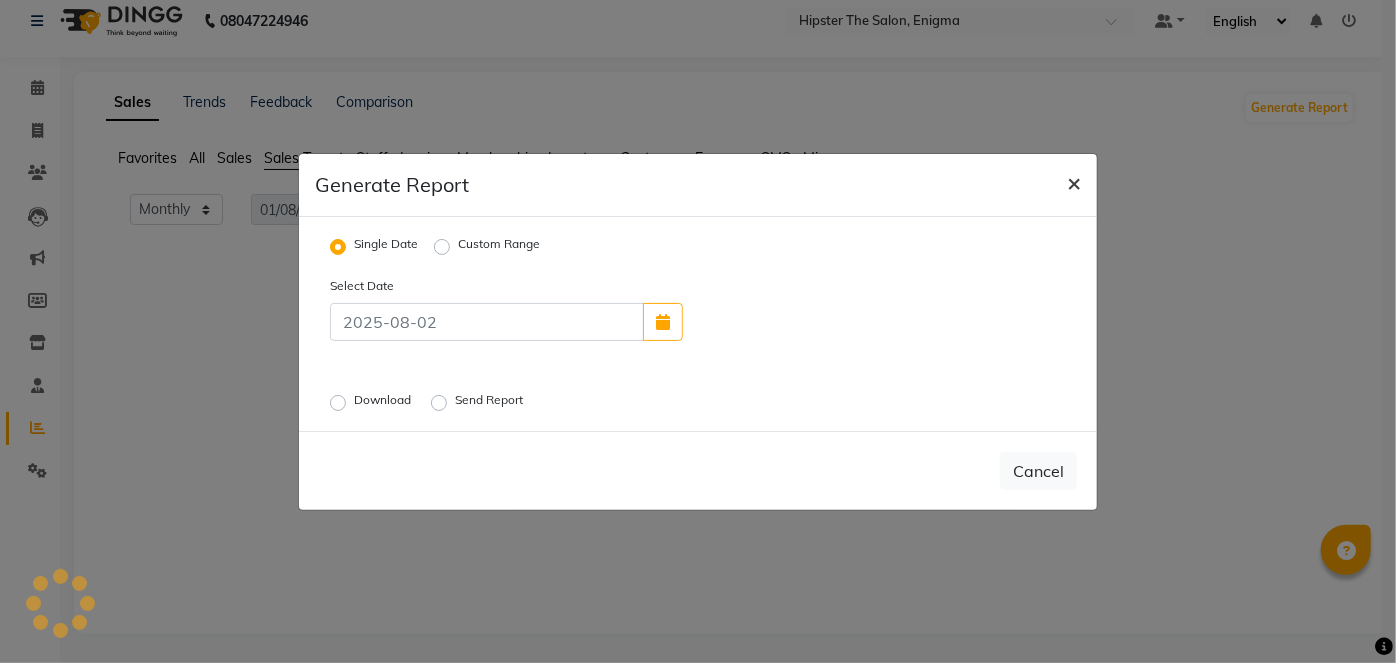 click on "×" 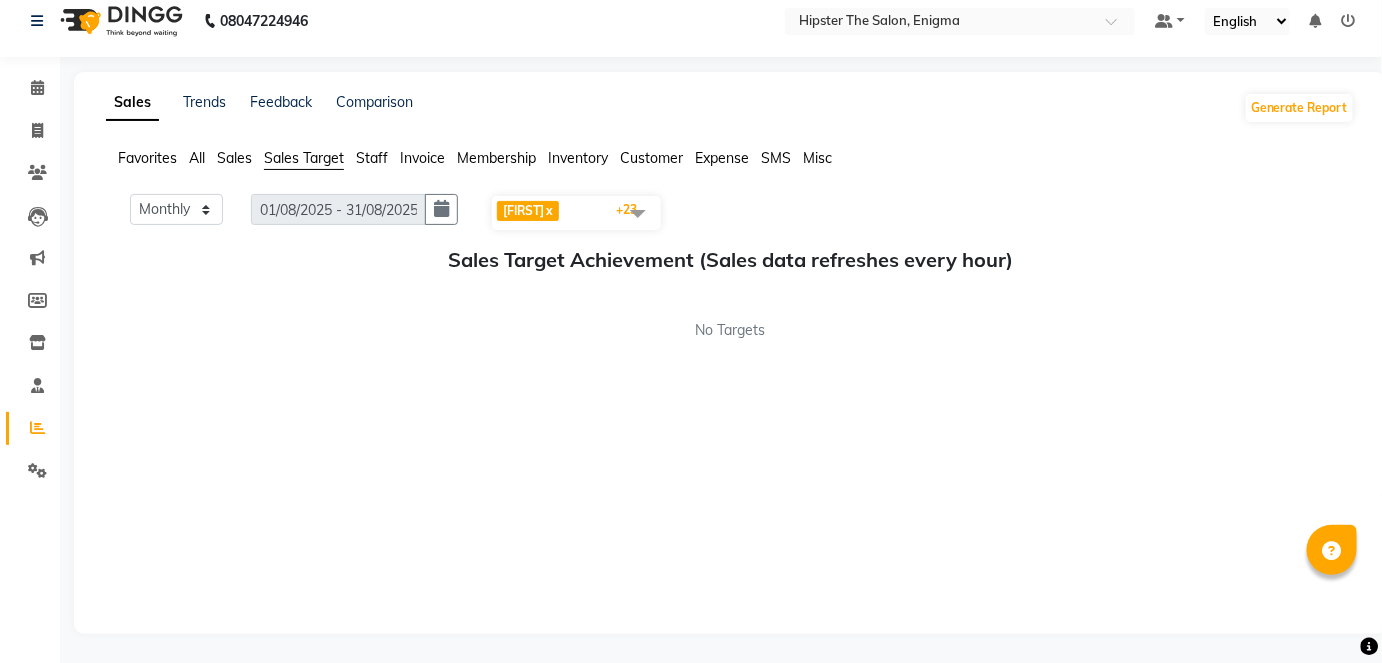 click 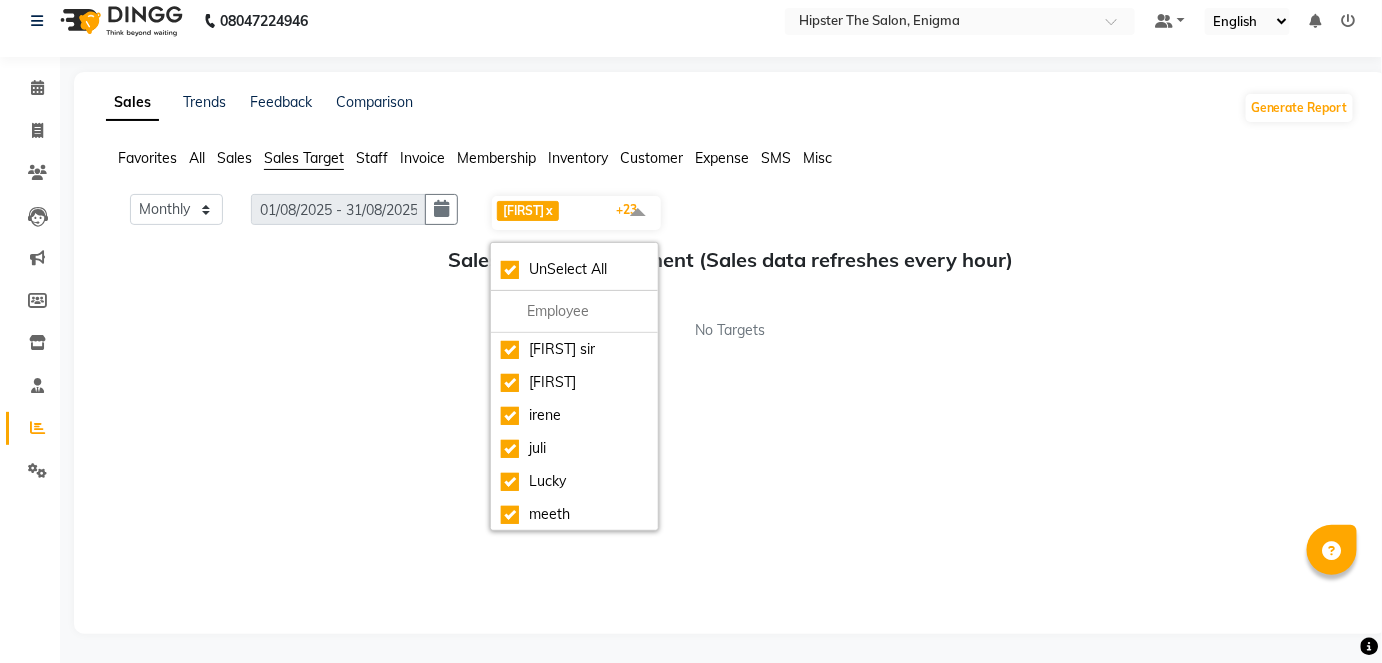 scroll, scrollTop: 0, scrollLeft: 0, axis: both 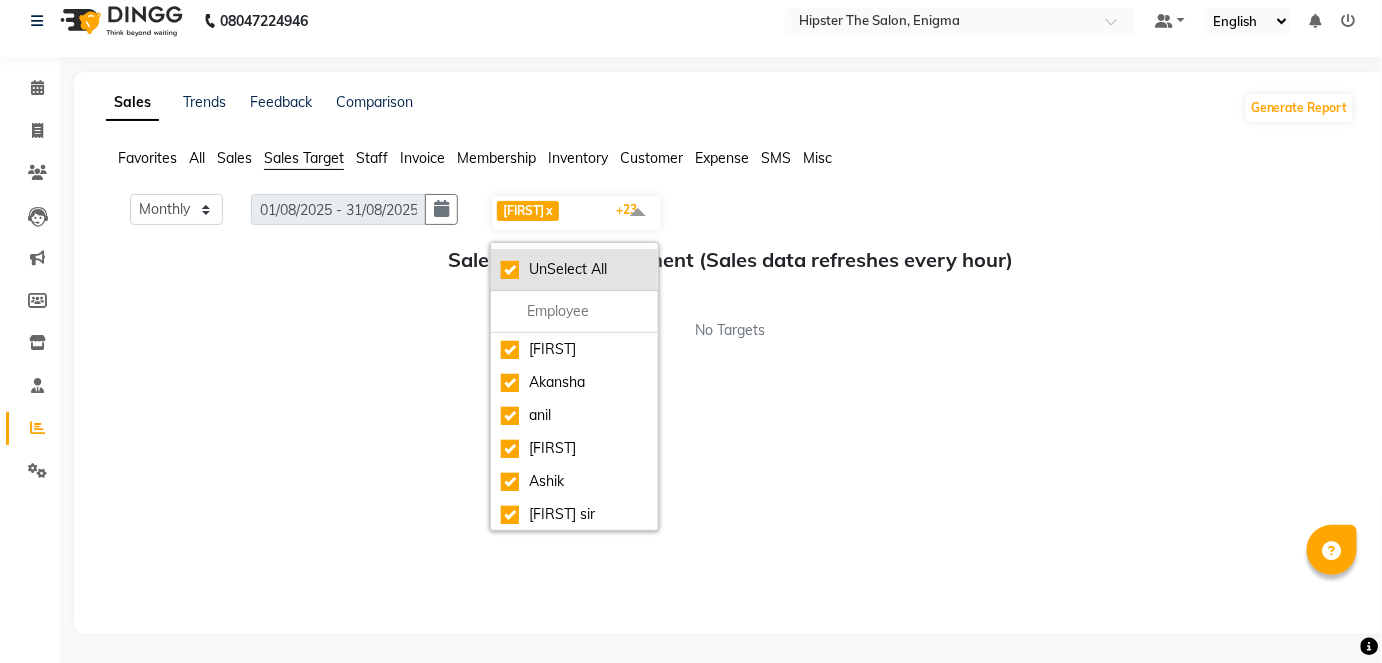 click on "UnSelect All" 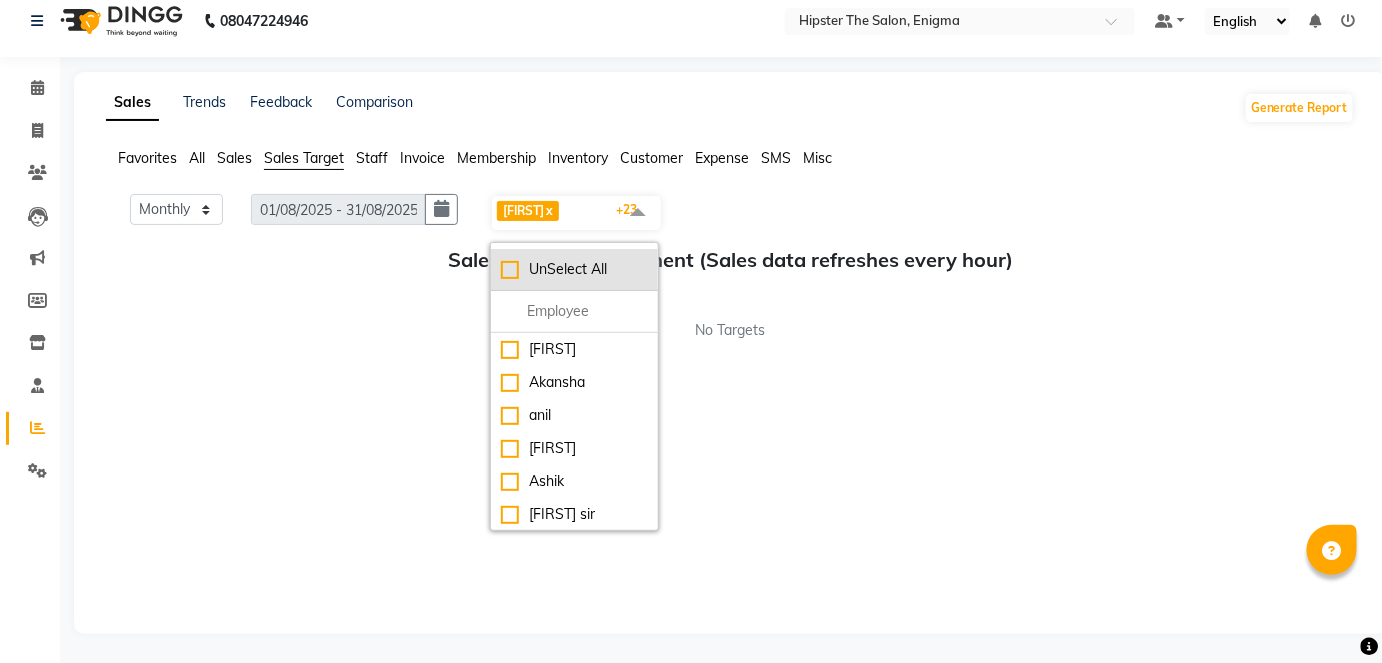 checkbox on "false" 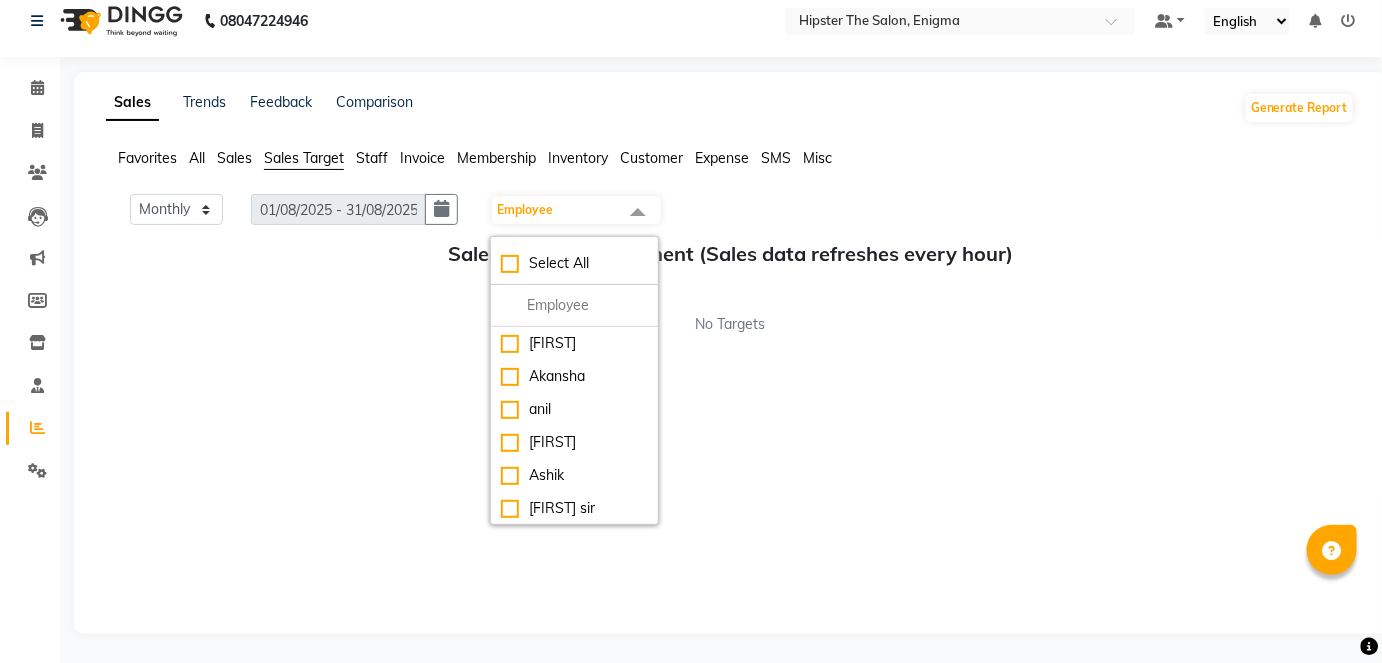 click on "Monthly Weekly [DATE] - [DATE] Employee Select All [FIRST] [FIRST] [FIRST] [FIRST] [FIRST] [FIRST] sir [FIRST] [FIRST] [FIRST] [FIRST] [FIRST] [FIRST] [FIRST] [FIRST] [FIRST] [FIRST] [FIRST] [FIRST] [FIRST] [FIRST] [FIRST] [FIRST] [FIRST]" 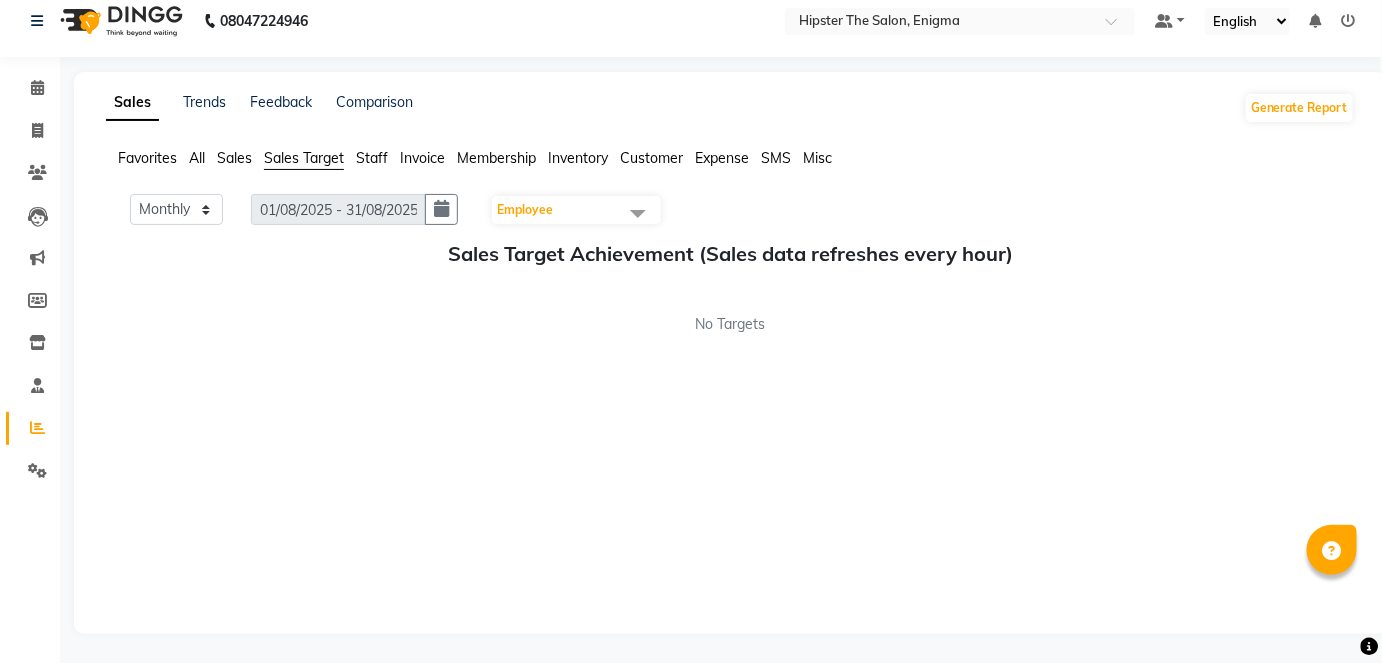 click on "Staff" 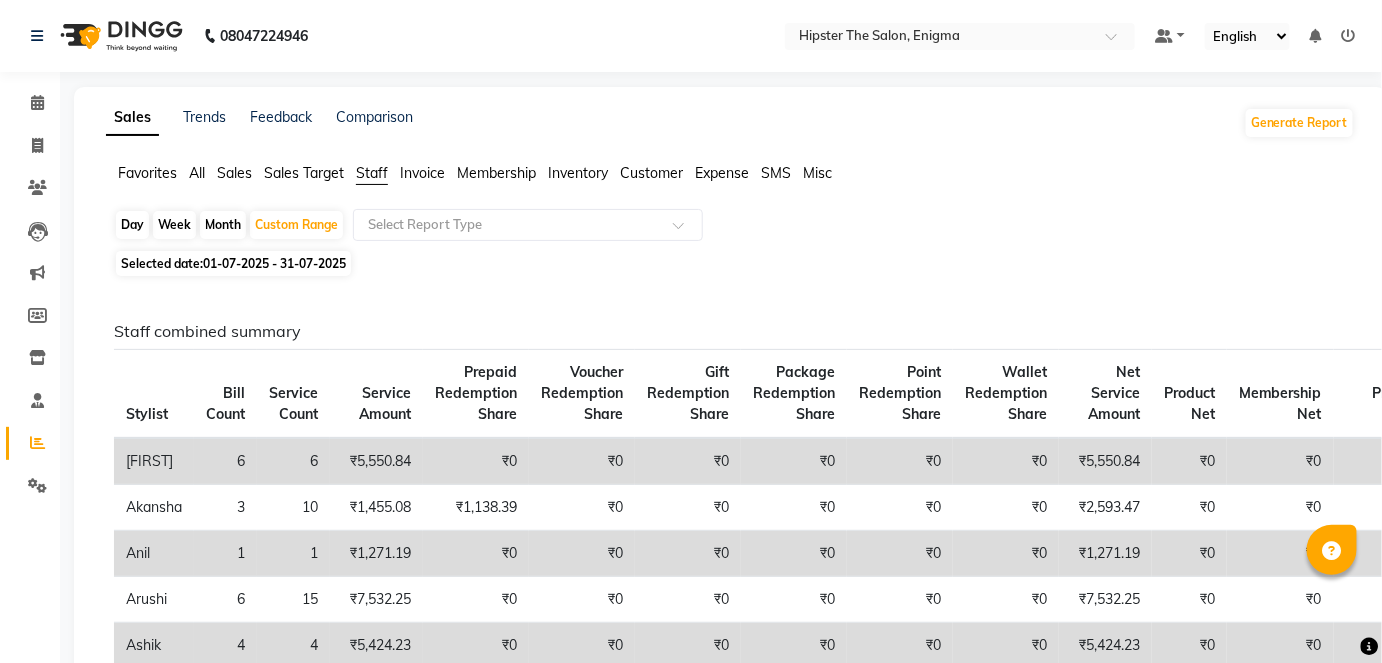 click on "Invoice" 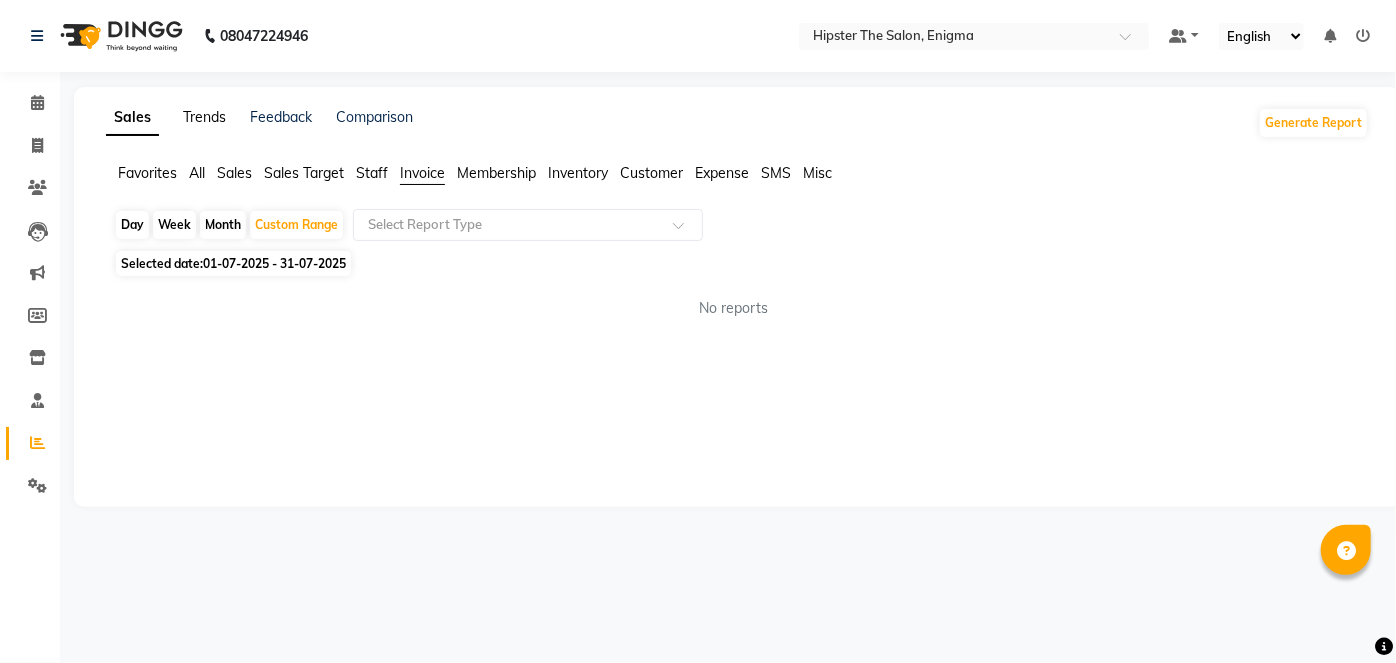 click on "Trends" 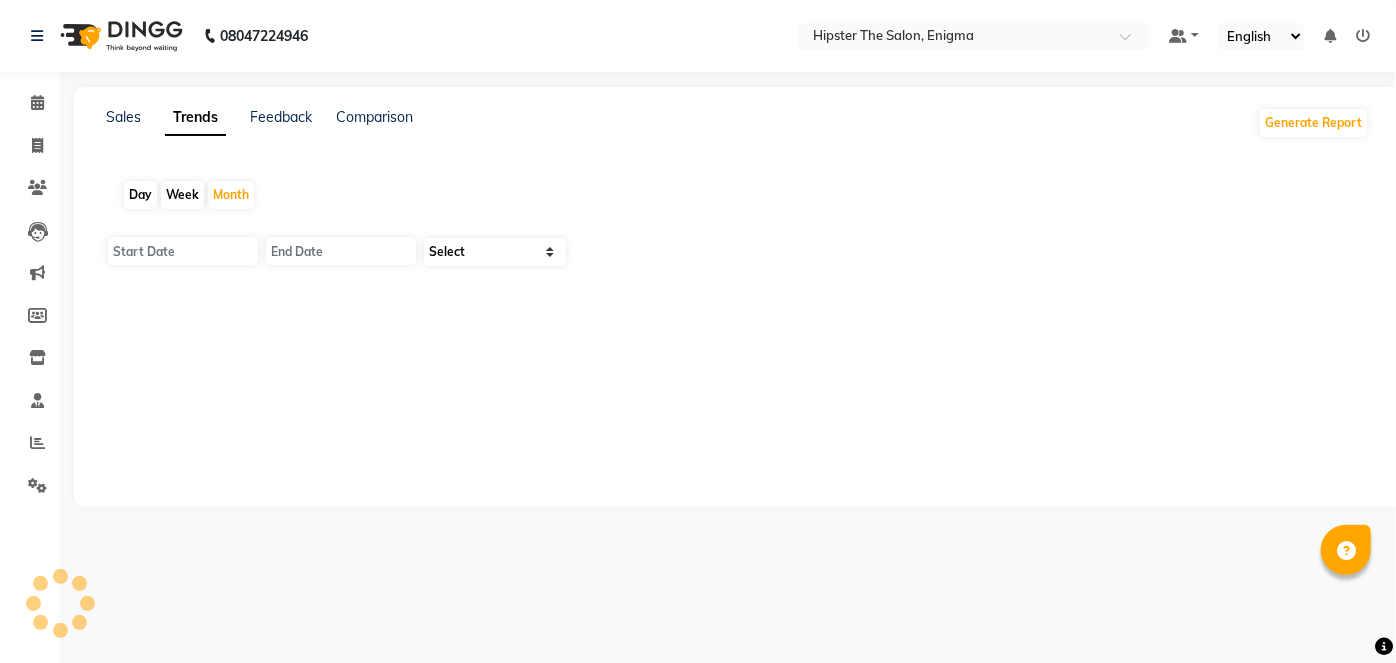 type on "01-08-2025" 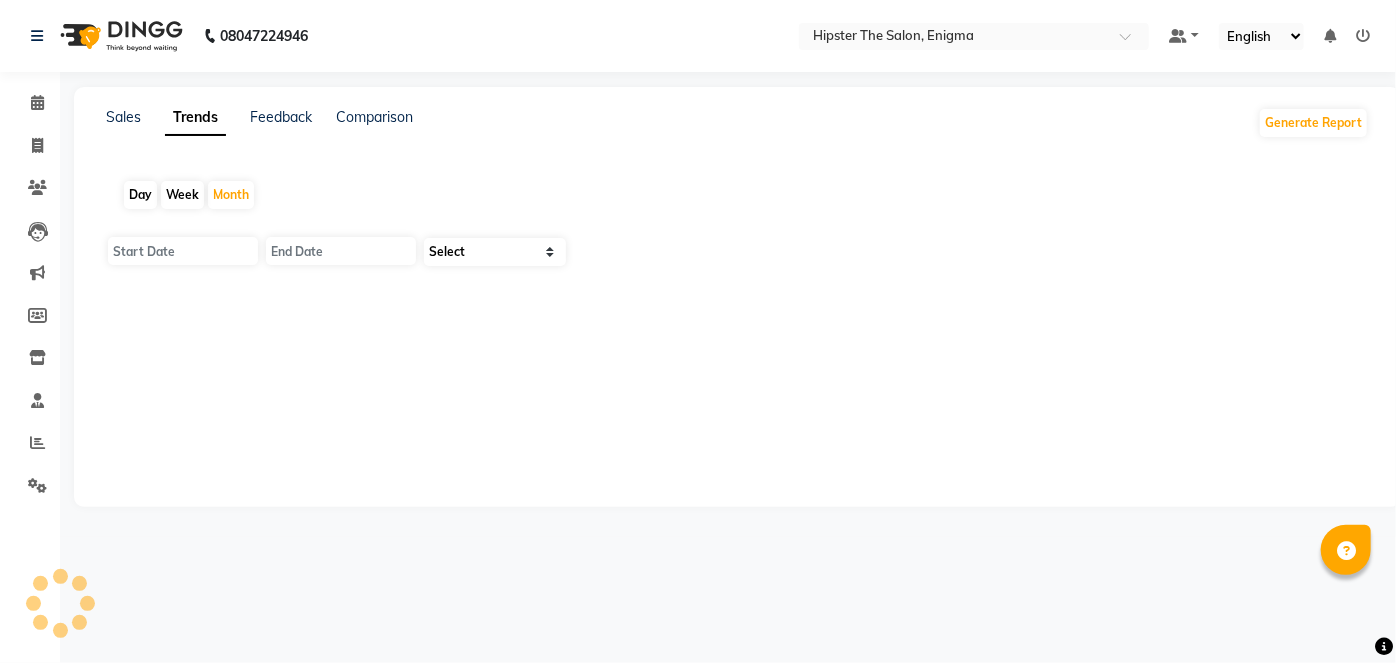type on "31-08-2025" 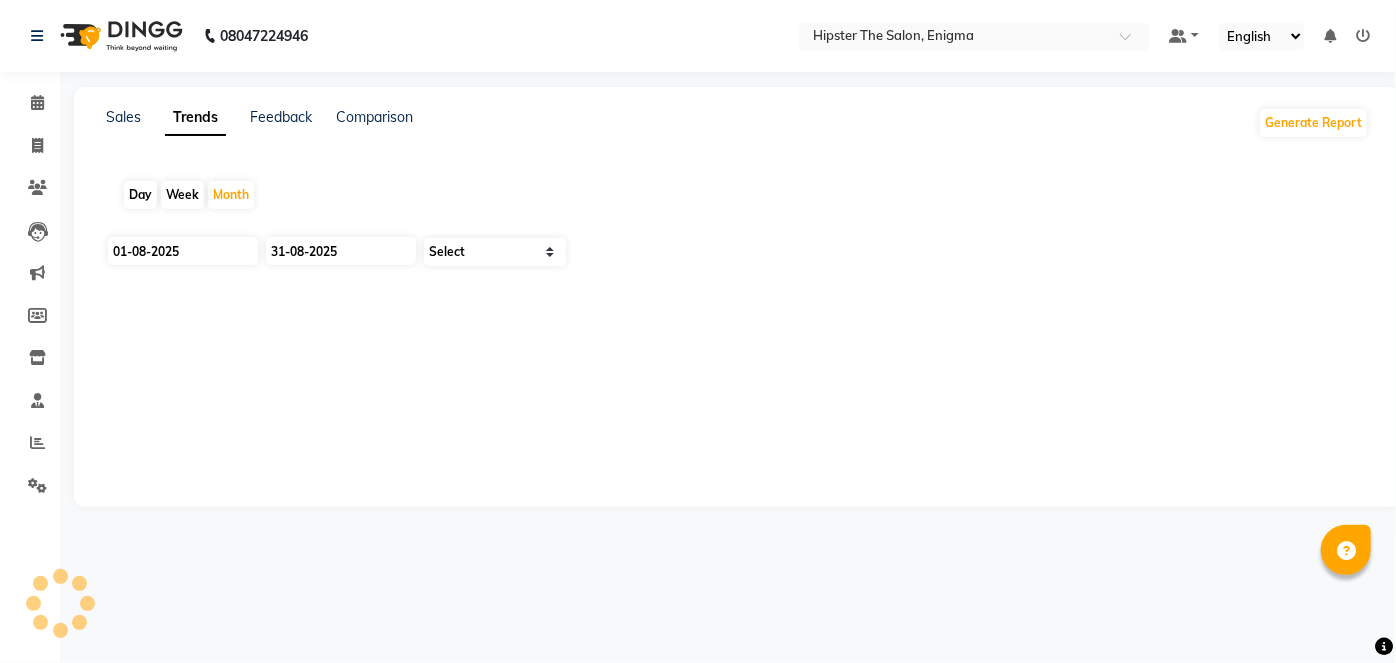 select on "by_client" 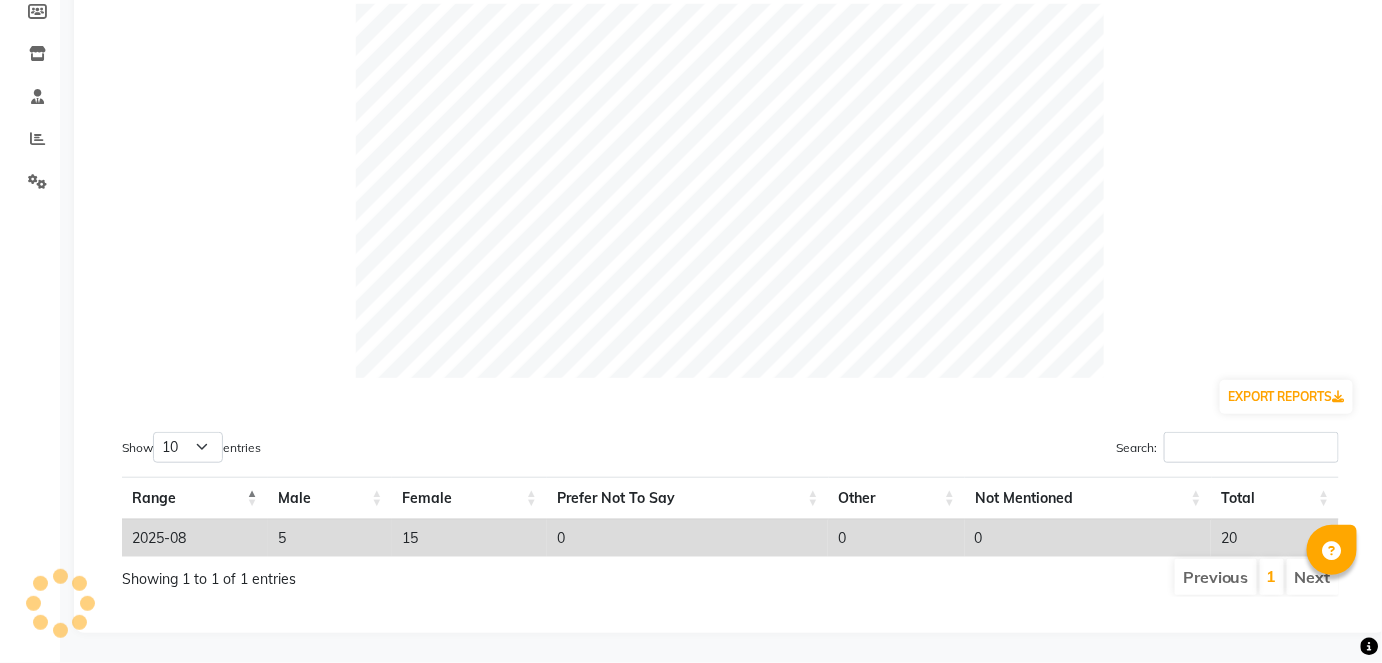 scroll, scrollTop: 0, scrollLeft: 0, axis: both 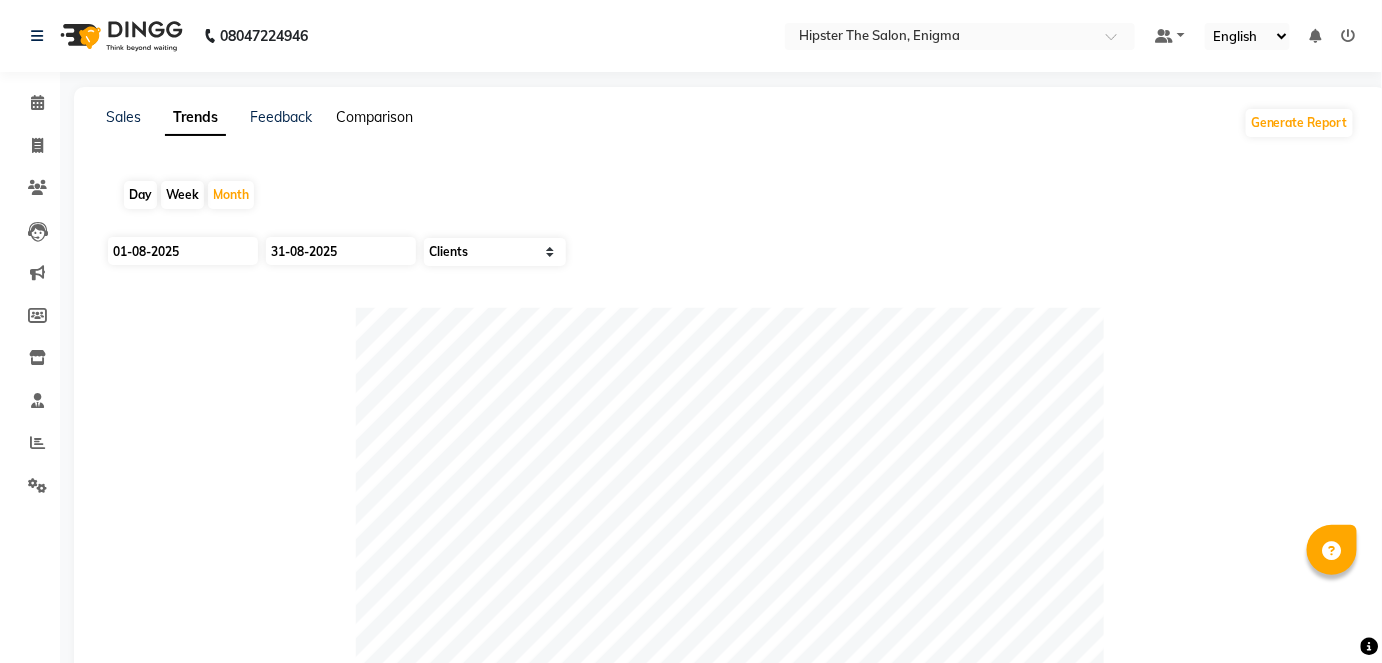 click on "Comparison" 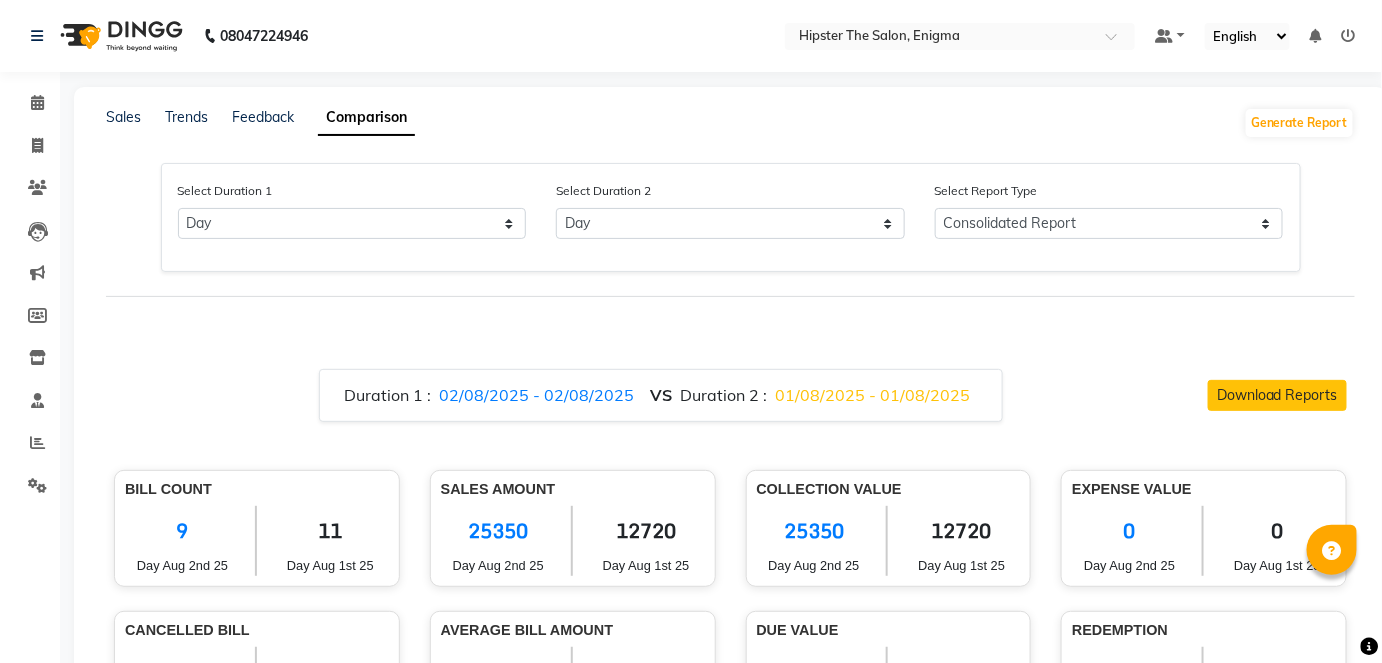 scroll, scrollTop: 173, scrollLeft: 0, axis: vertical 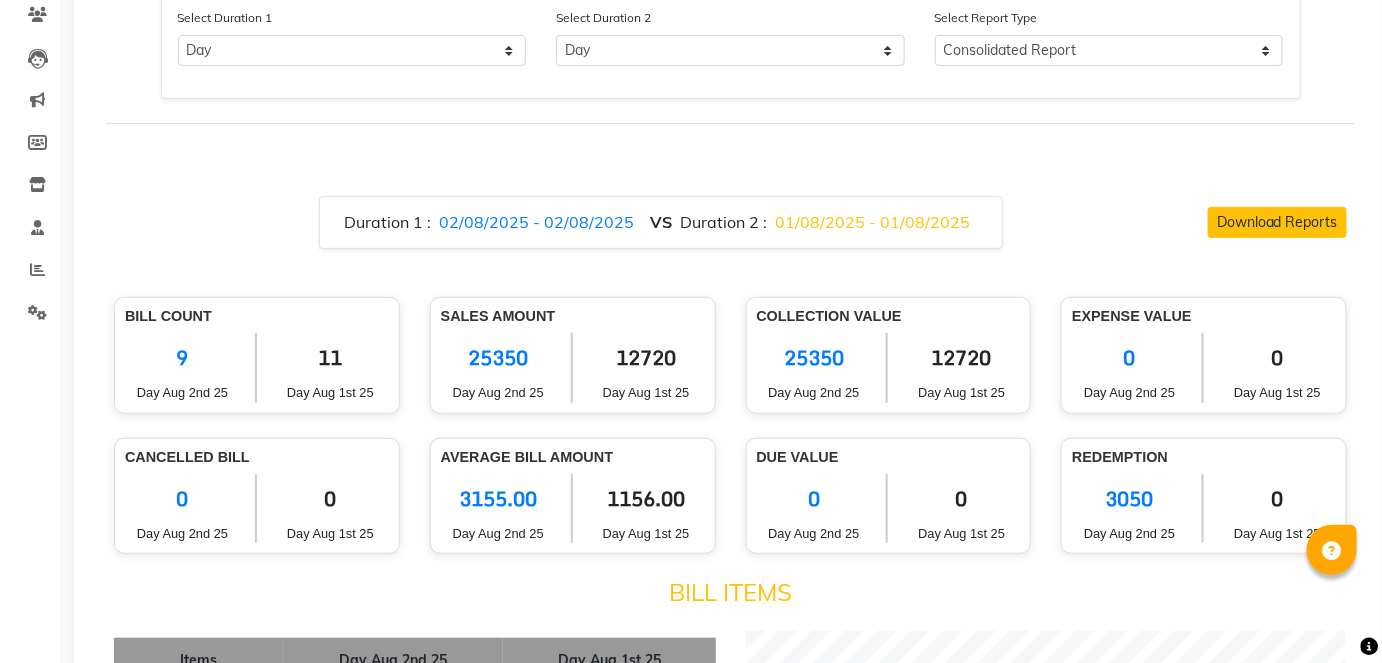 click on "Duration 1 : [DATE] - [DATE] VS Duration 2 : [DATE] - [DATE]" 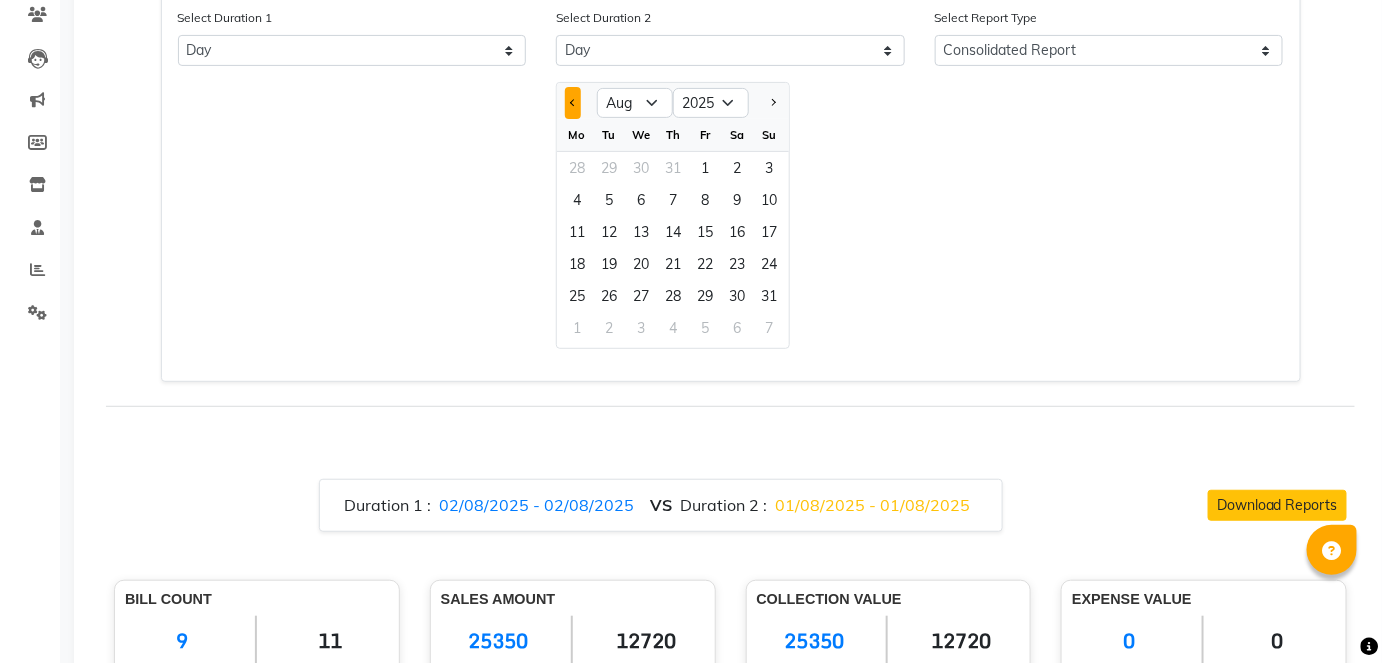 click 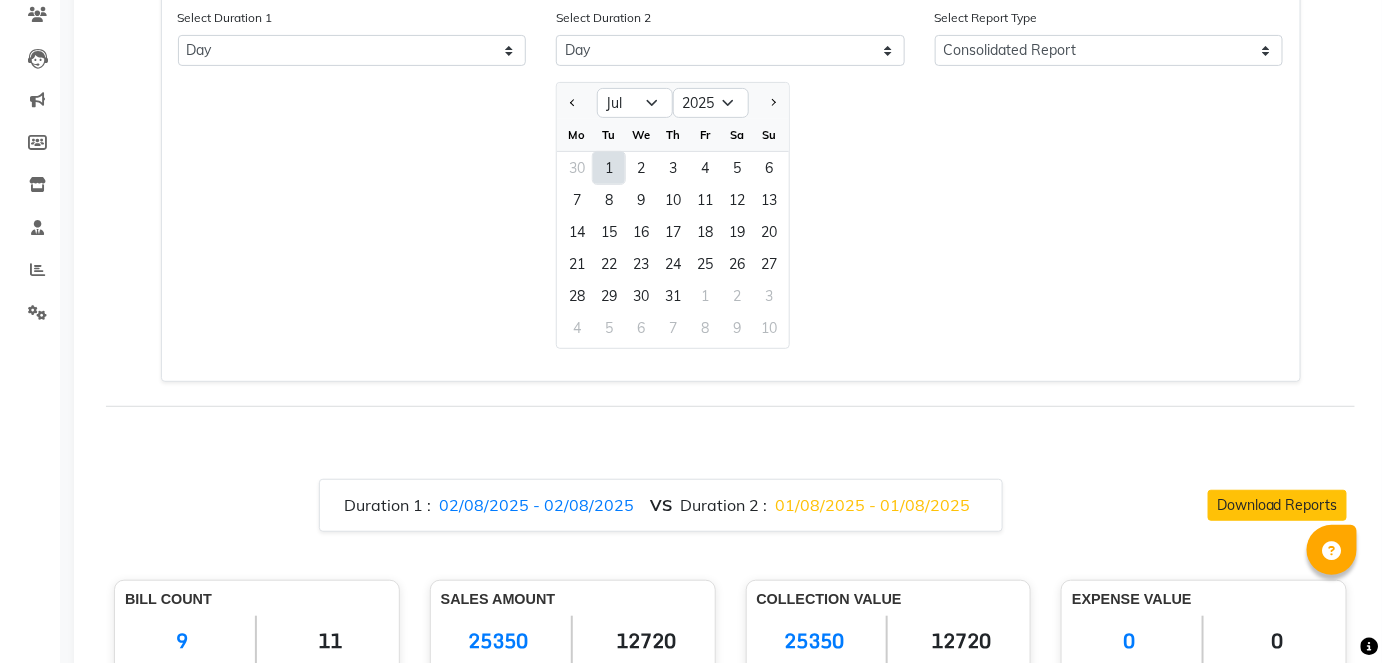 click on "1" 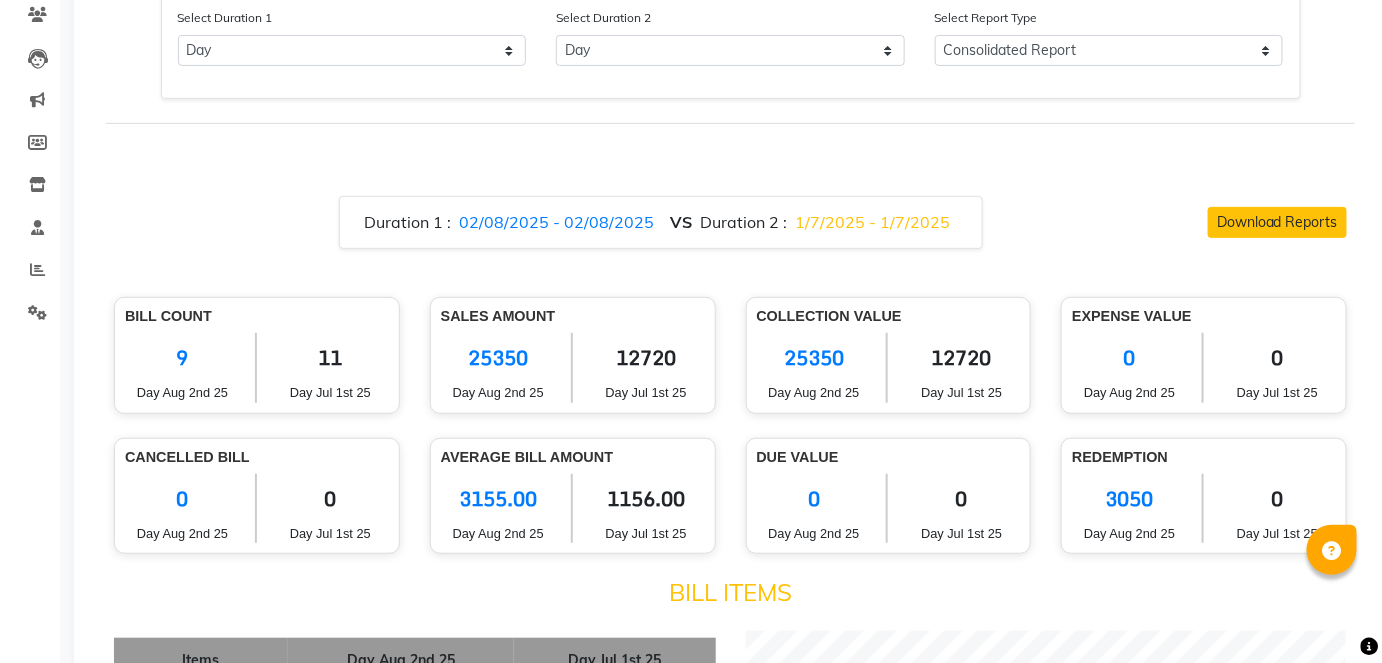 click on "1/7/2025 - 1/7/2025" 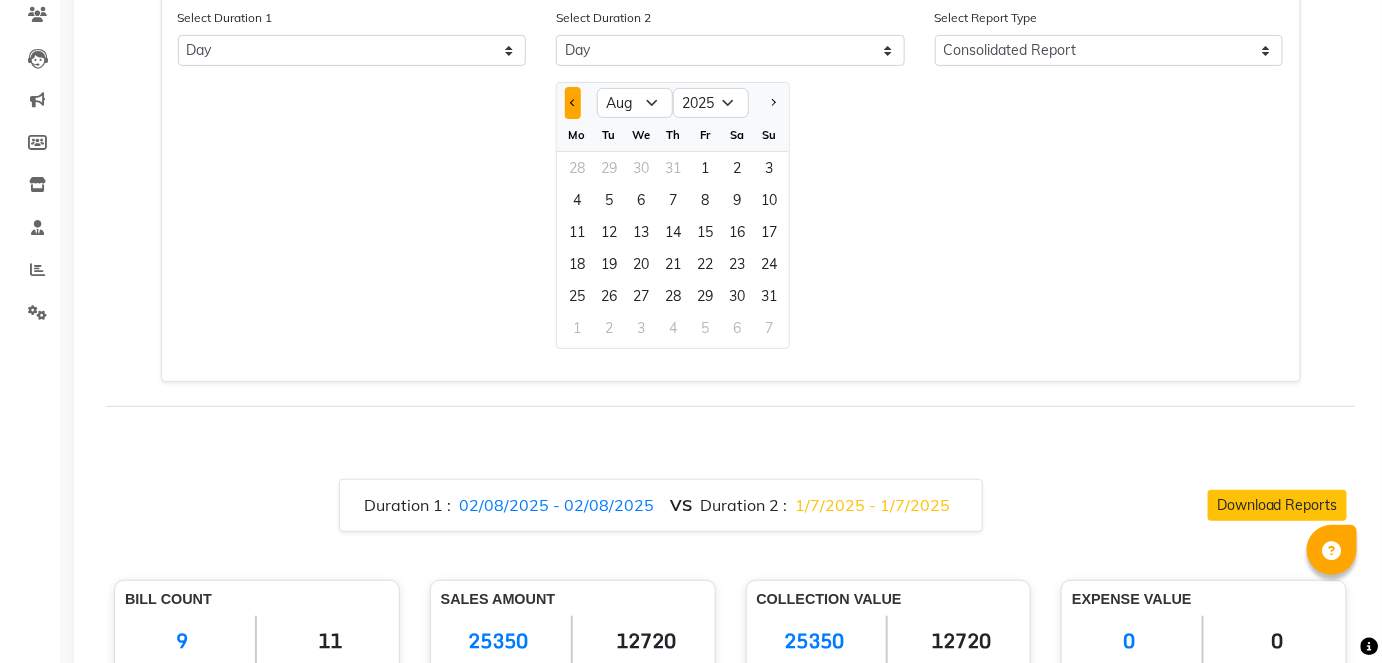 click 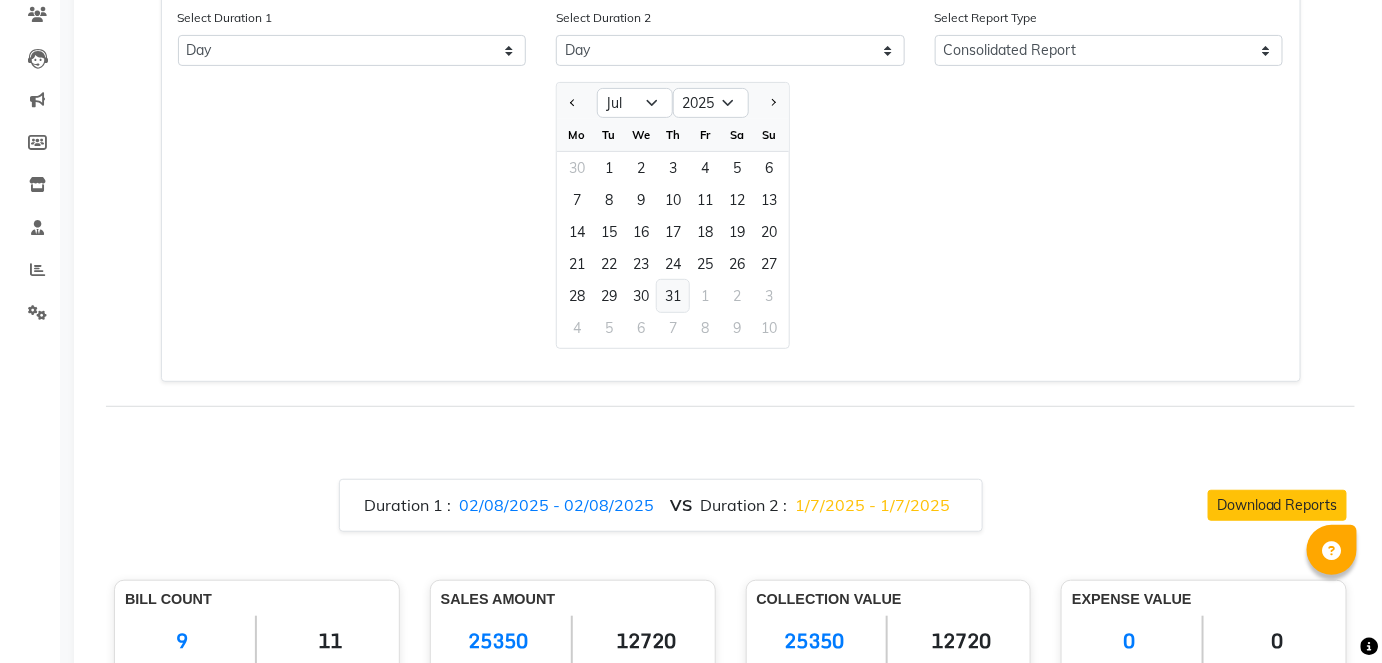 click on "31" 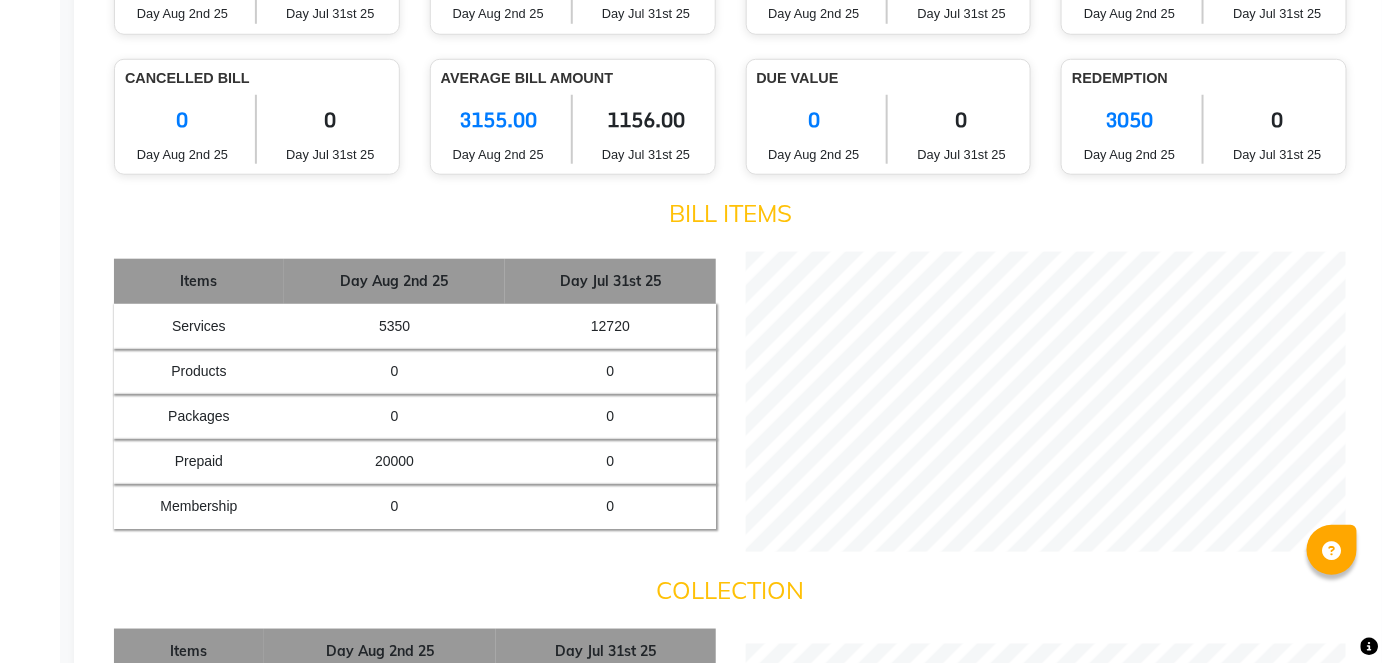 scroll, scrollTop: 130, scrollLeft: 0, axis: vertical 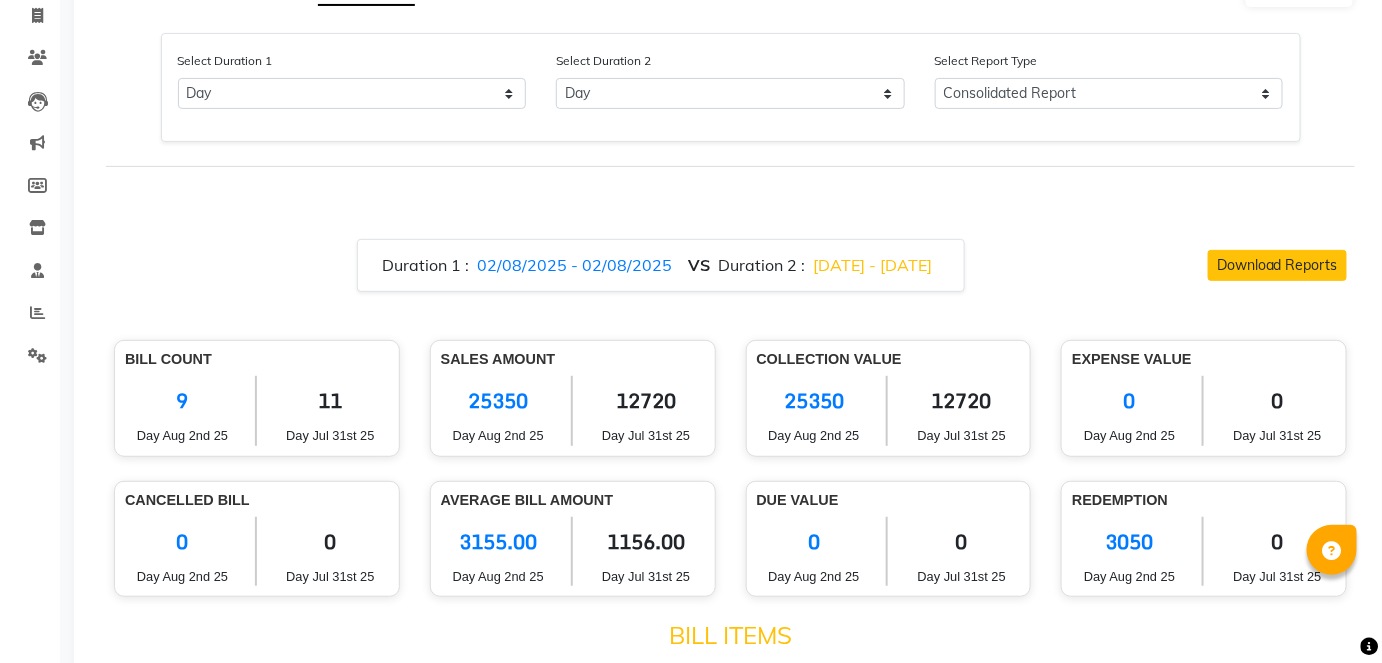 click on "02/08/2025 - 02/08/2025" 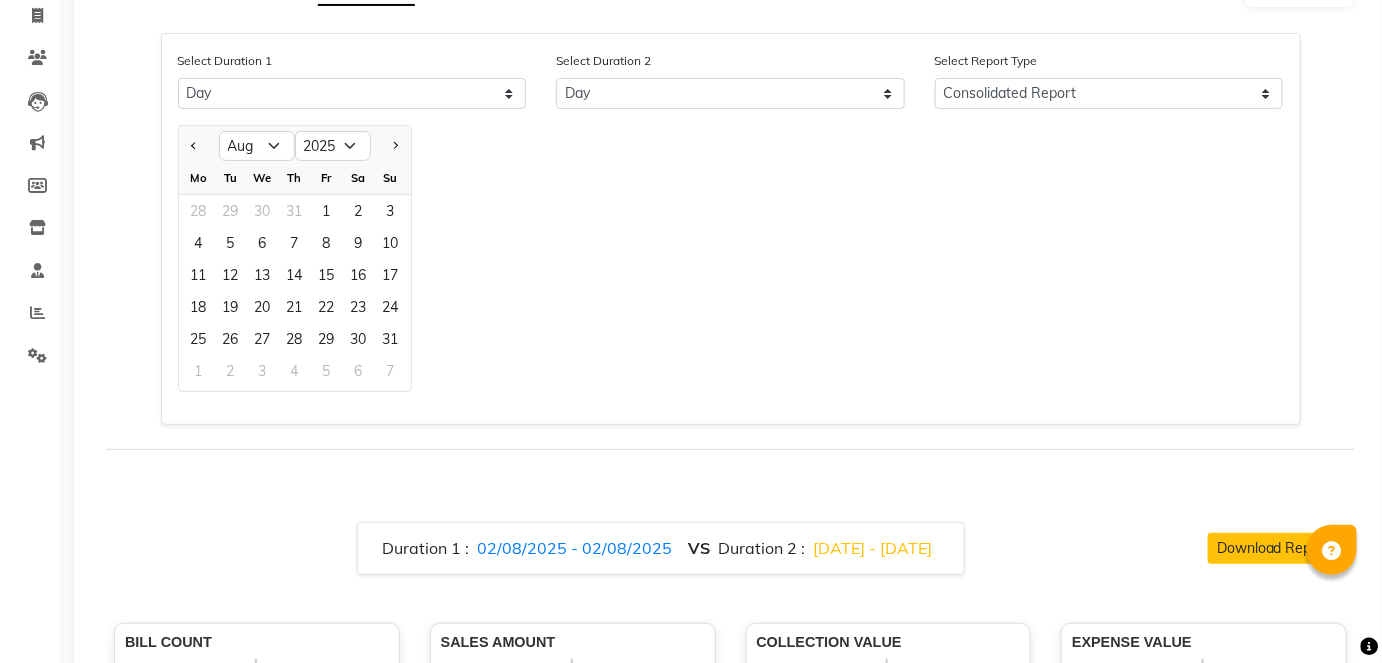 click 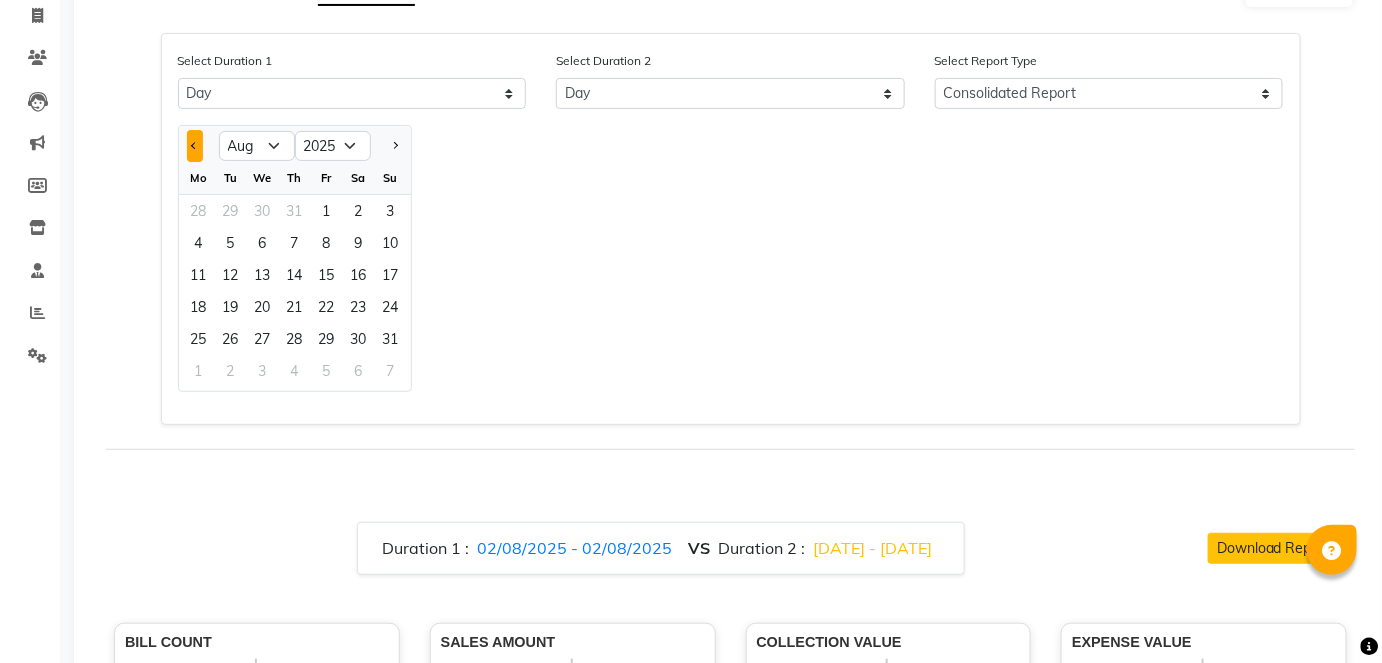 click 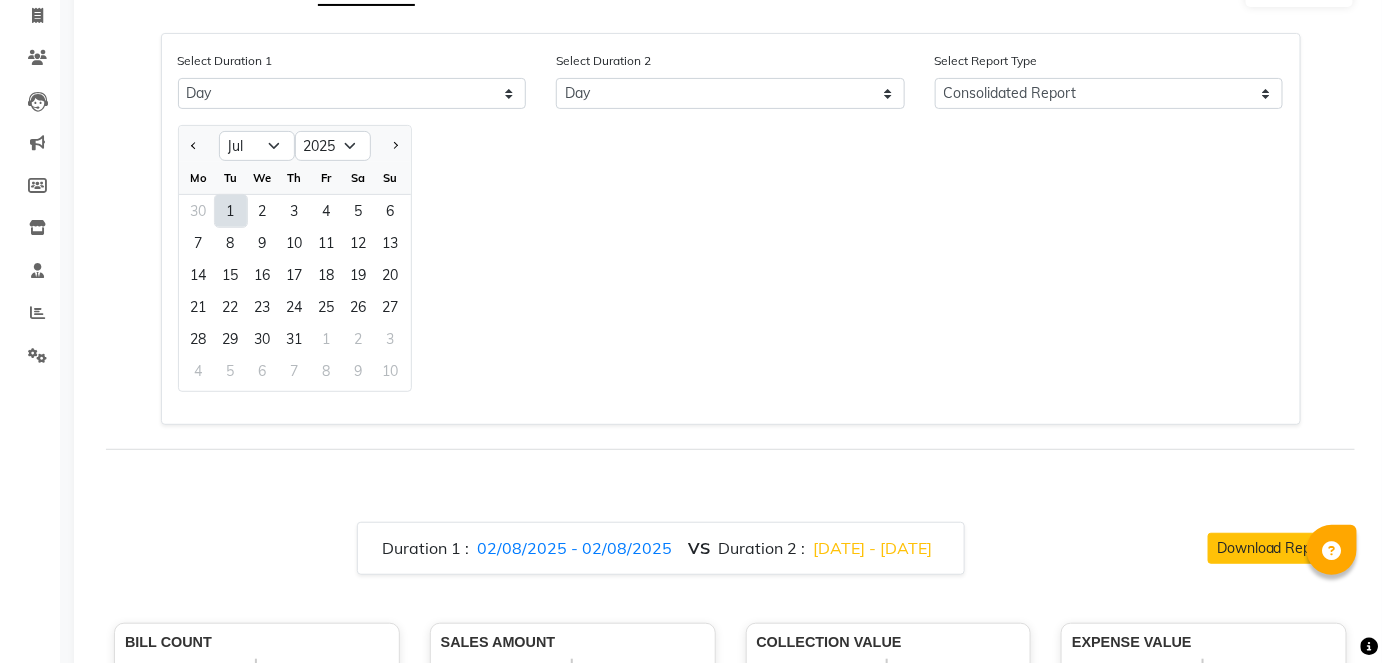 click on "1" 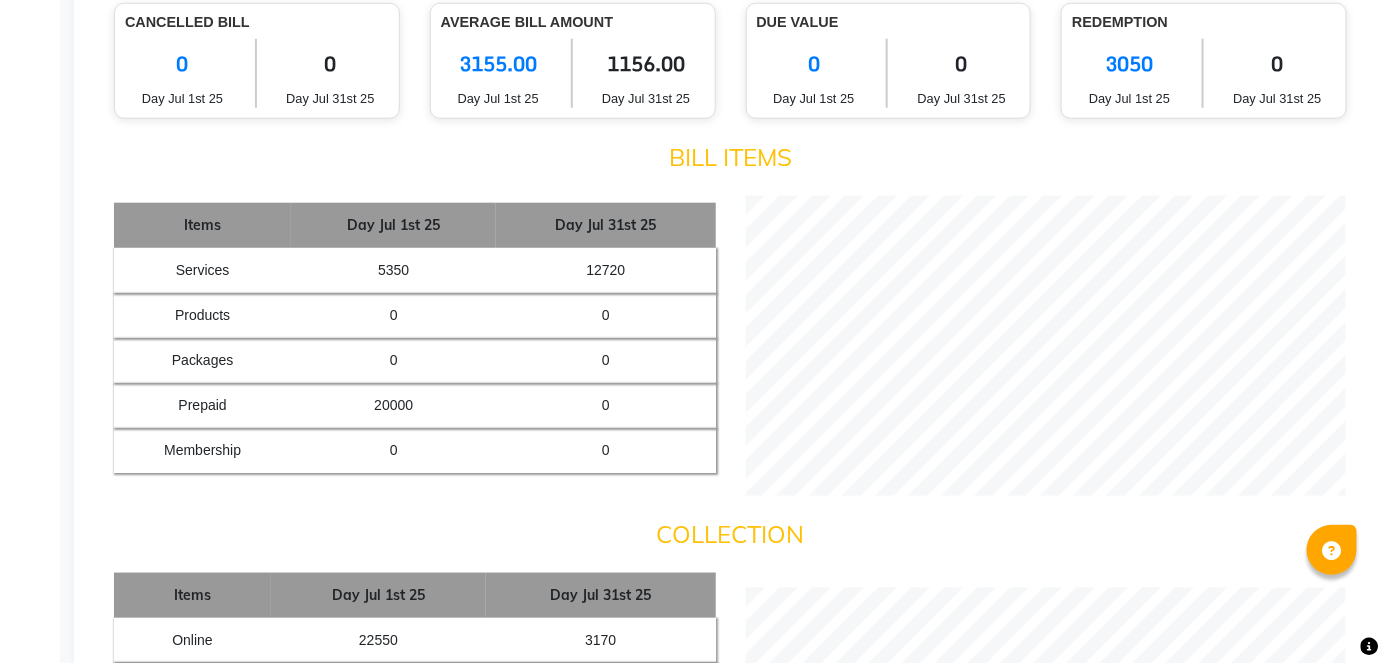 scroll, scrollTop: 0, scrollLeft: 0, axis: both 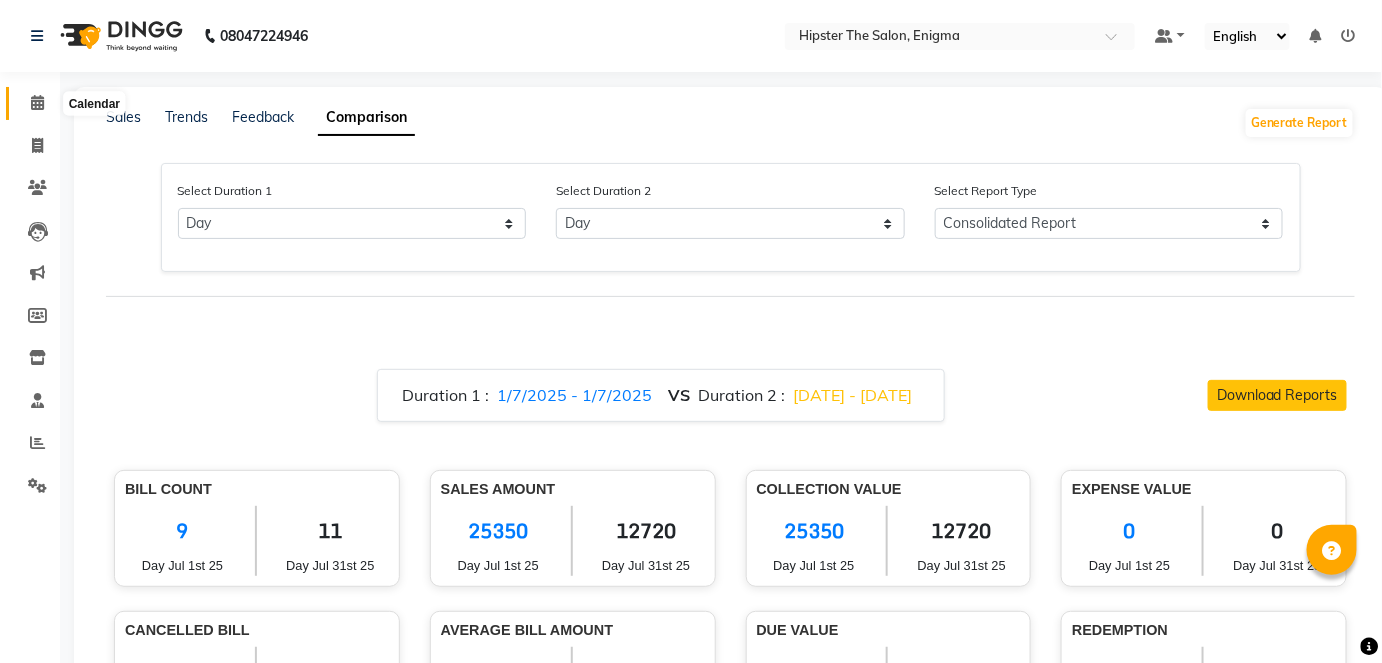 click 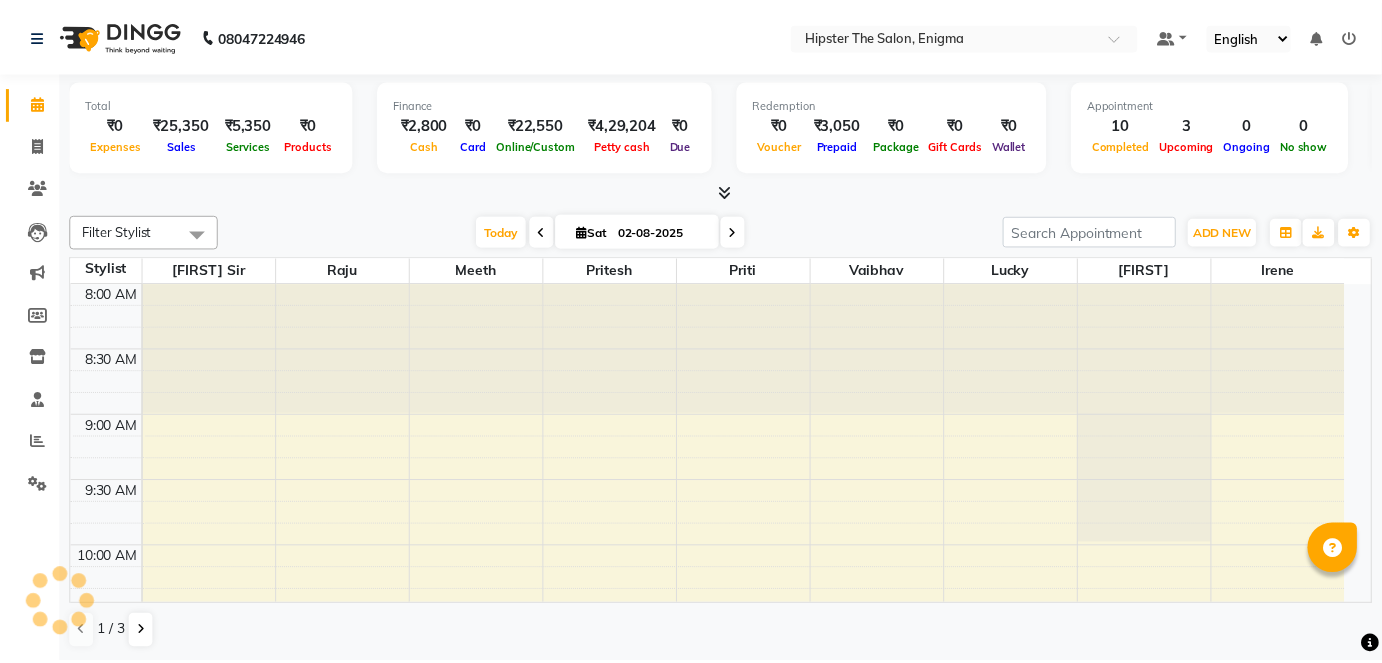 scroll, scrollTop: 0, scrollLeft: 0, axis: both 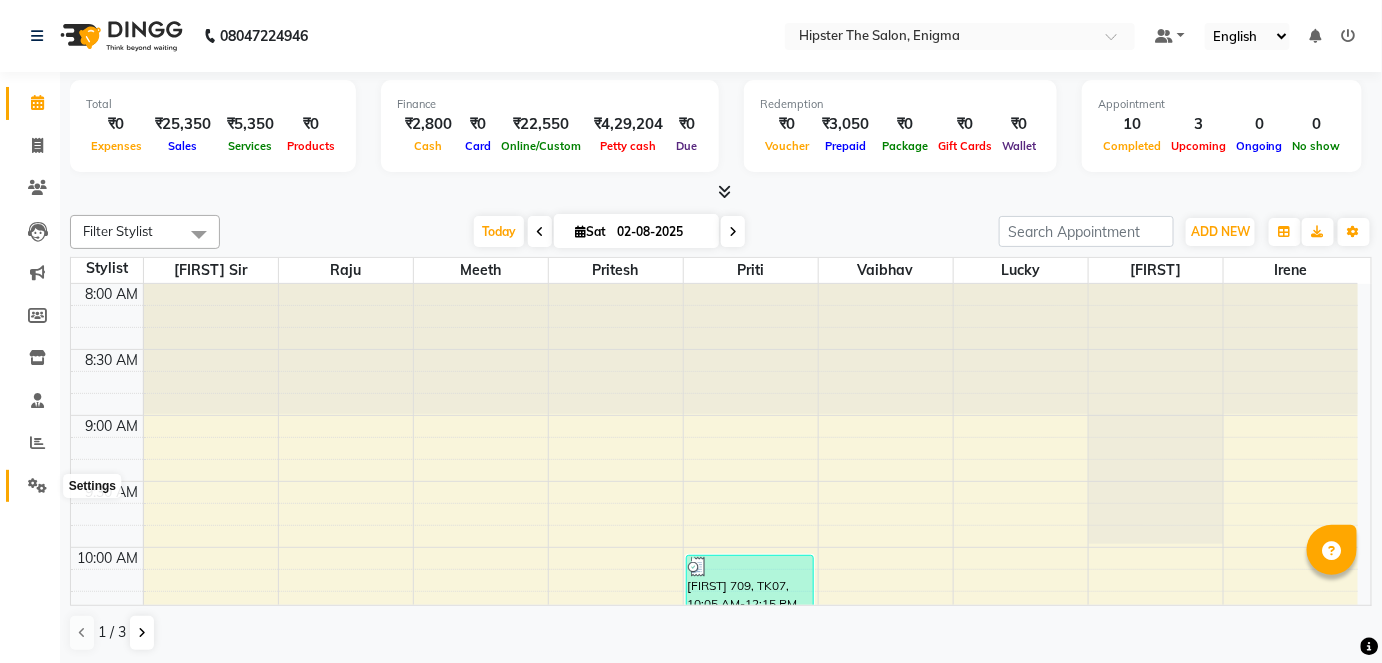 click 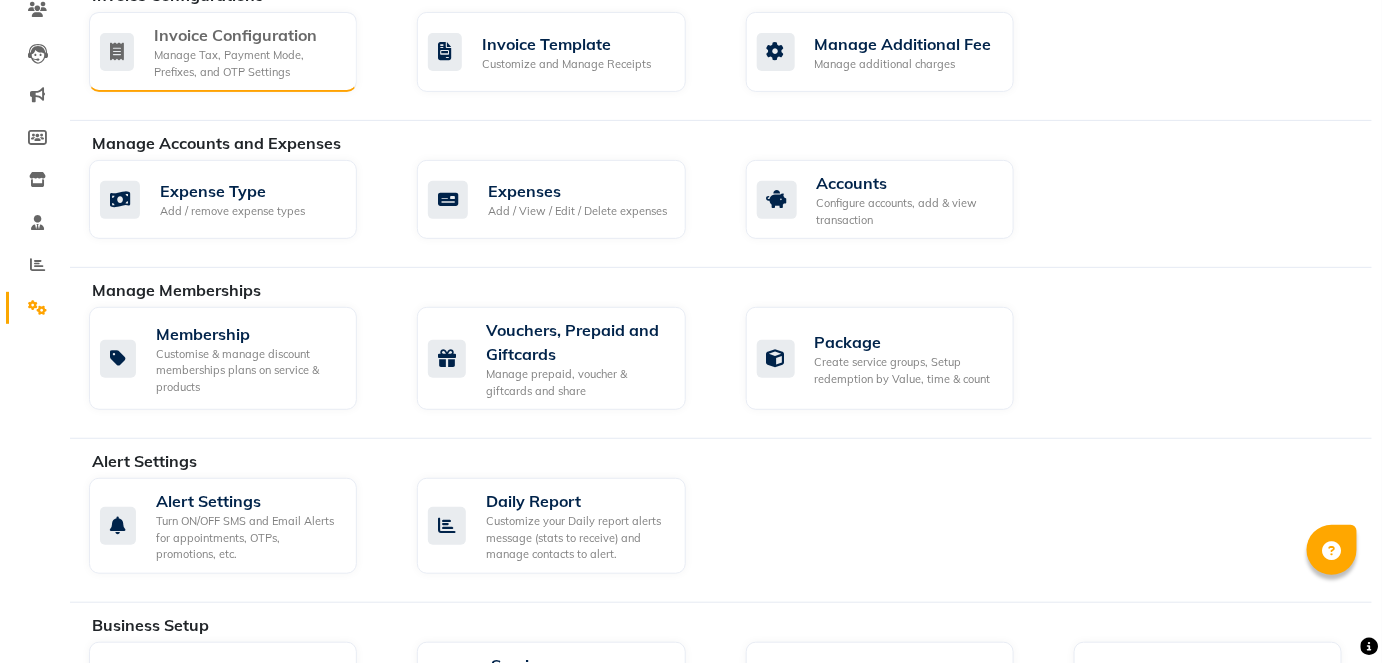 scroll, scrollTop: 0, scrollLeft: 0, axis: both 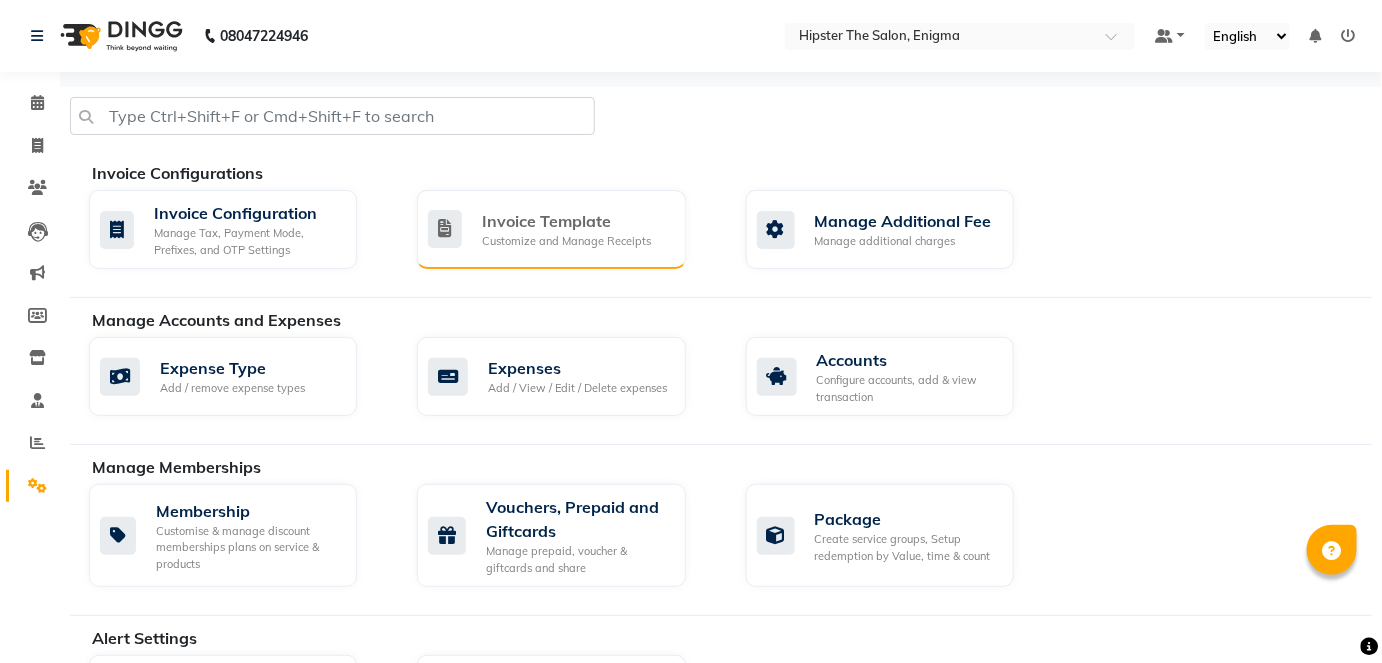 click on "Customize and Manage Receipts" 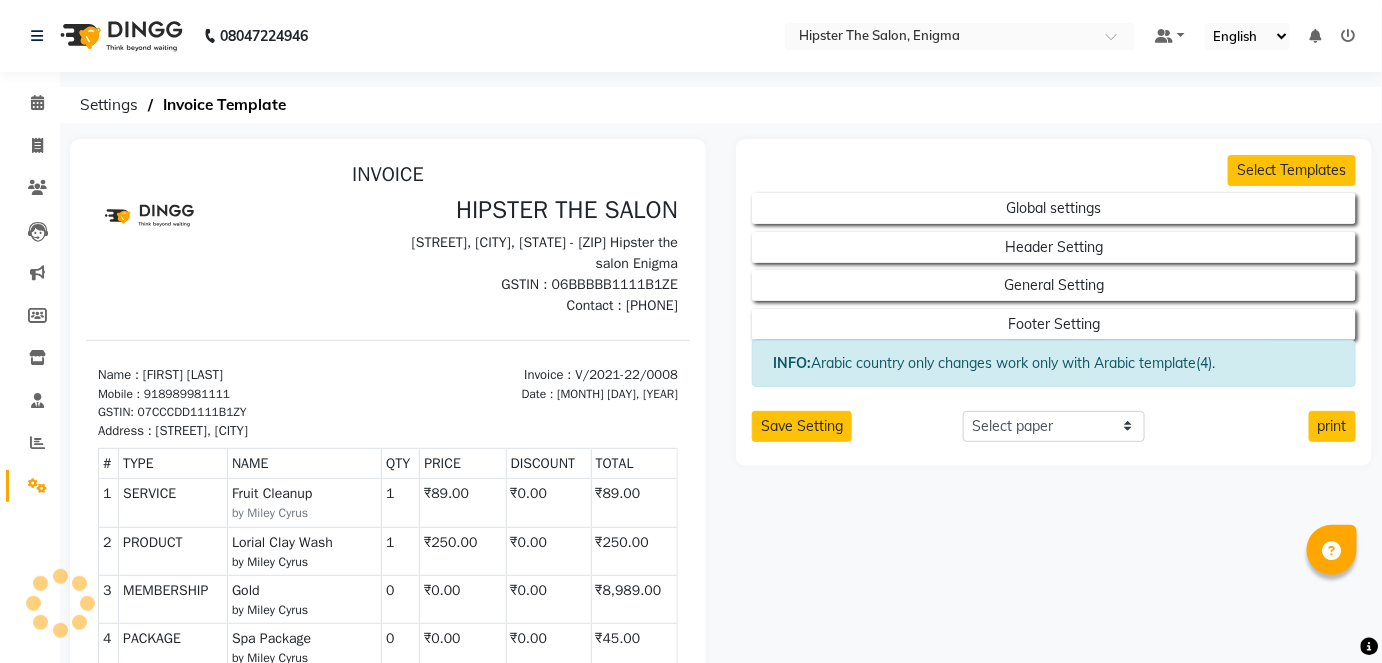 scroll, scrollTop: 0, scrollLeft: 0, axis: both 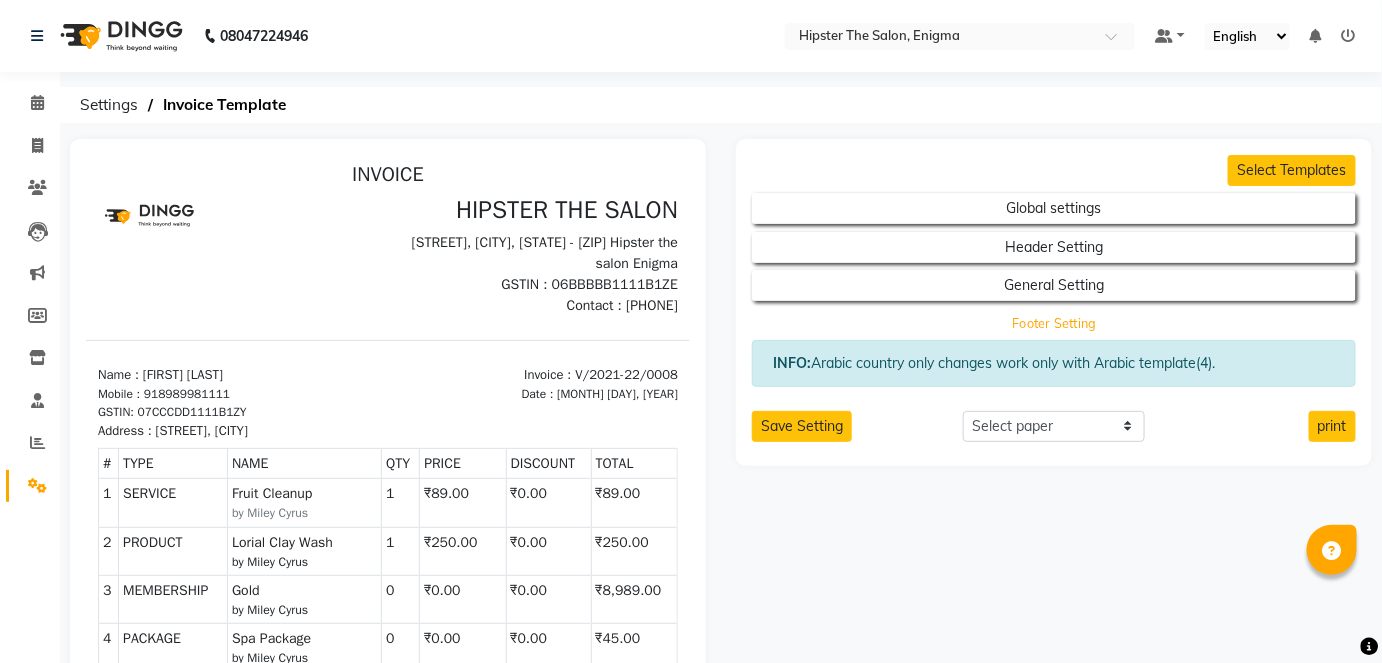 click on "Footer Setting" at bounding box center [1054, 208] 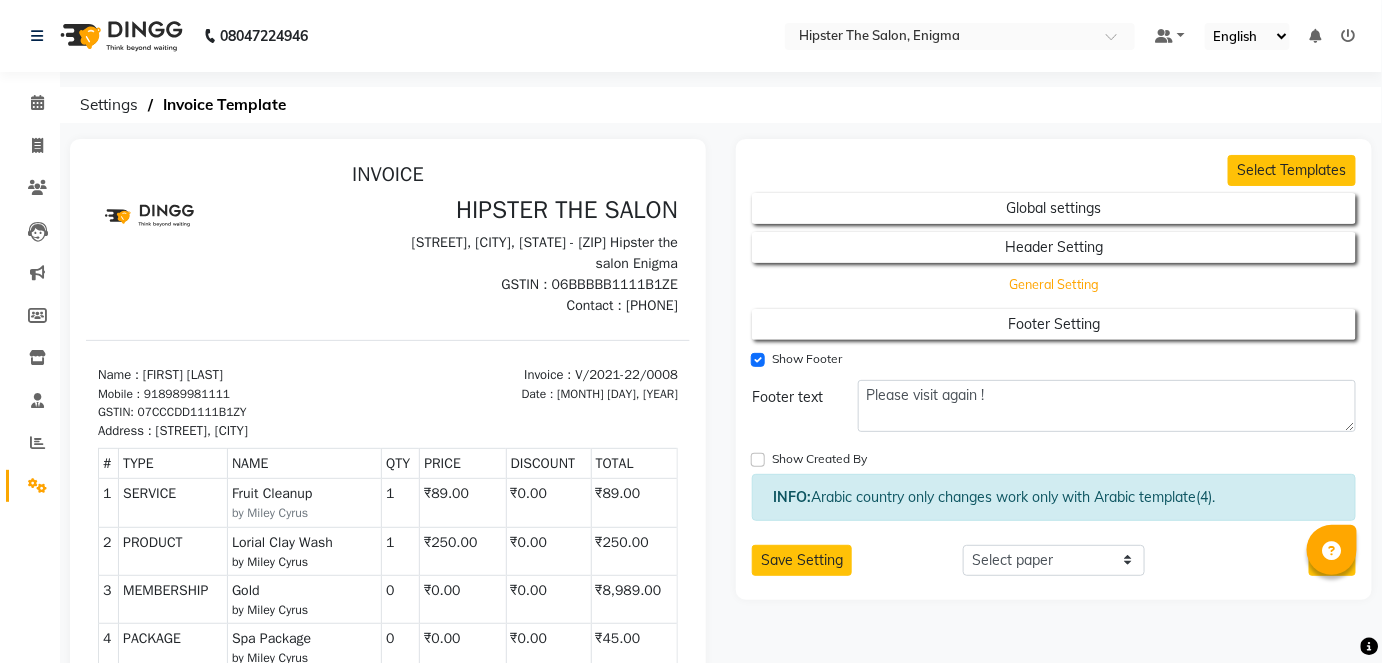 click on "General Setting" at bounding box center (1054, 208) 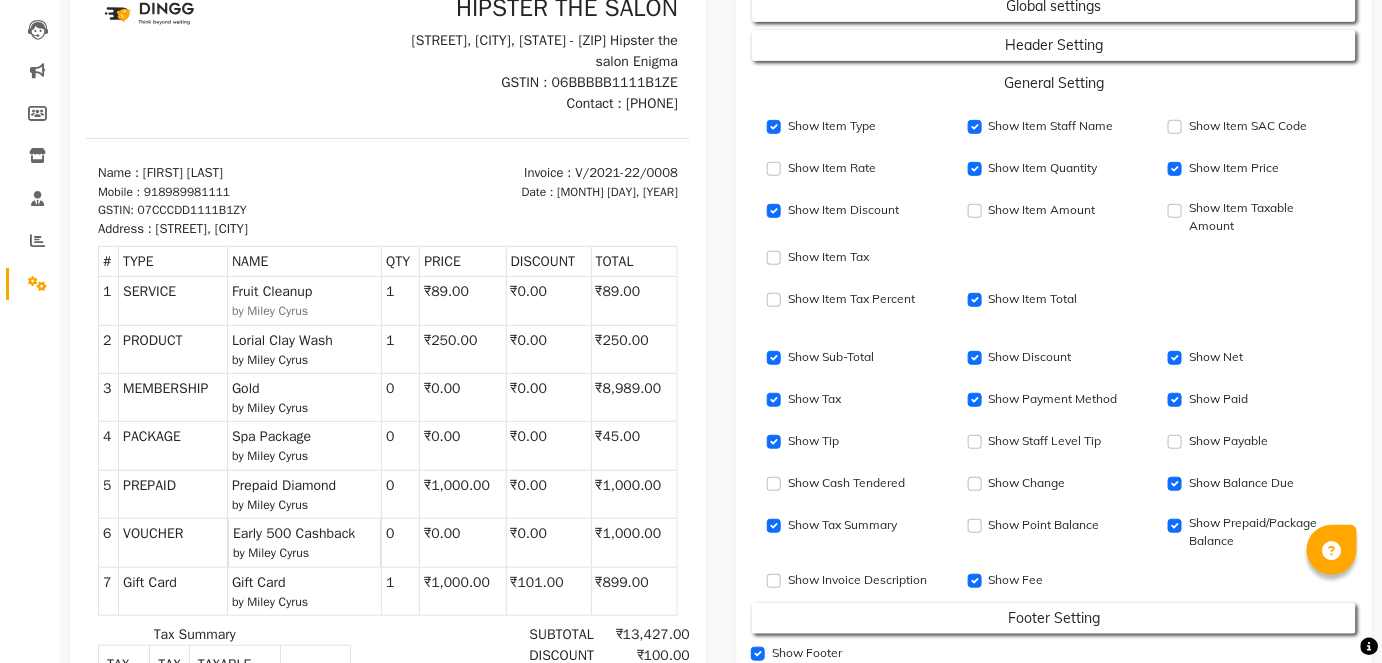 scroll, scrollTop: 277, scrollLeft: 0, axis: vertical 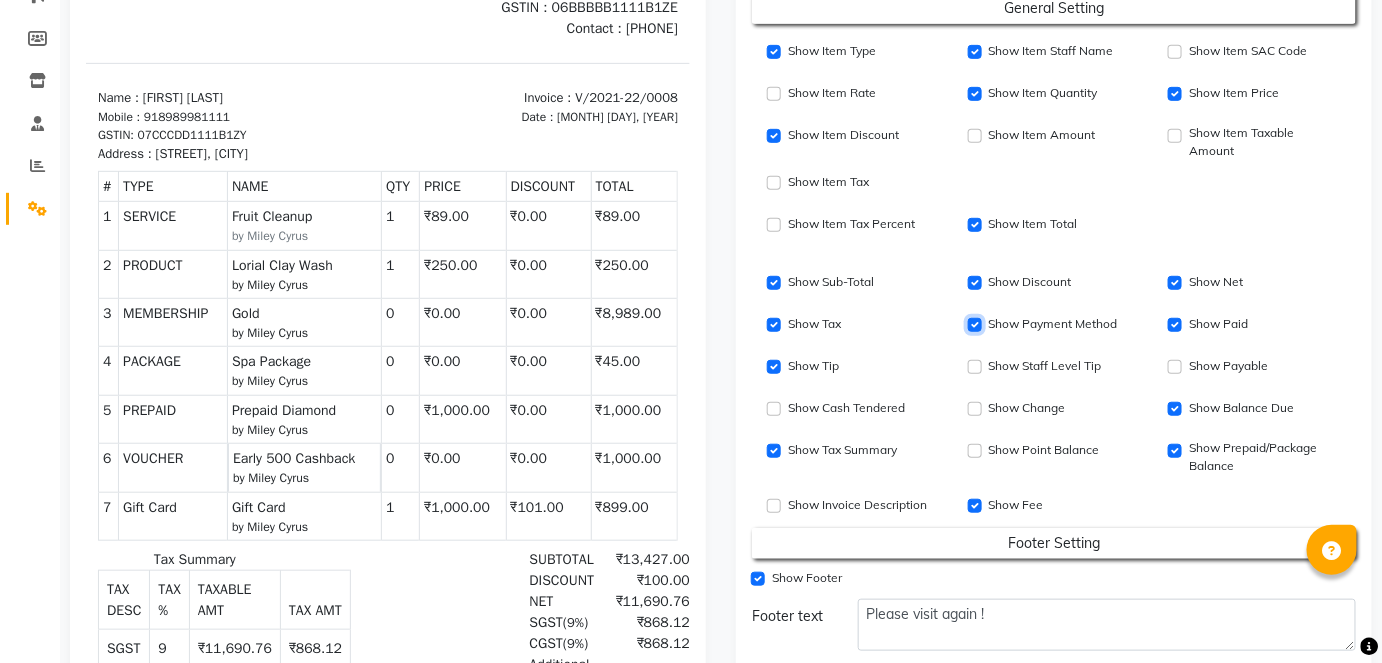 click on "Show Item Discount" at bounding box center (975, 325) 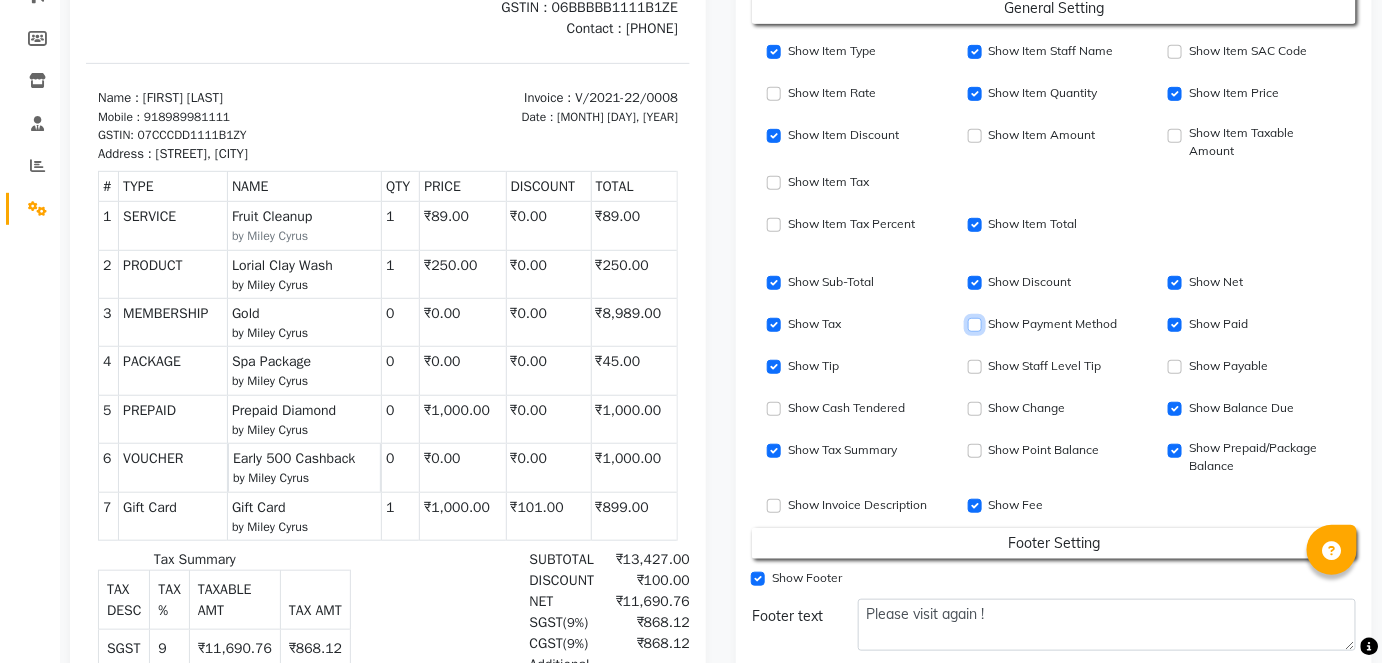 click on "Show Item Discount" at bounding box center [975, 325] 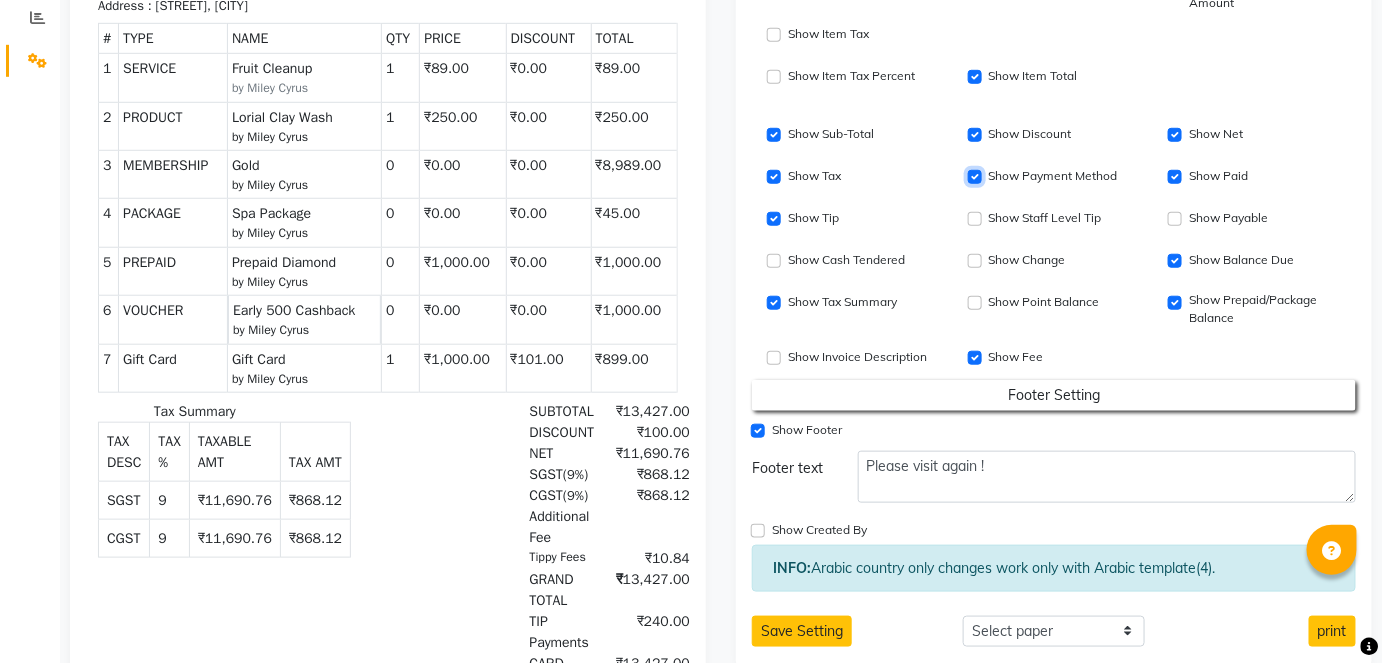scroll, scrollTop: 426, scrollLeft: 0, axis: vertical 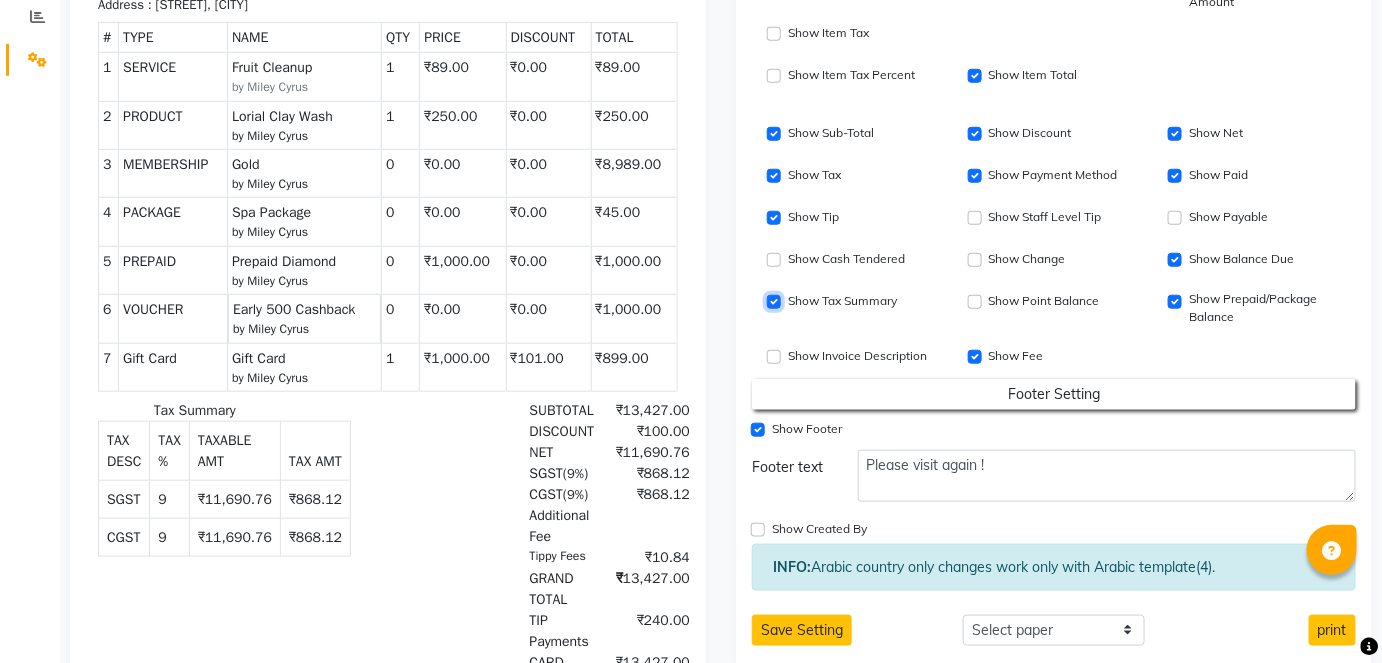 click on "Show Tax Summary" at bounding box center (774, 302) 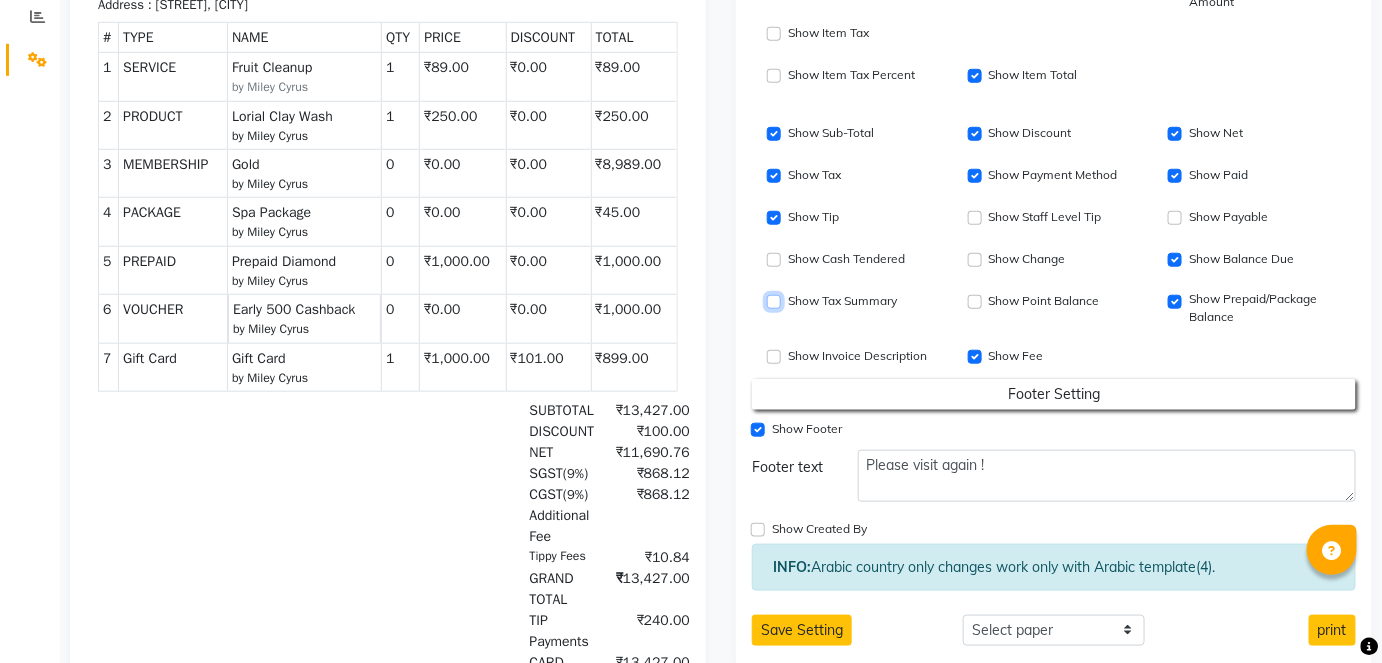 scroll, scrollTop: 0, scrollLeft: 0, axis: both 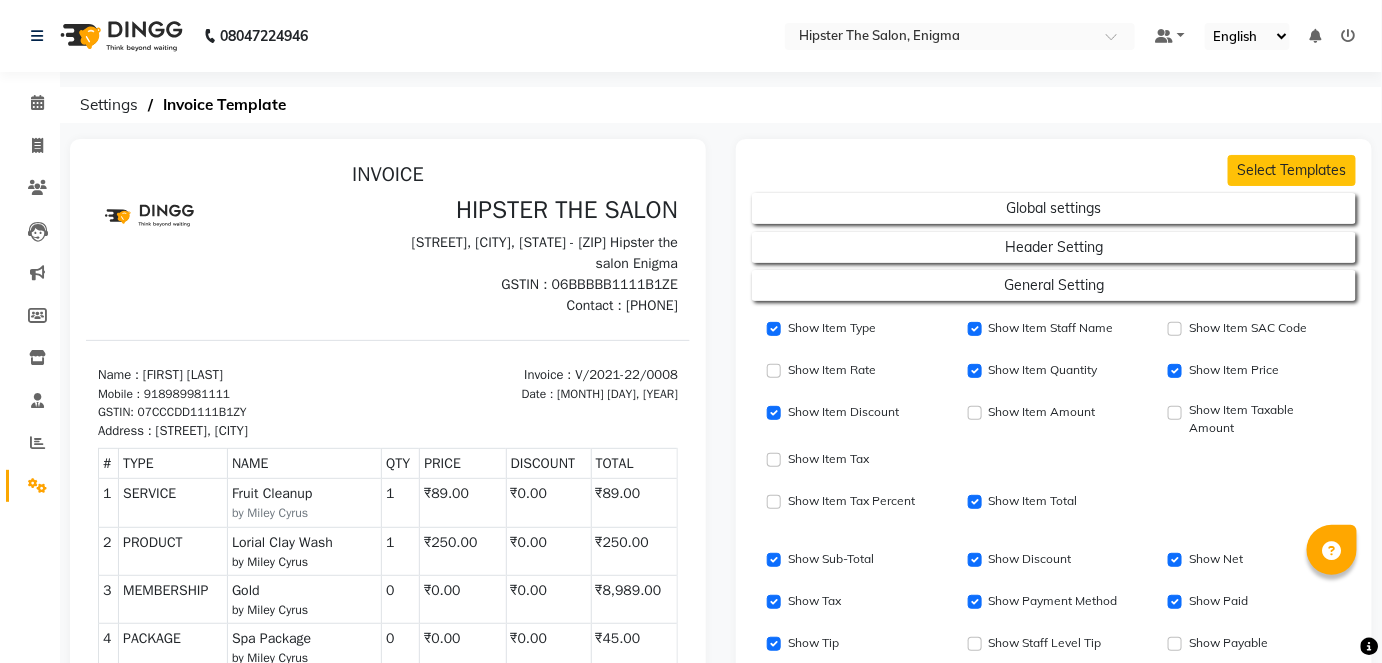 click on "Invoice : V/2021-22/0008" at bounding box center [538, 374] 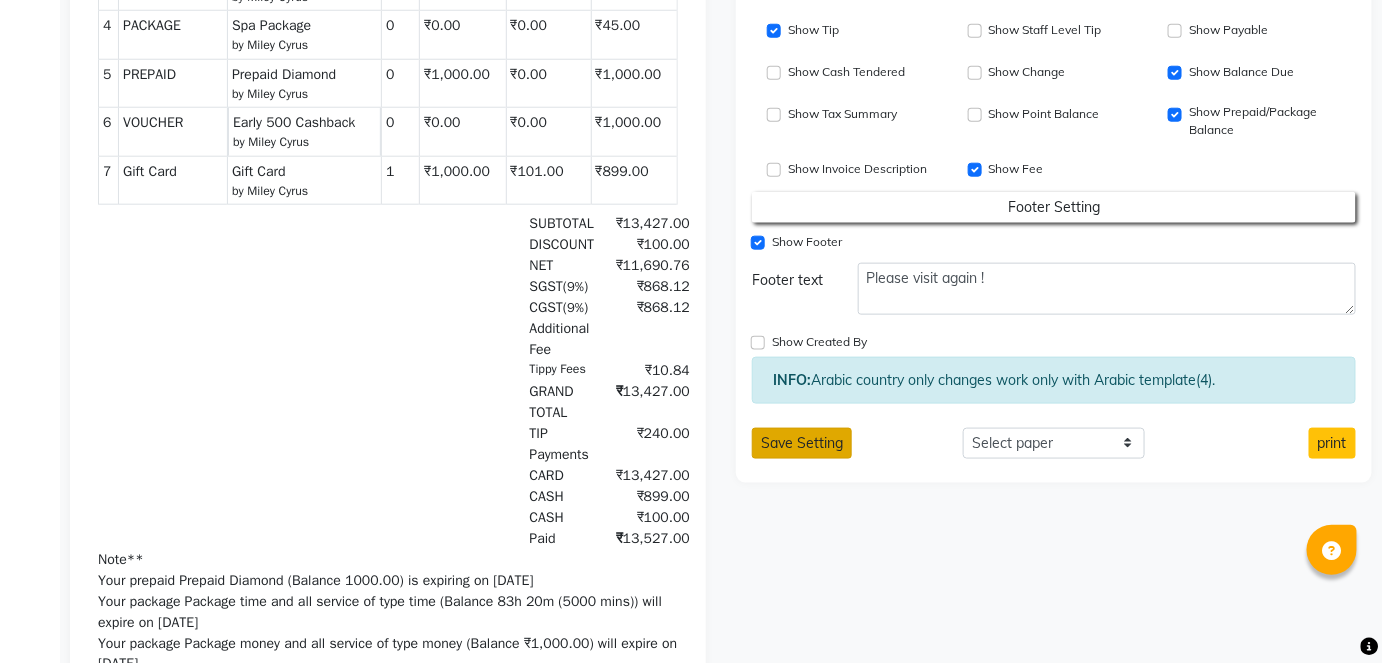 click on "Save Setting" 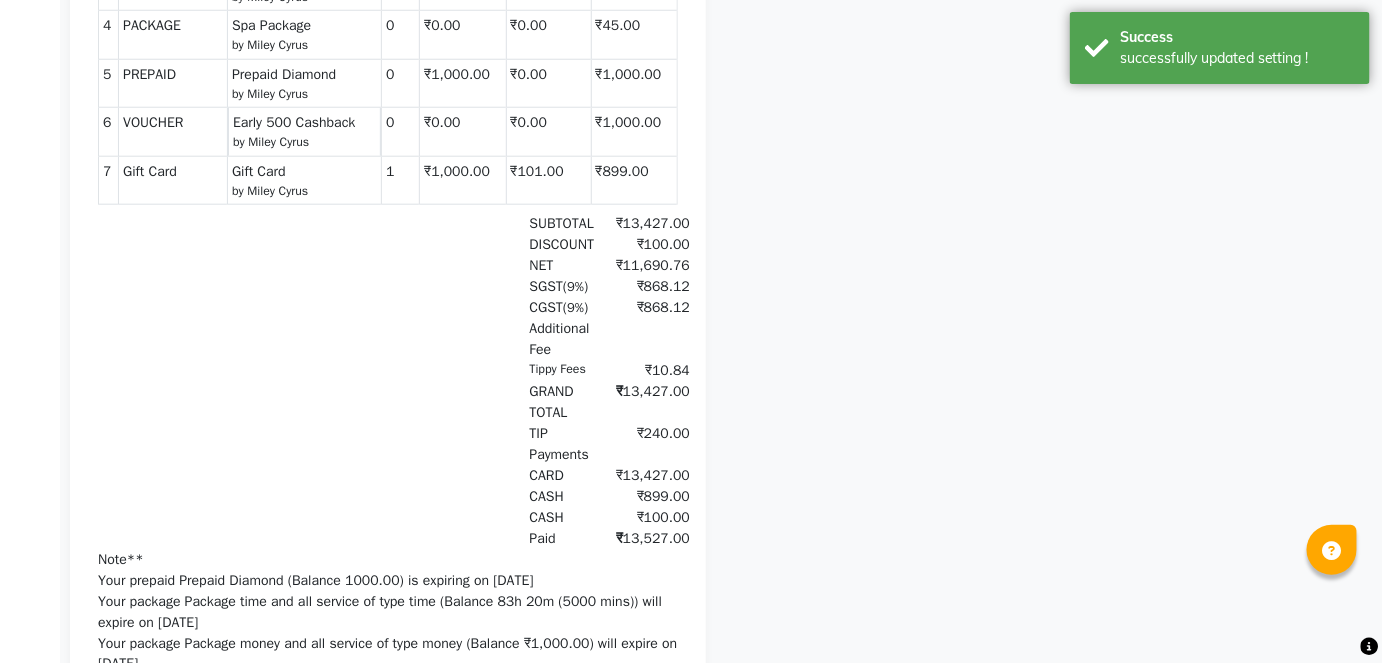 scroll, scrollTop: 742, scrollLeft: 0, axis: vertical 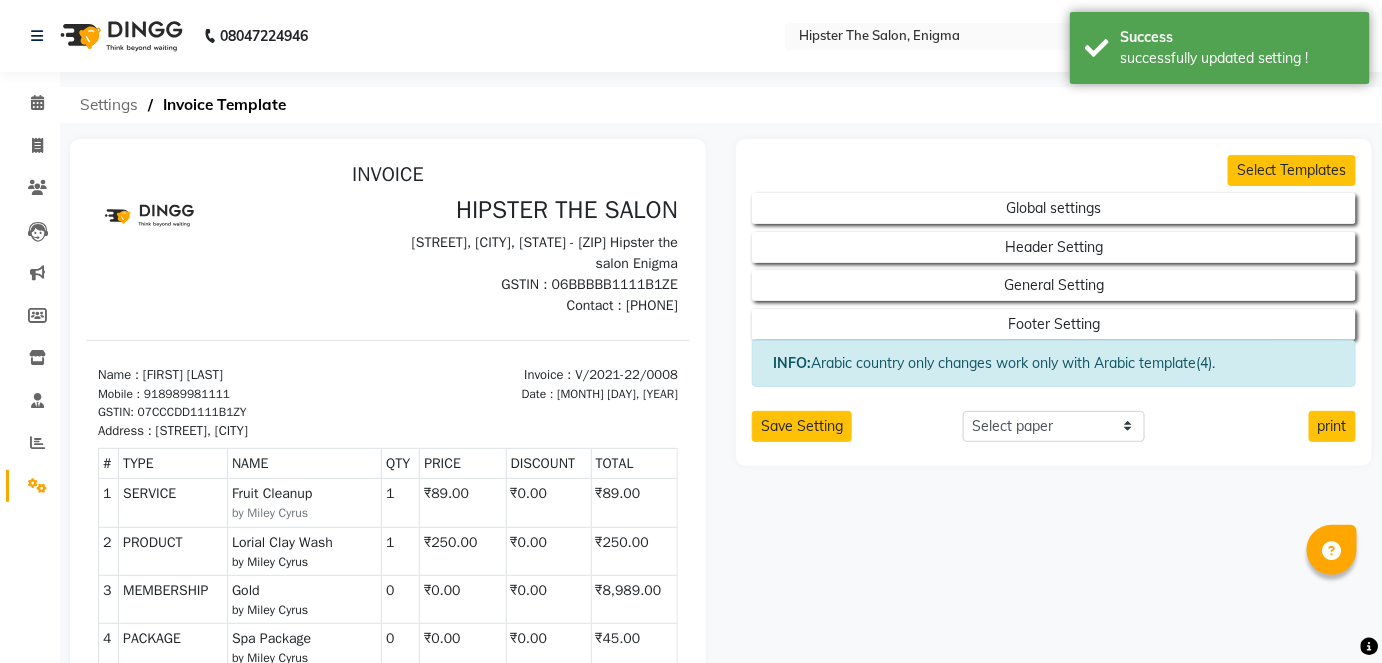 click on "Settings" 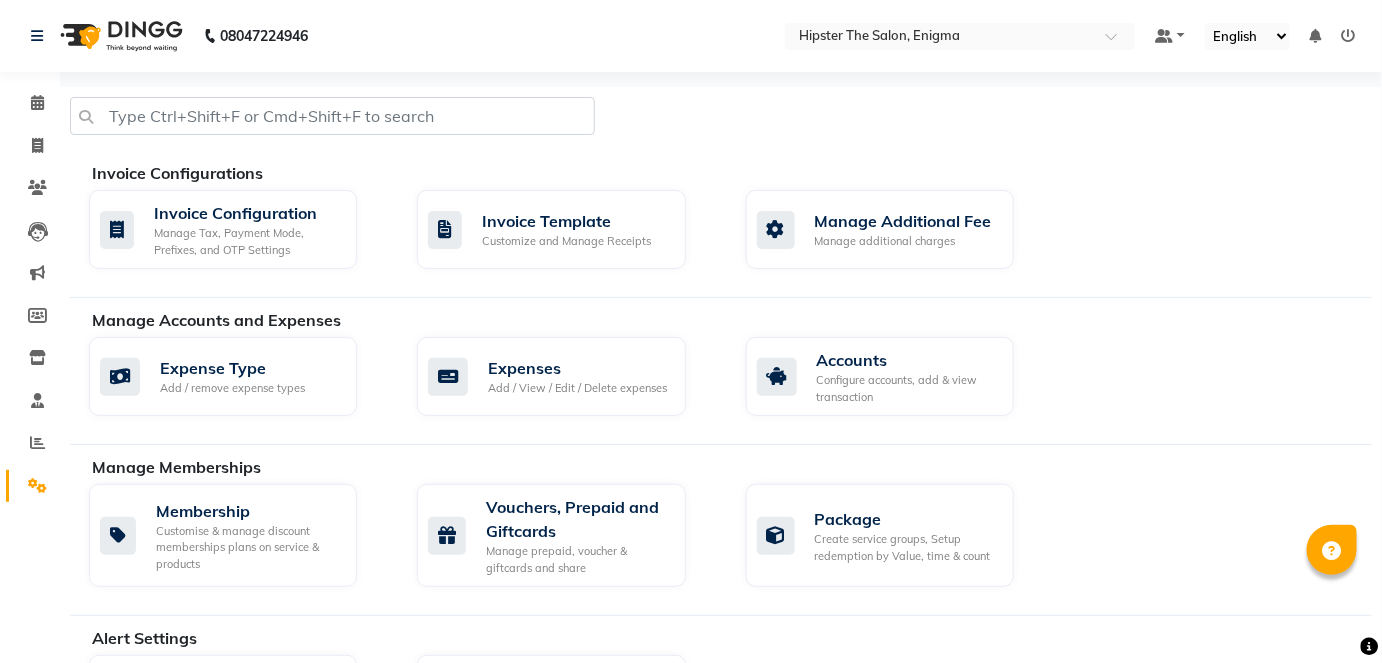 scroll, scrollTop: 455, scrollLeft: 0, axis: vertical 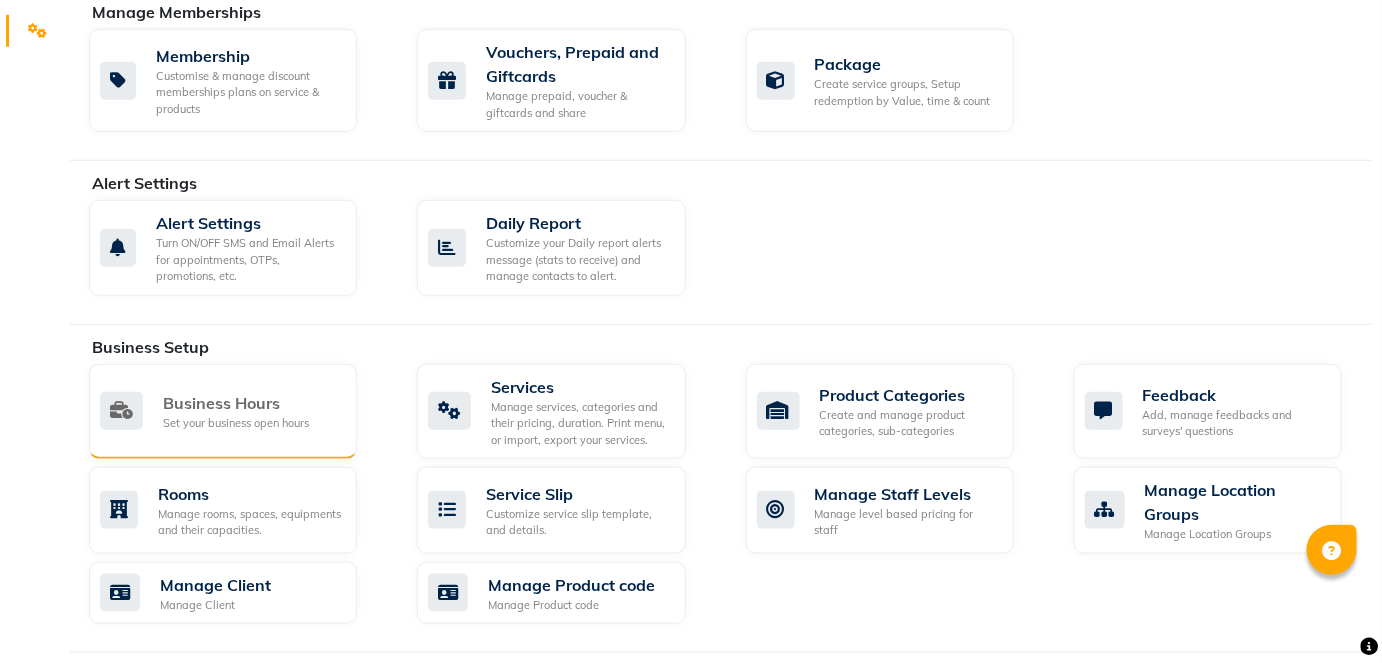 click on "Business Hours Set your business open hours" 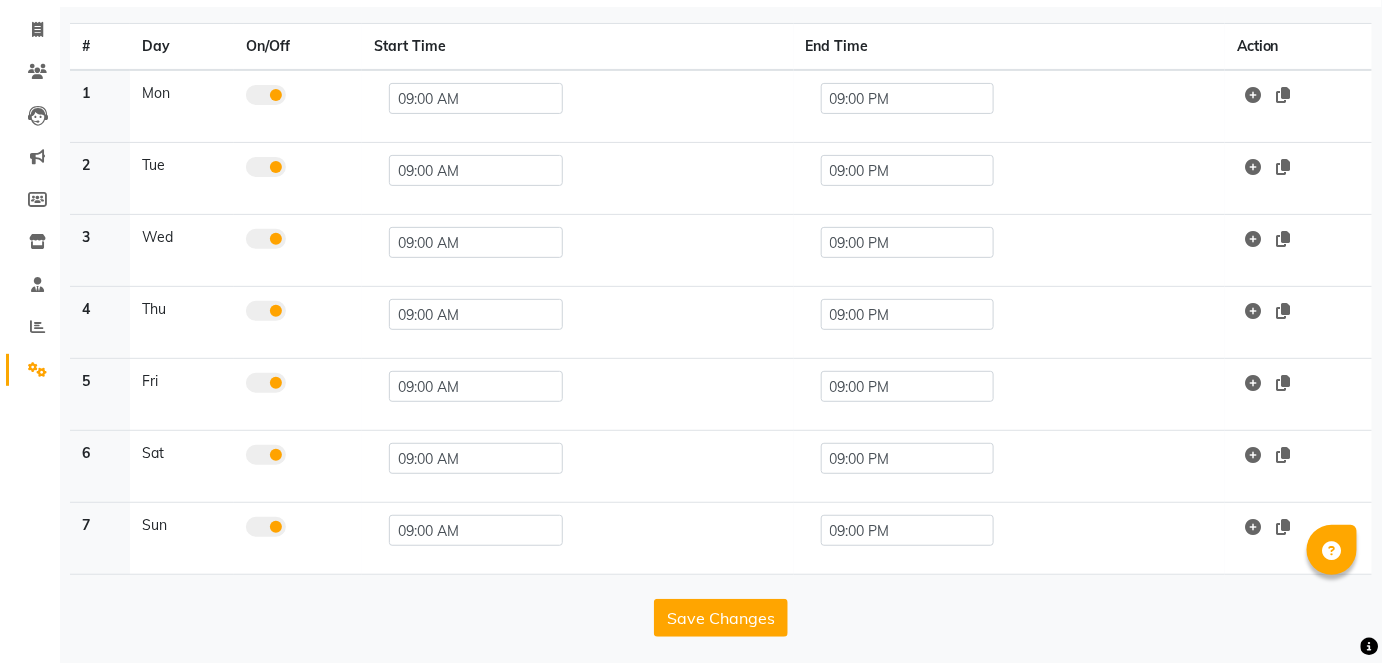 scroll, scrollTop: 0, scrollLeft: 0, axis: both 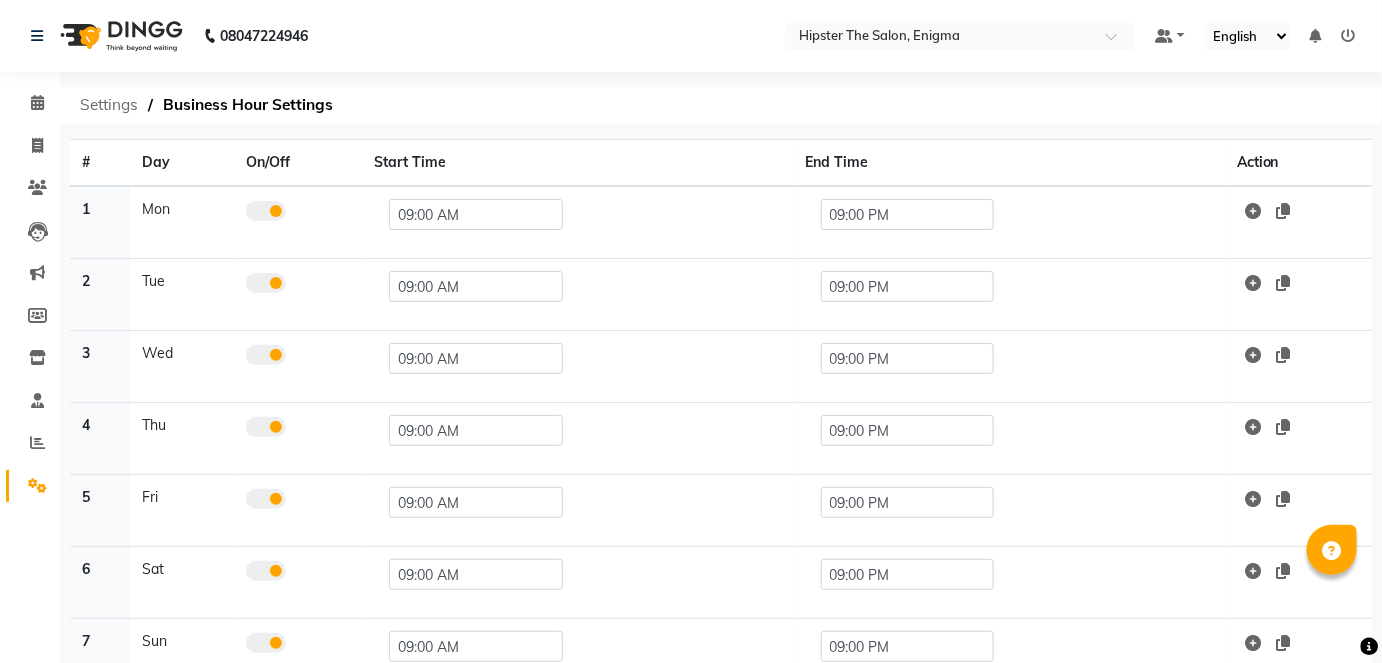 click on "Settings" 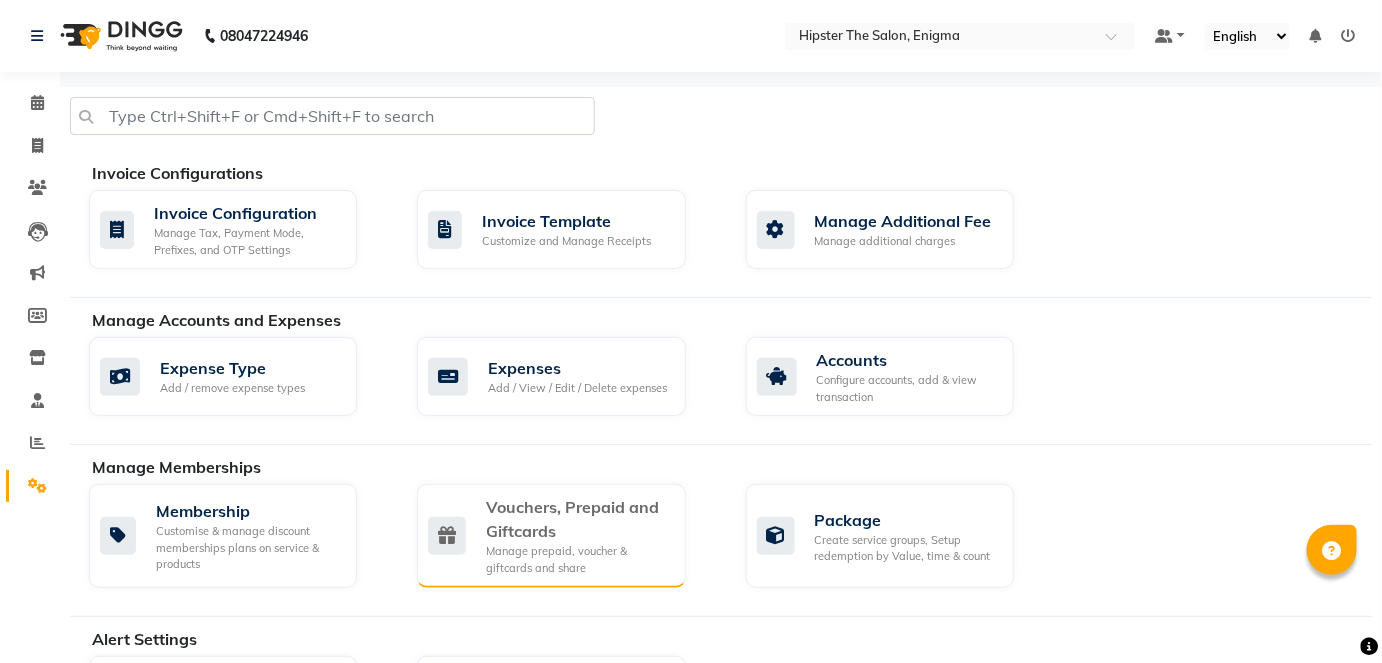 click on "Manage prepaid, voucher & giftcards and share" 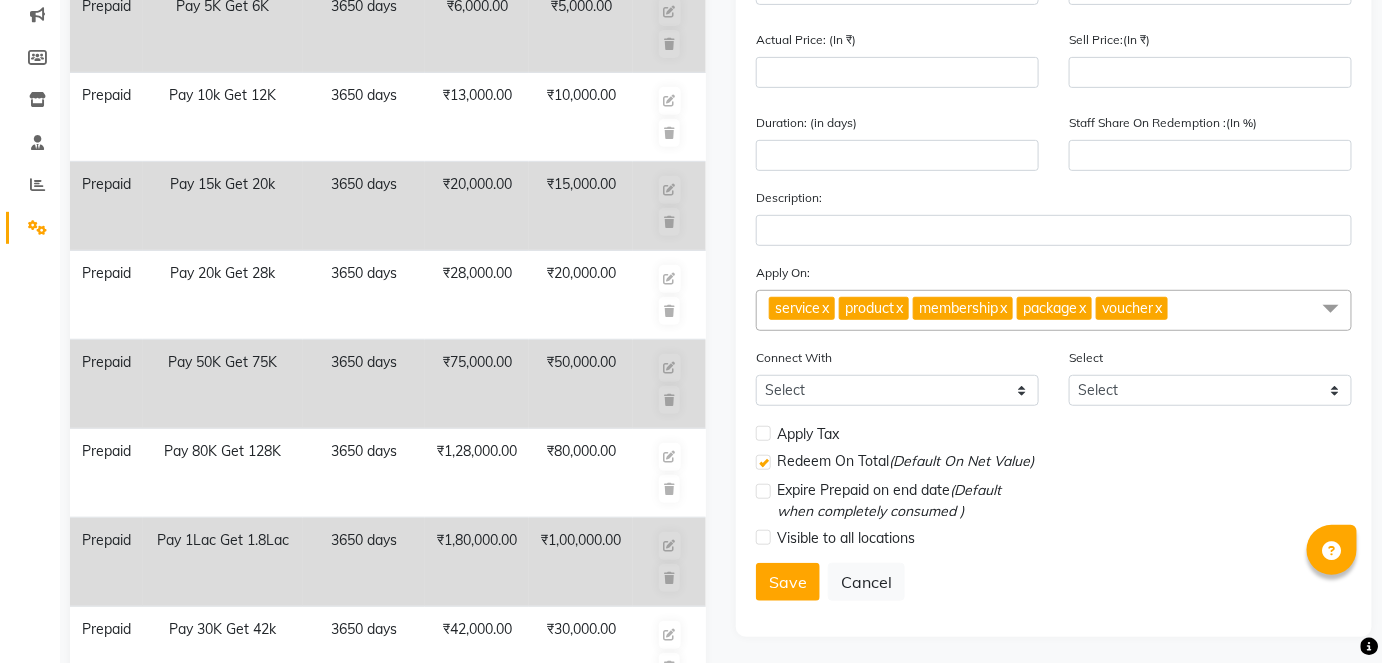 scroll, scrollTop: 261, scrollLeft: 0, axis: vertical 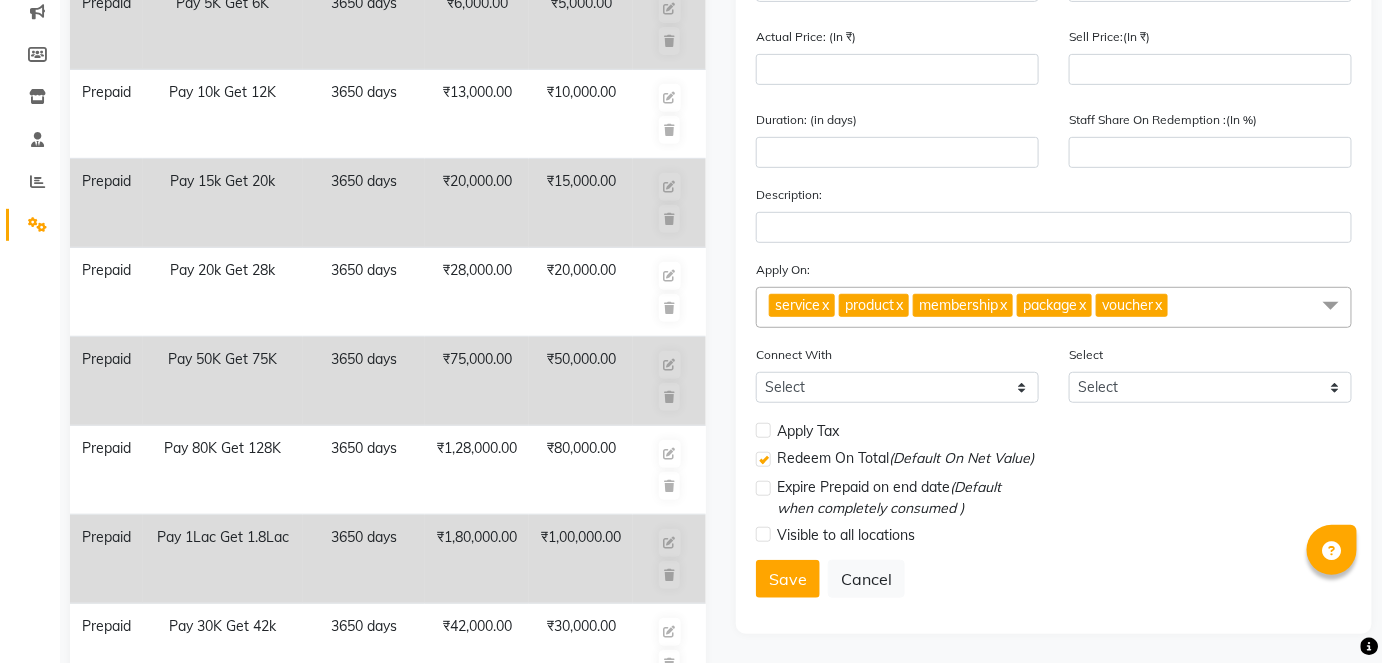 click on "10 20 50 100" 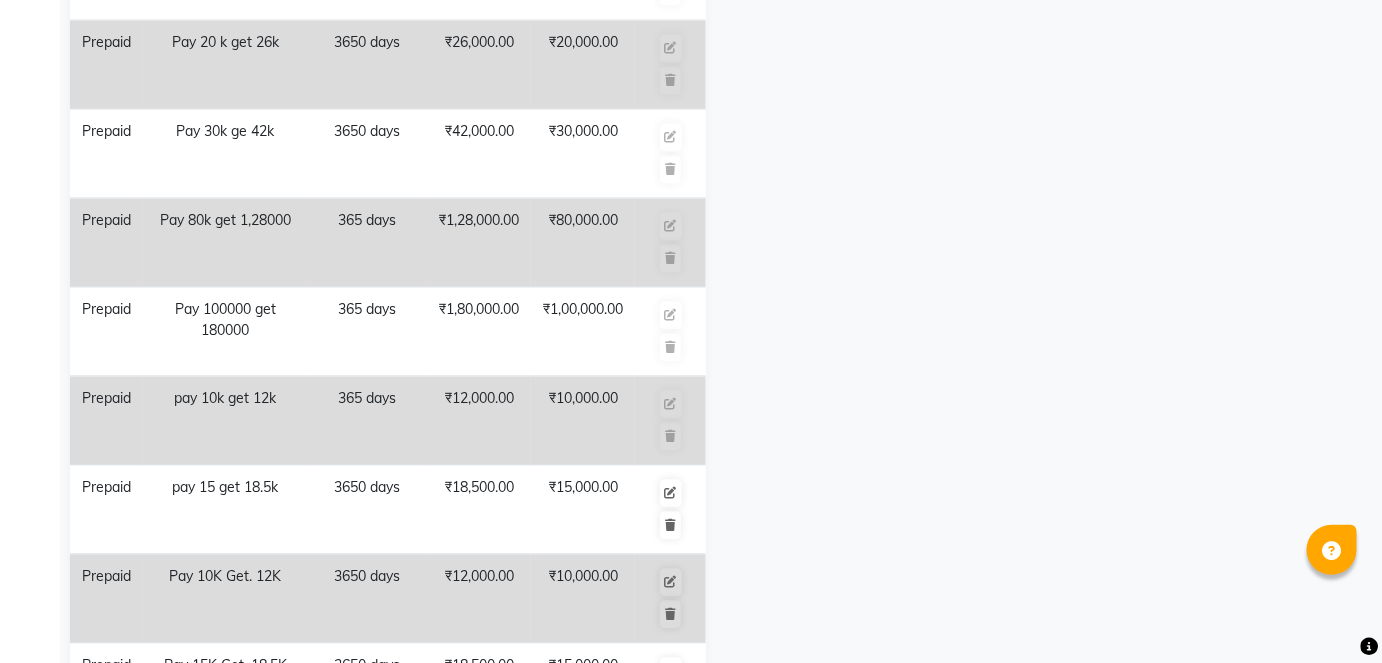 scroll, scrollTop: 1283, scrollLeft: 0, axis: vertical 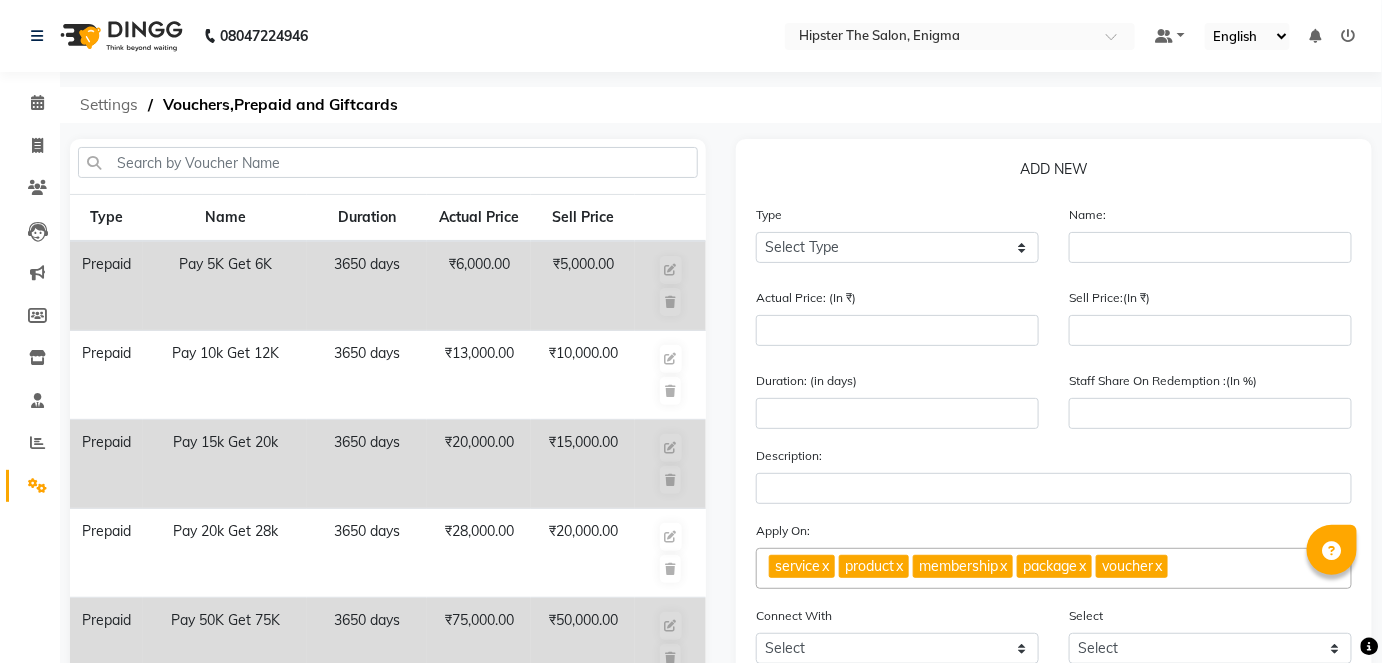 click on "Settings" 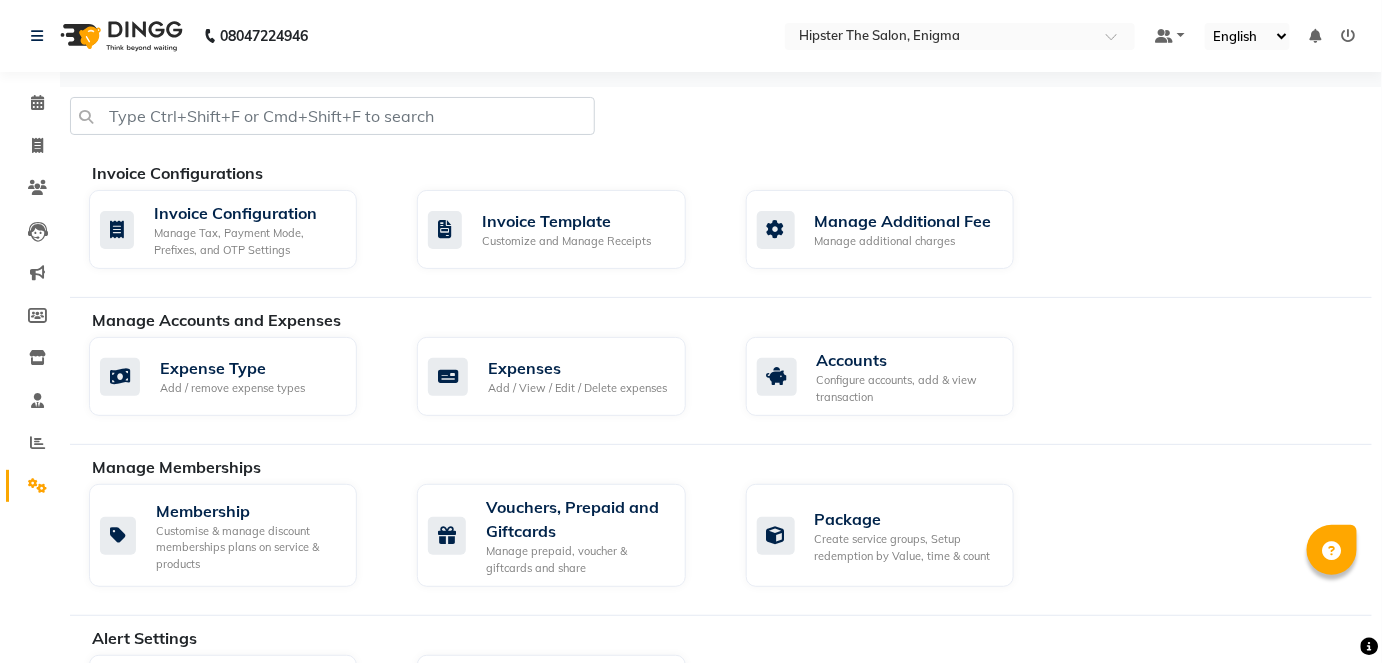 drag, startPoint x: 31, startPoint y: 120, endPoint x: 51, endPoint y: 80, distance: 44.72136 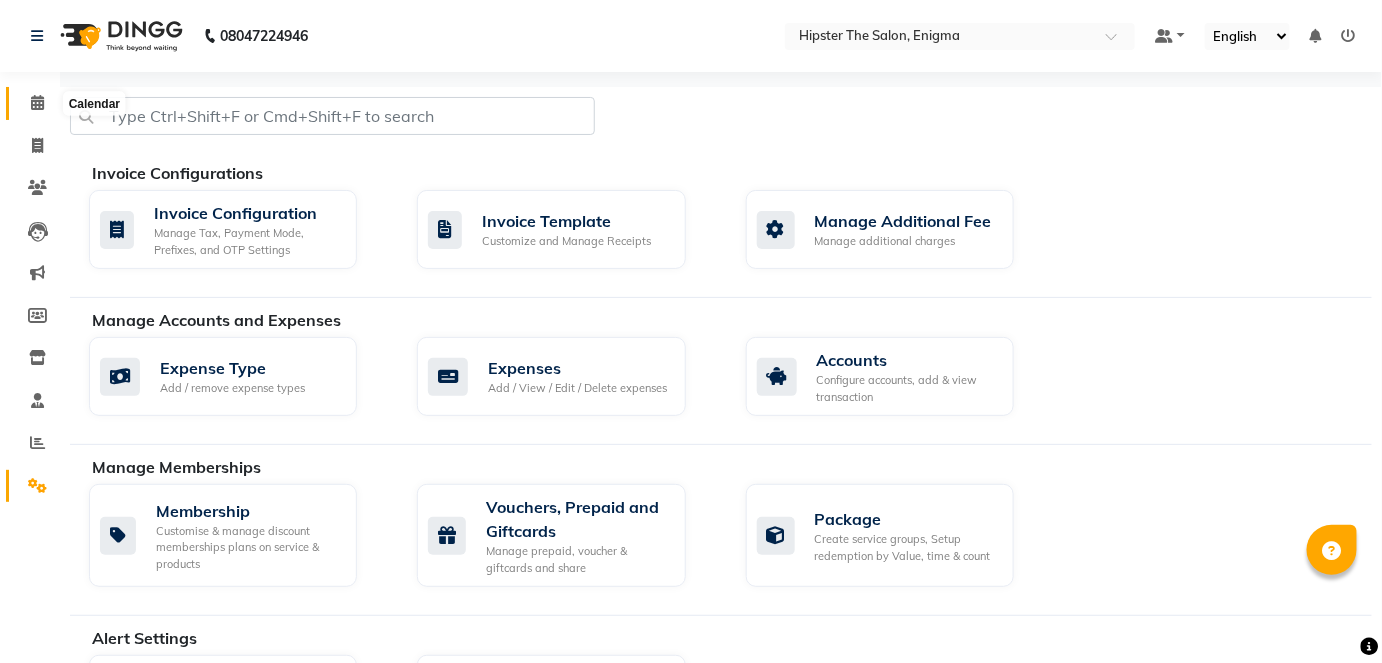 click 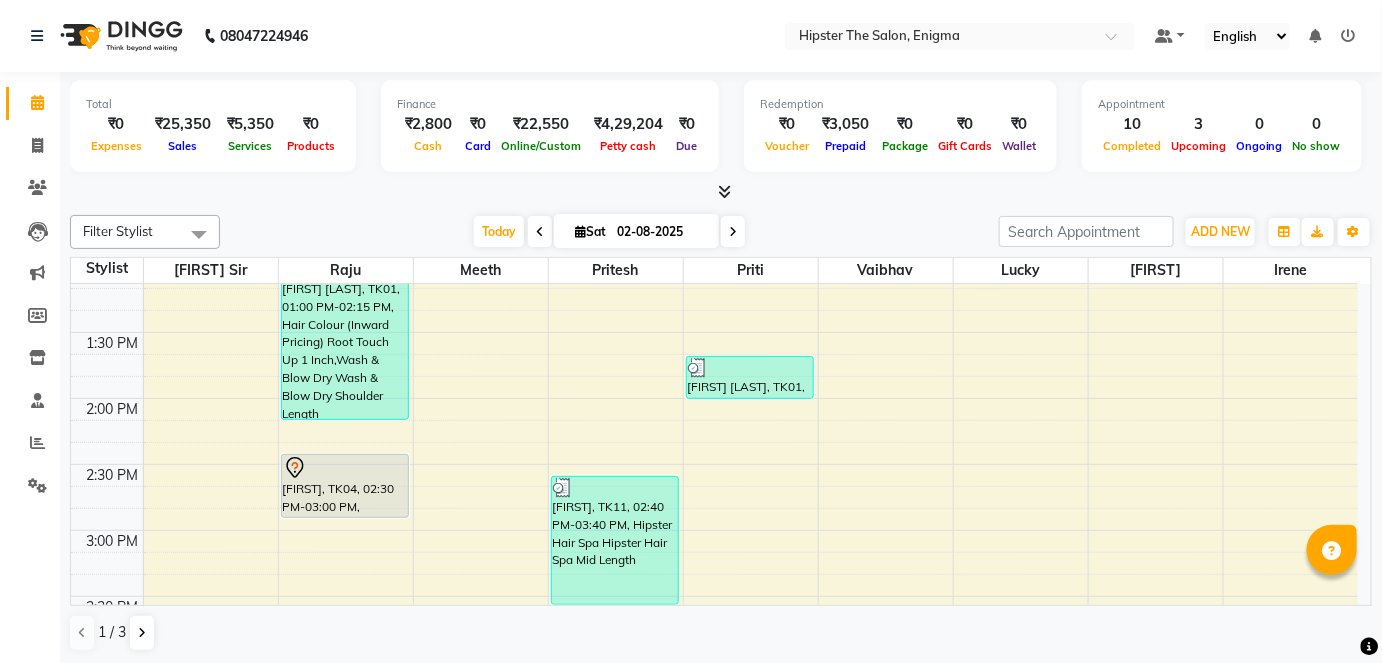 scroll, scrollTop: 853, scrollLeft: 0, axis: vertical 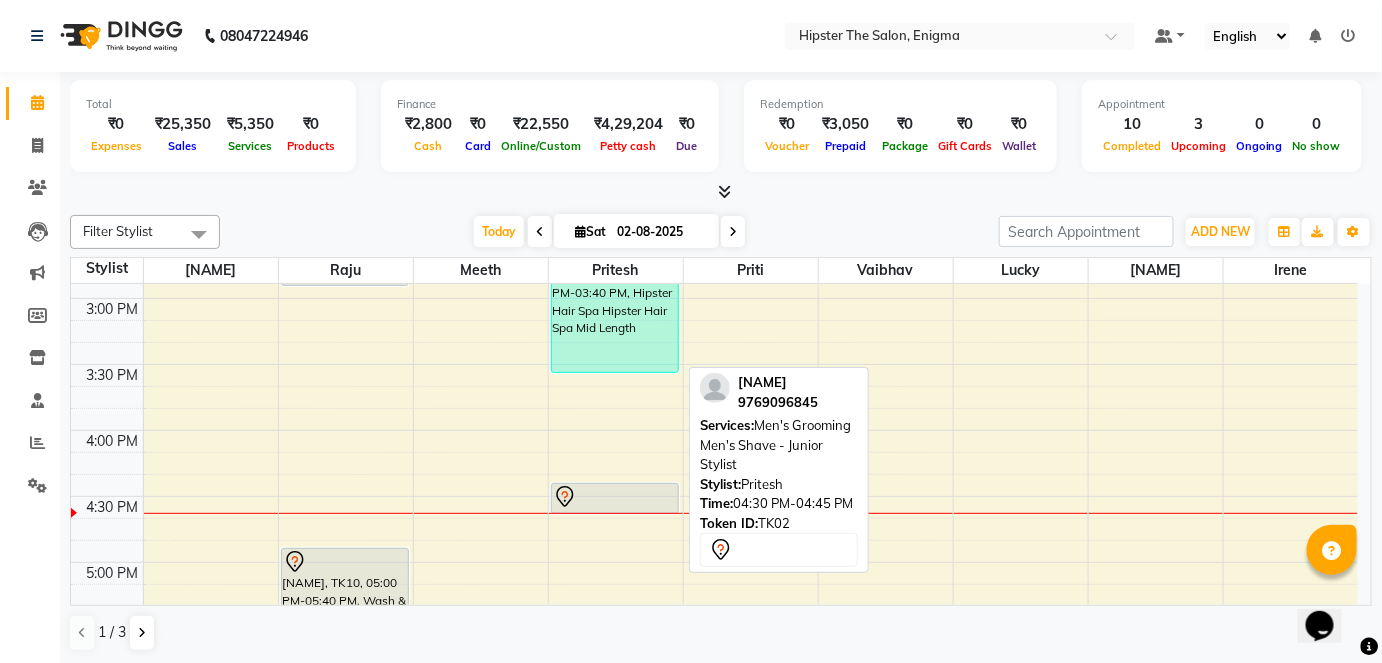 click at bounding box center (615, 497) 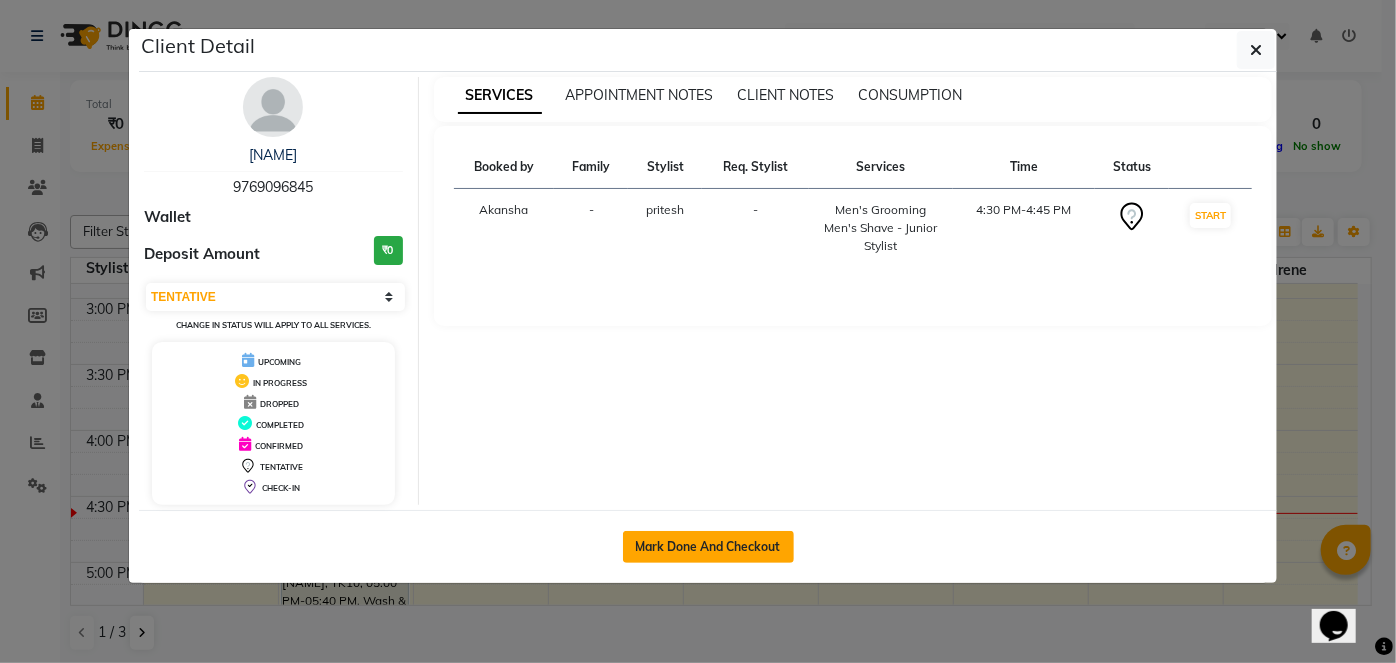 click on "Mark Done And Checkout" 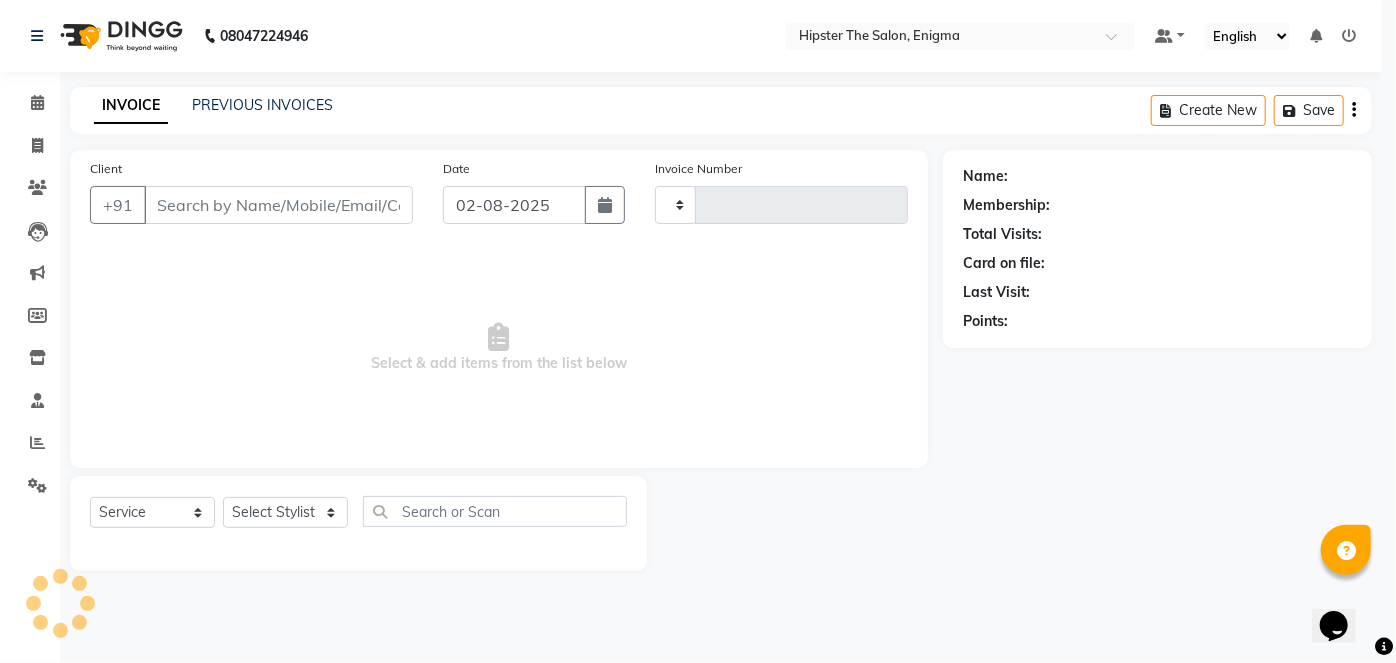type on "0700" 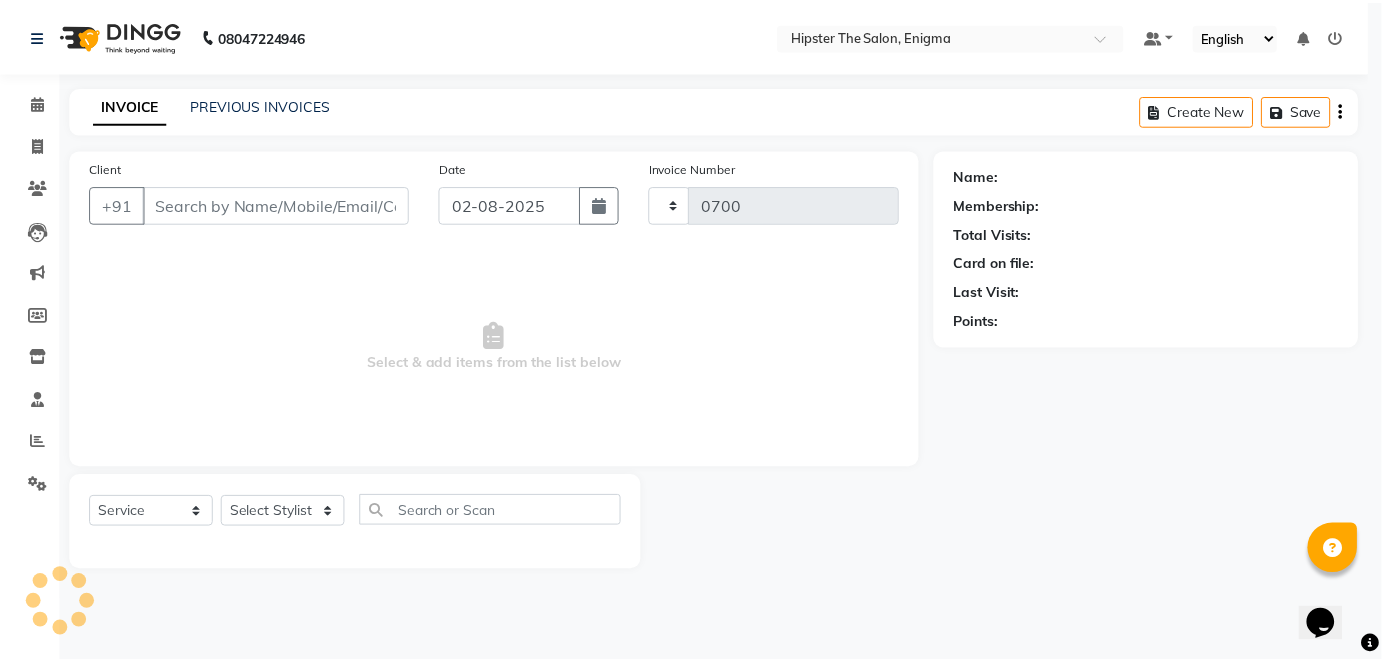 scroll, scrollTop: 0, scrollLeft: 0, axis: both 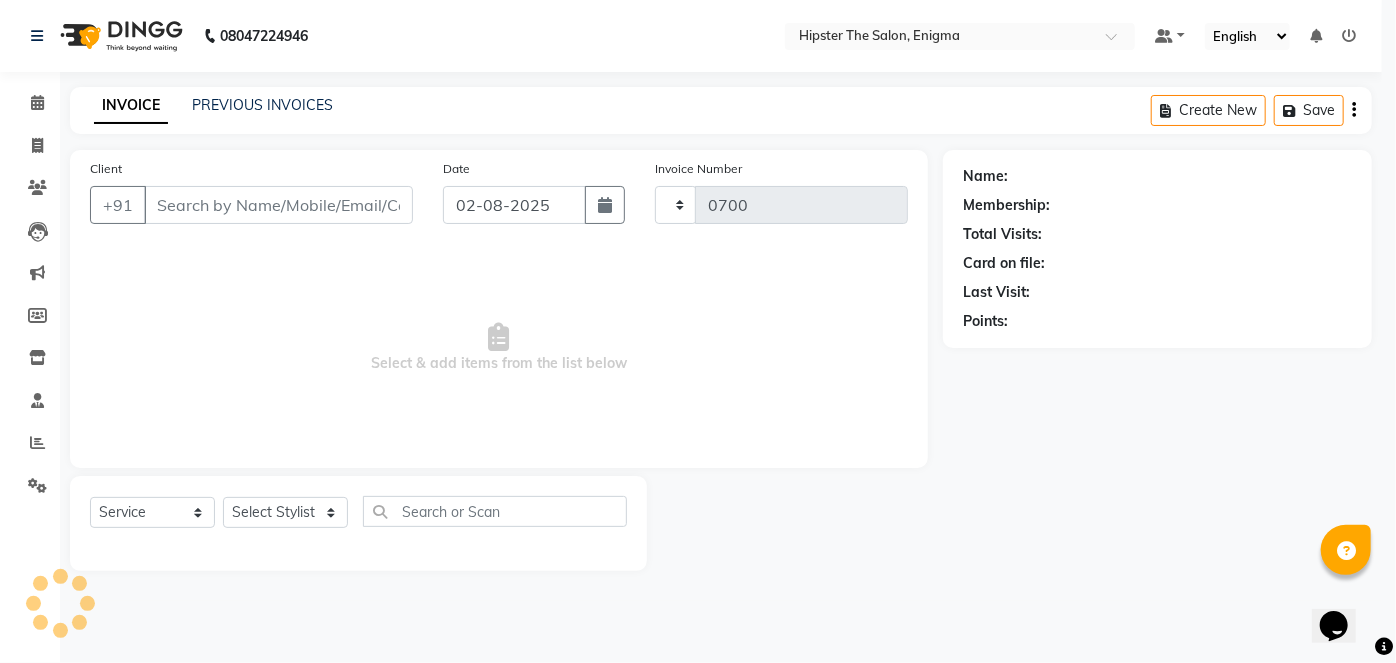 select on "3" 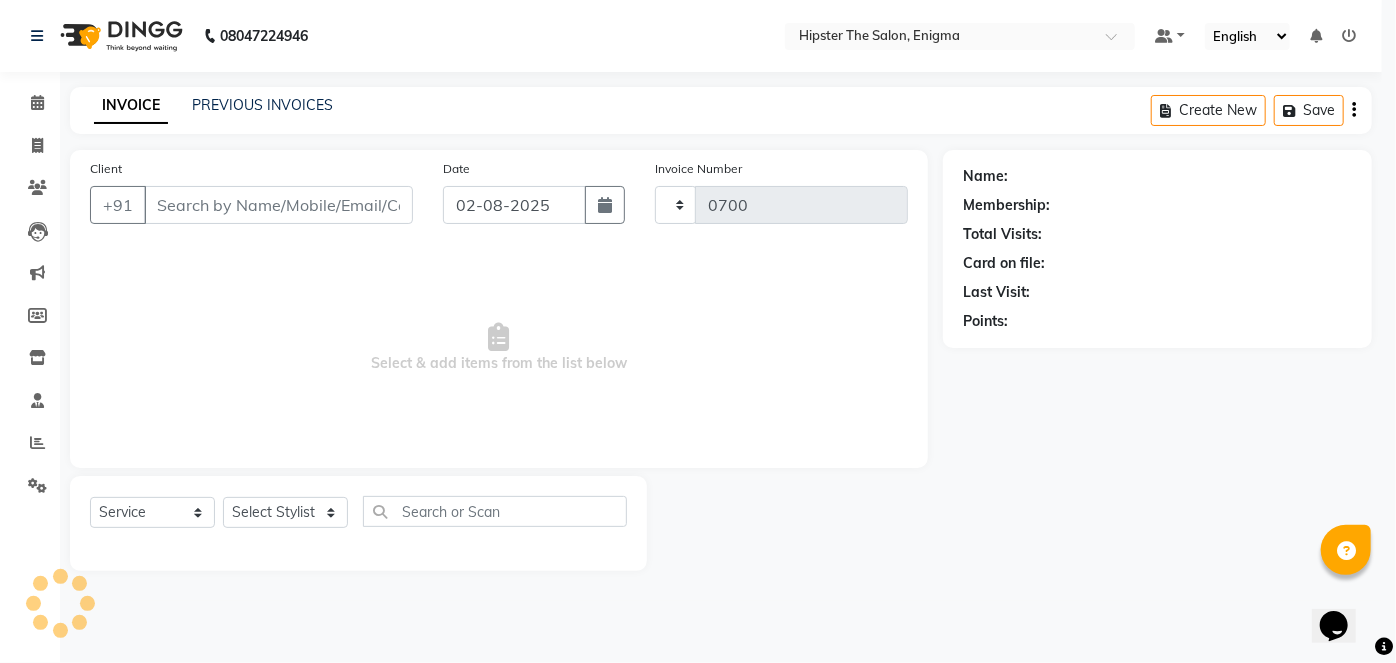 select on "4468" 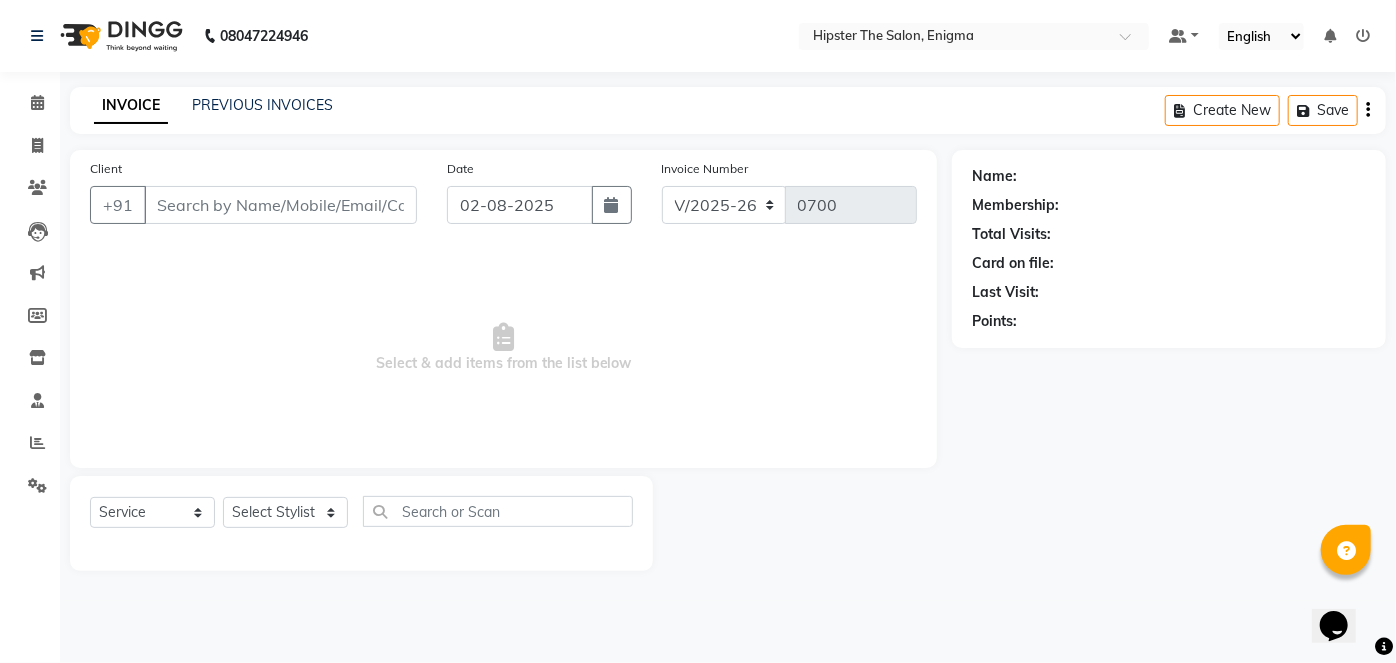 type on "9769096845" 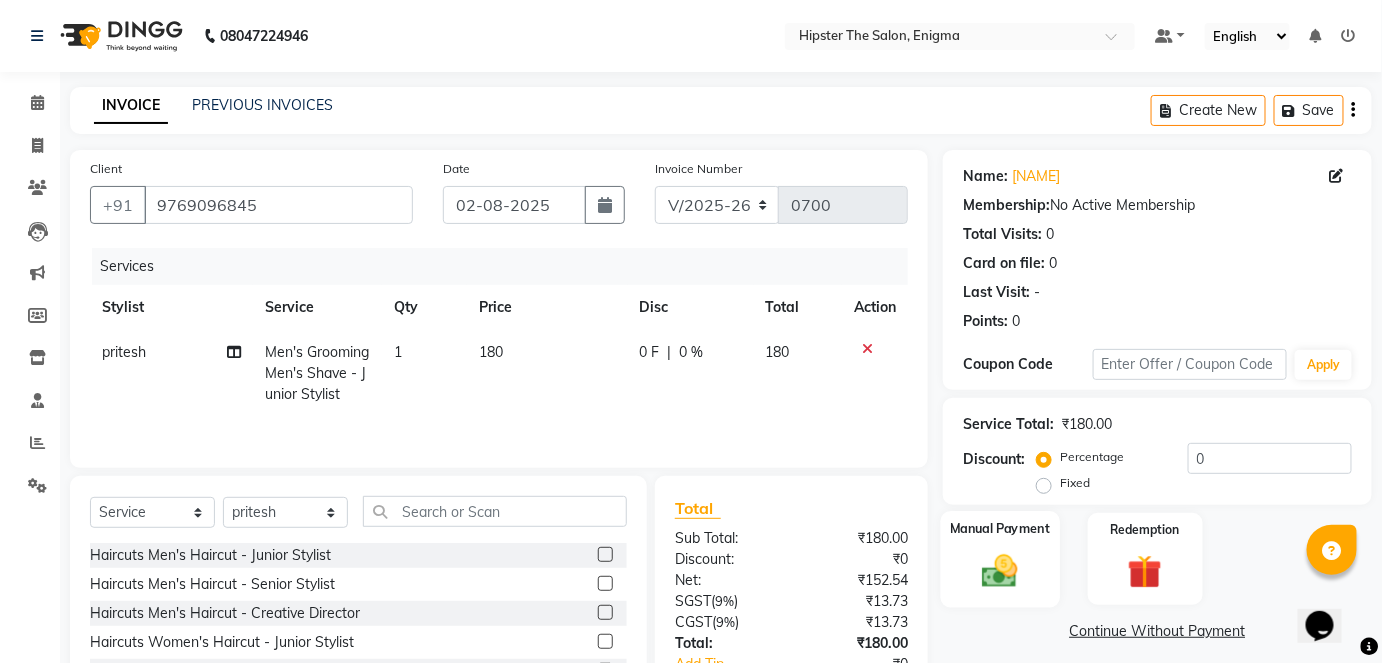click 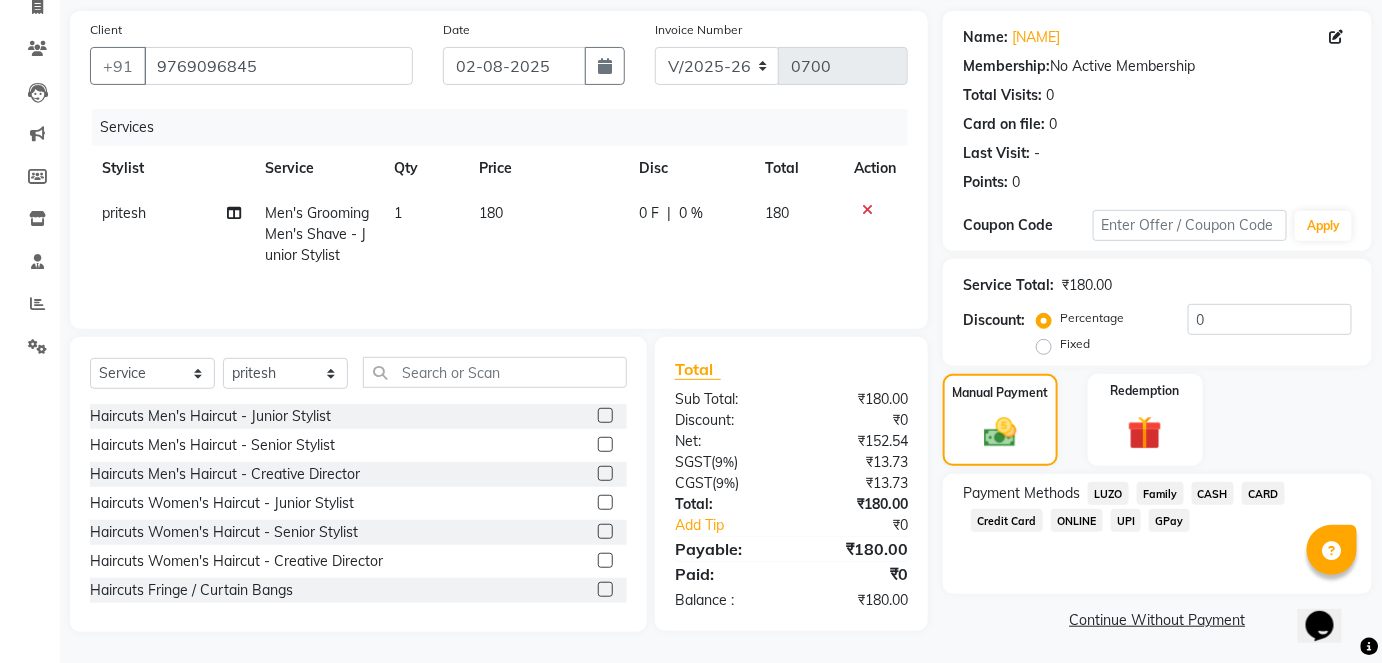 scroll, scrollTop: 140, scrollLeft: 0, axis: vertical 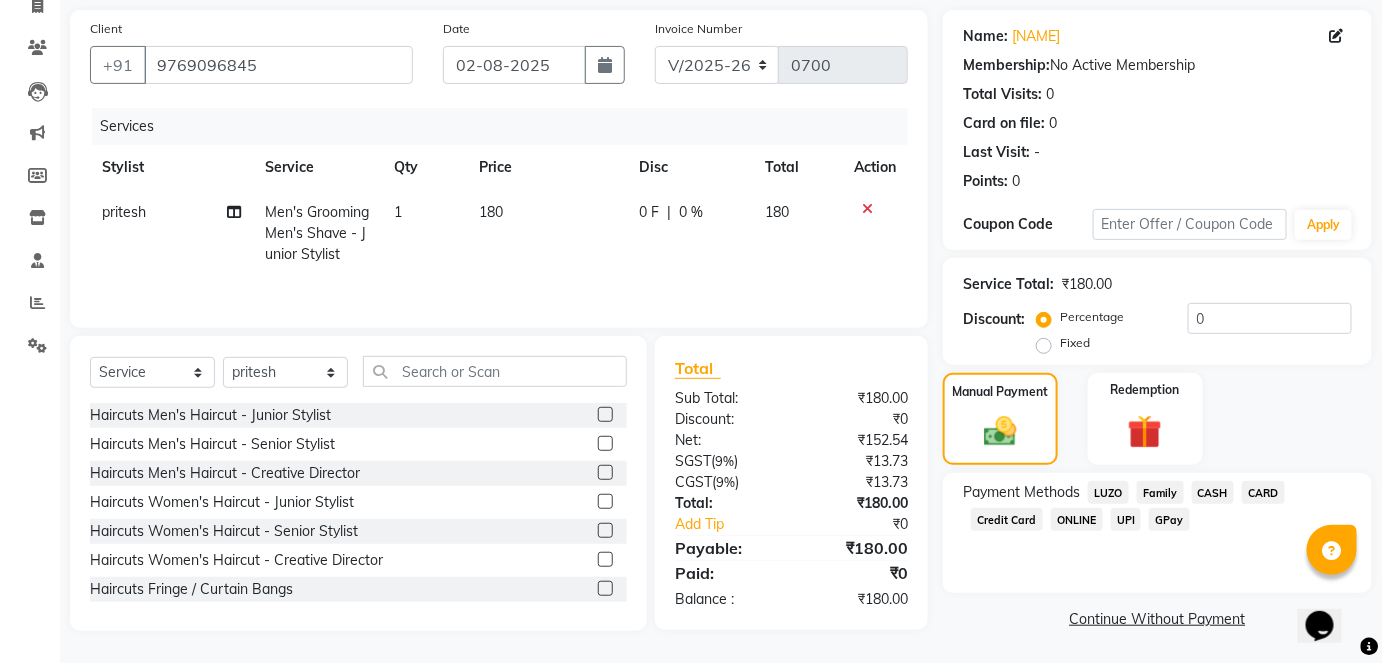 click on "CASH" 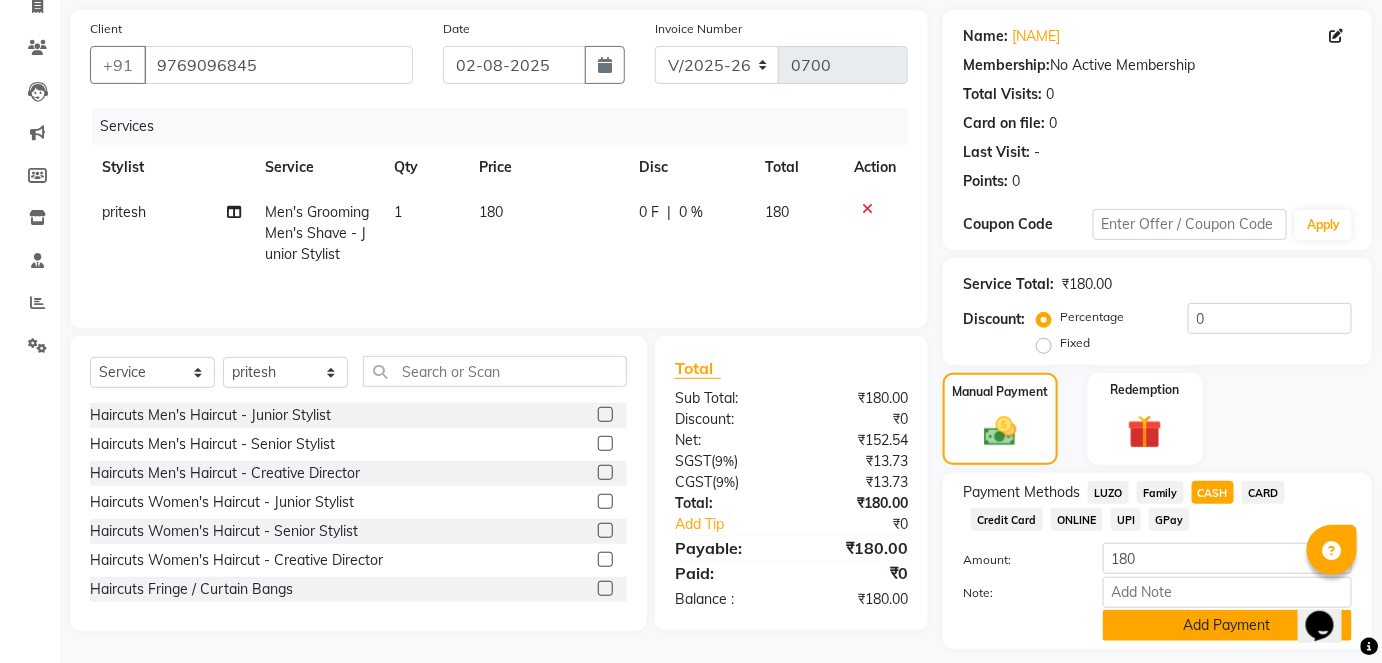 click on "Add Payment" 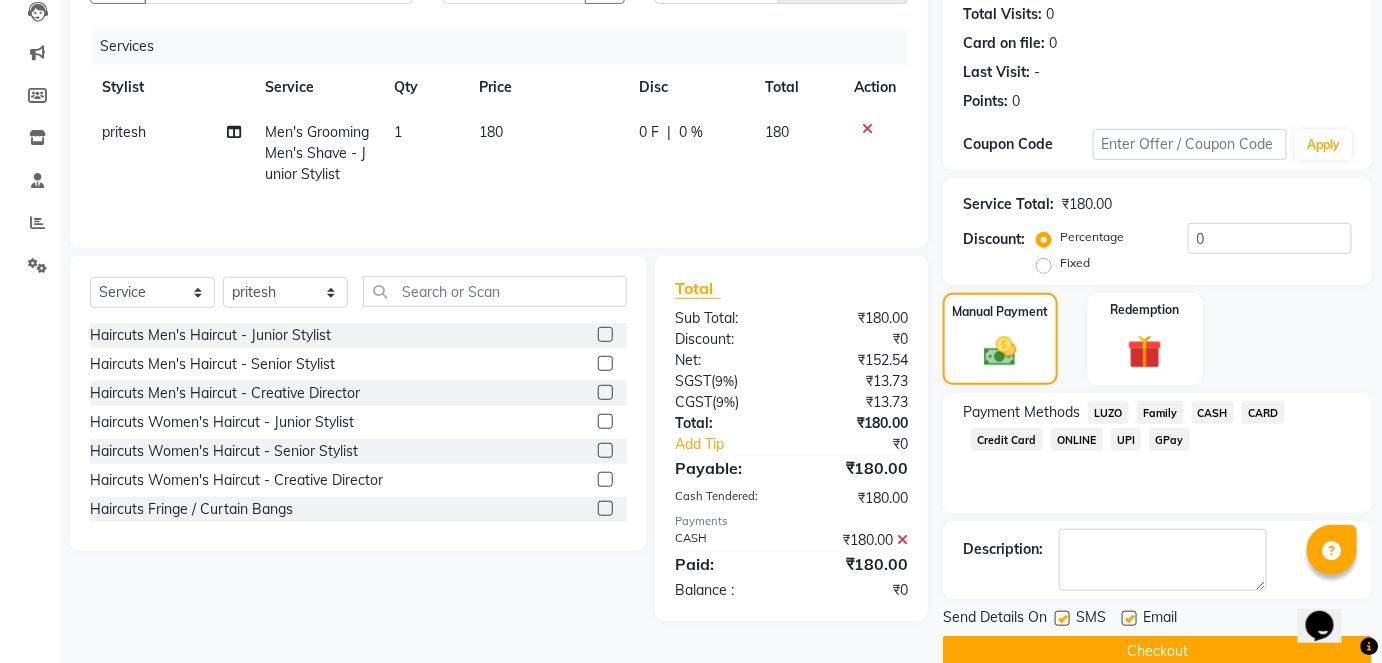 scroll, scrollTop: 252, scrollLeft: 0, axis: vertical 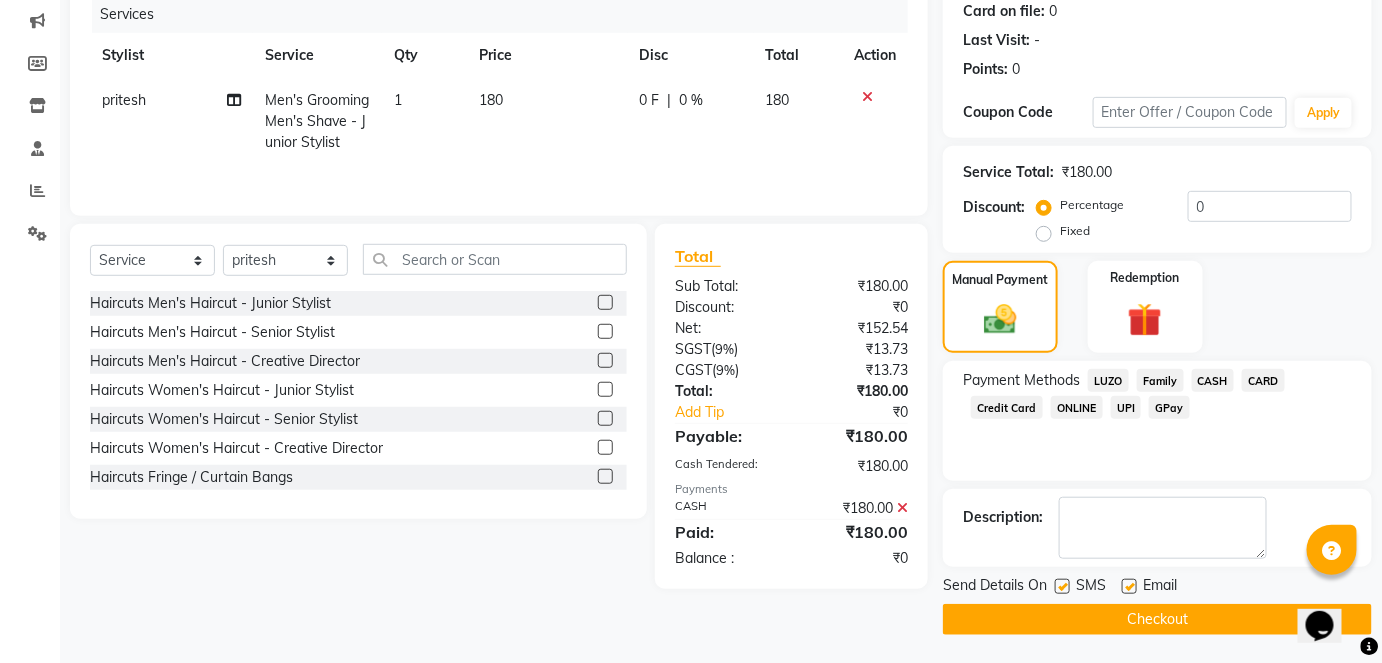 click on "Checkout" 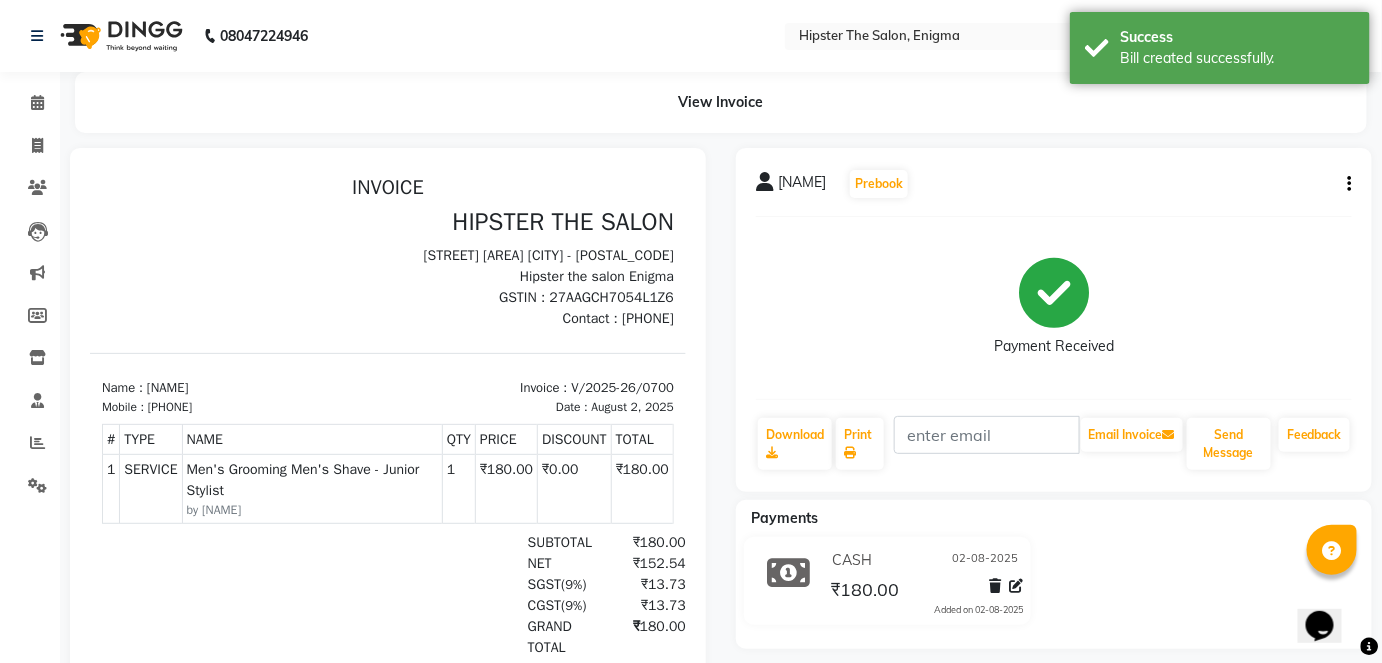 scroll, scrollTop: 0, scrollLeft: 0, axis: both 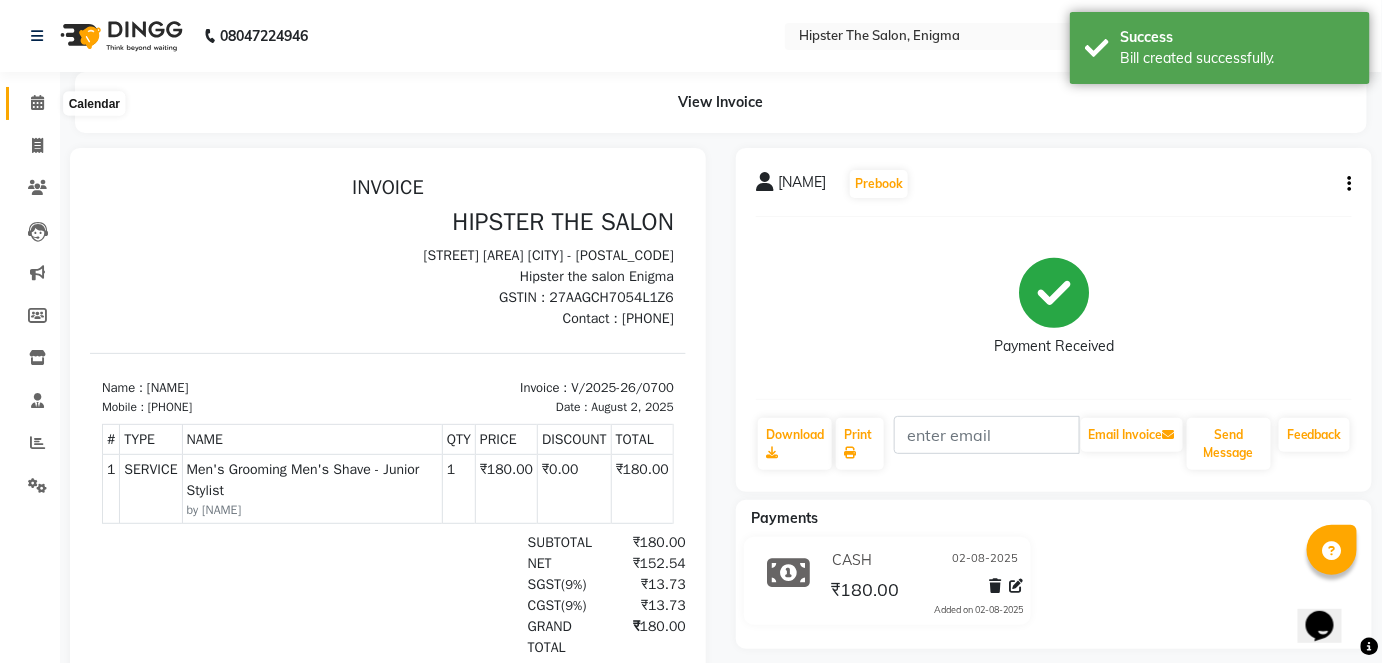 click 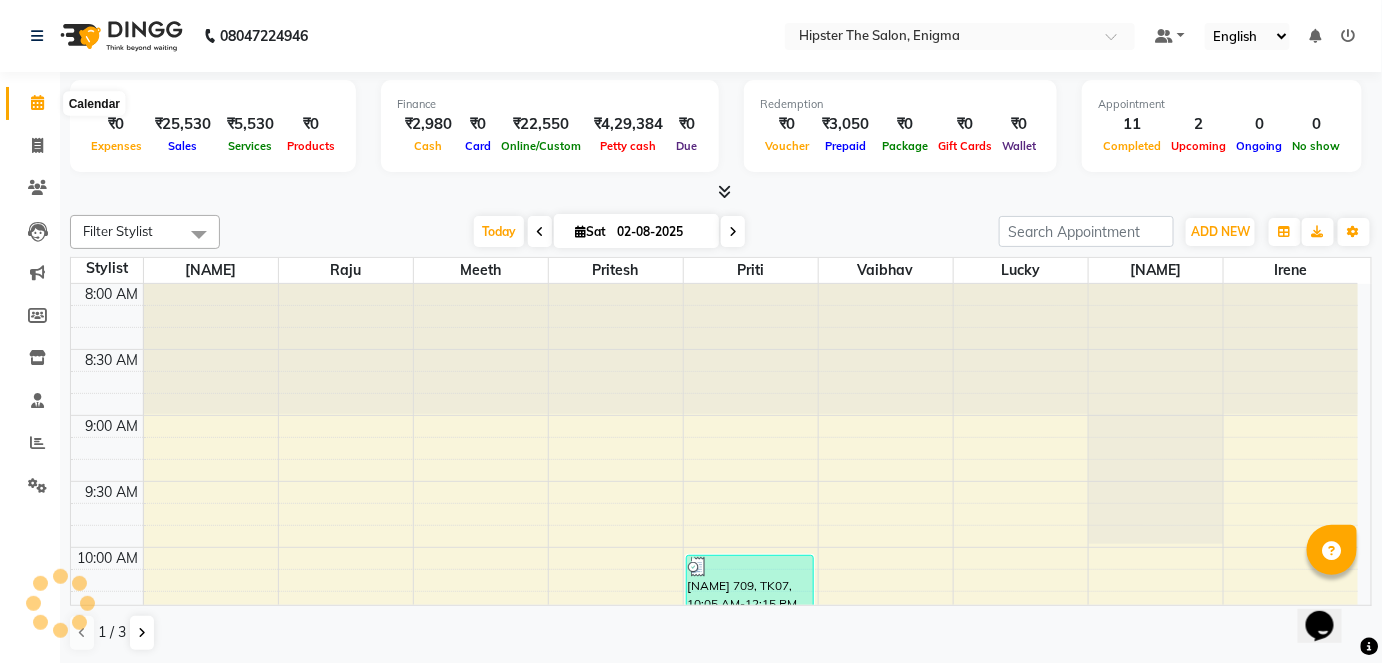 scroll, scrollTop: 1044, scrollLeft: 0, axis: vertical 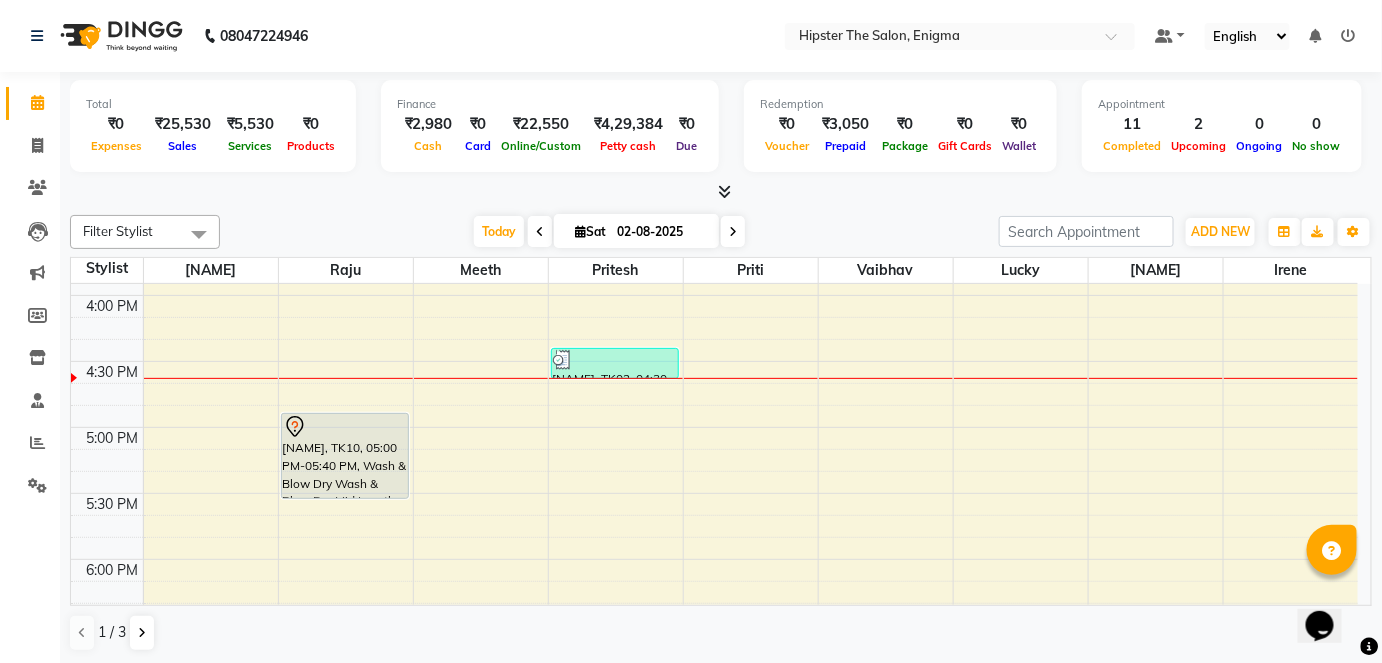 drag, startPoint x: 31, startPoint y: 98, endPoint x: 427, endPoint y: 207, distance: 410.72742 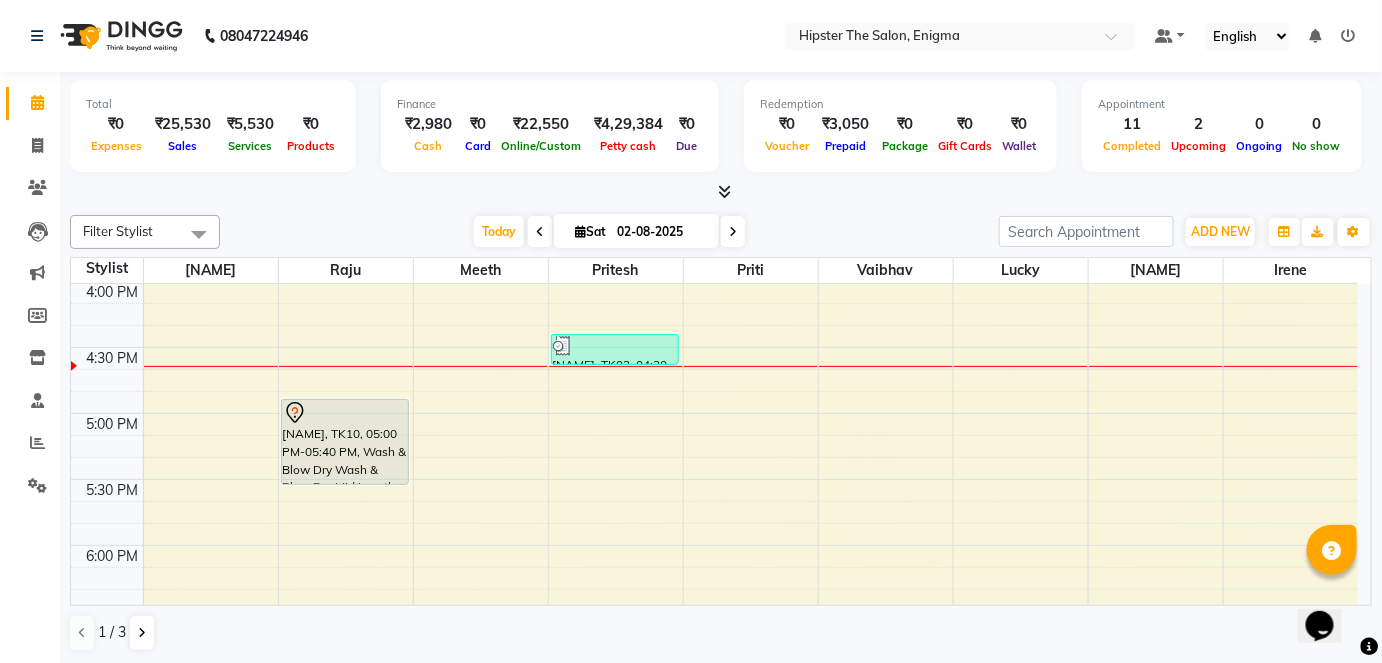 scroll, scrollTop: 957, scrollLeft: 0, axis: vertical 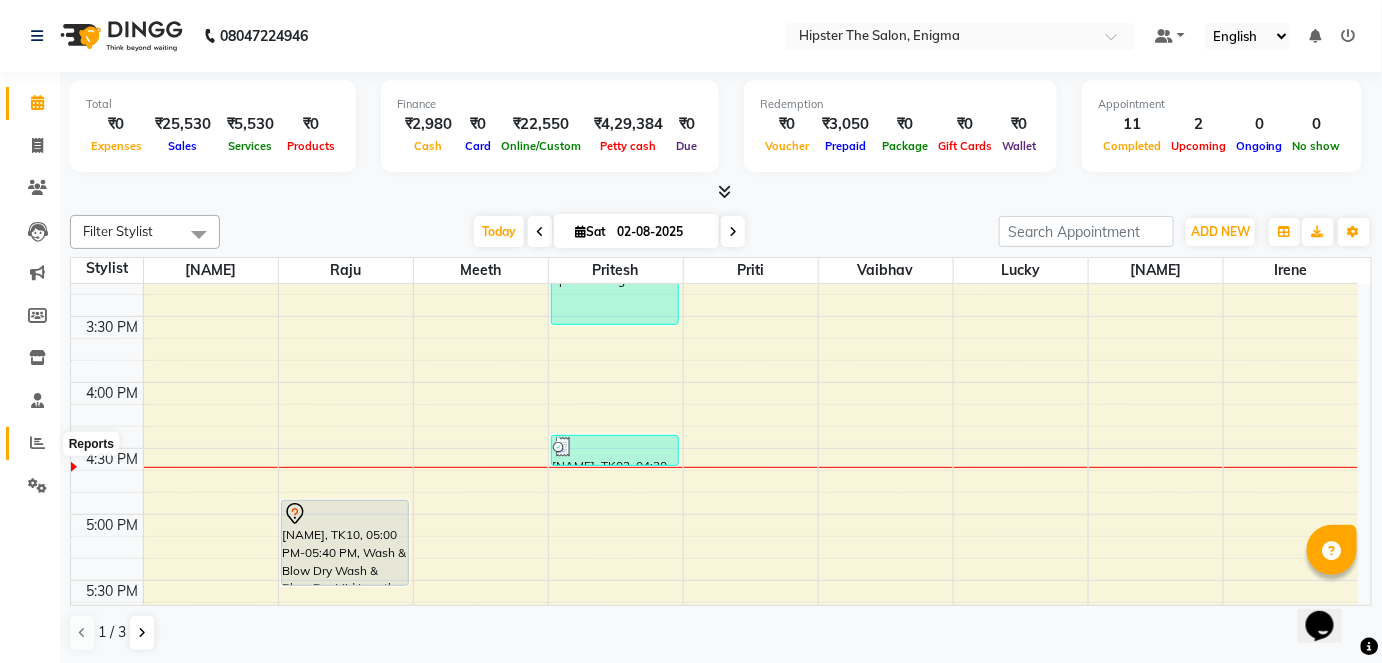 click 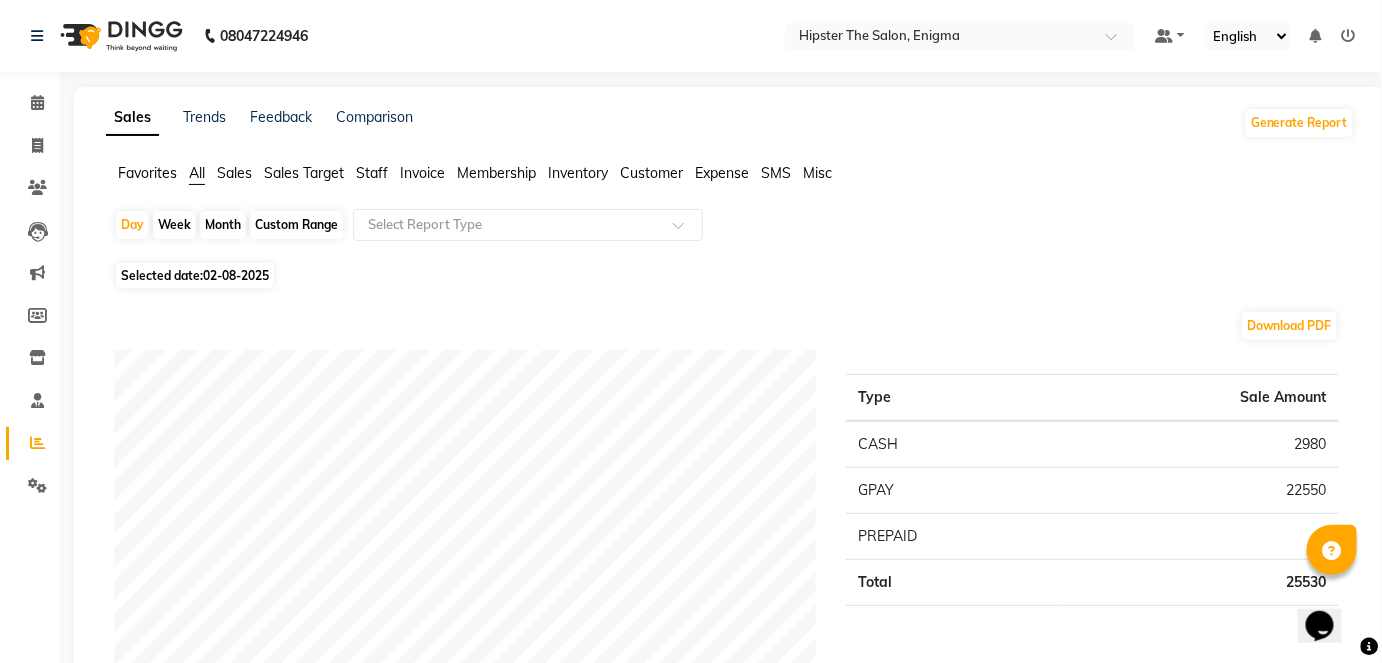 click on "Custom Range" 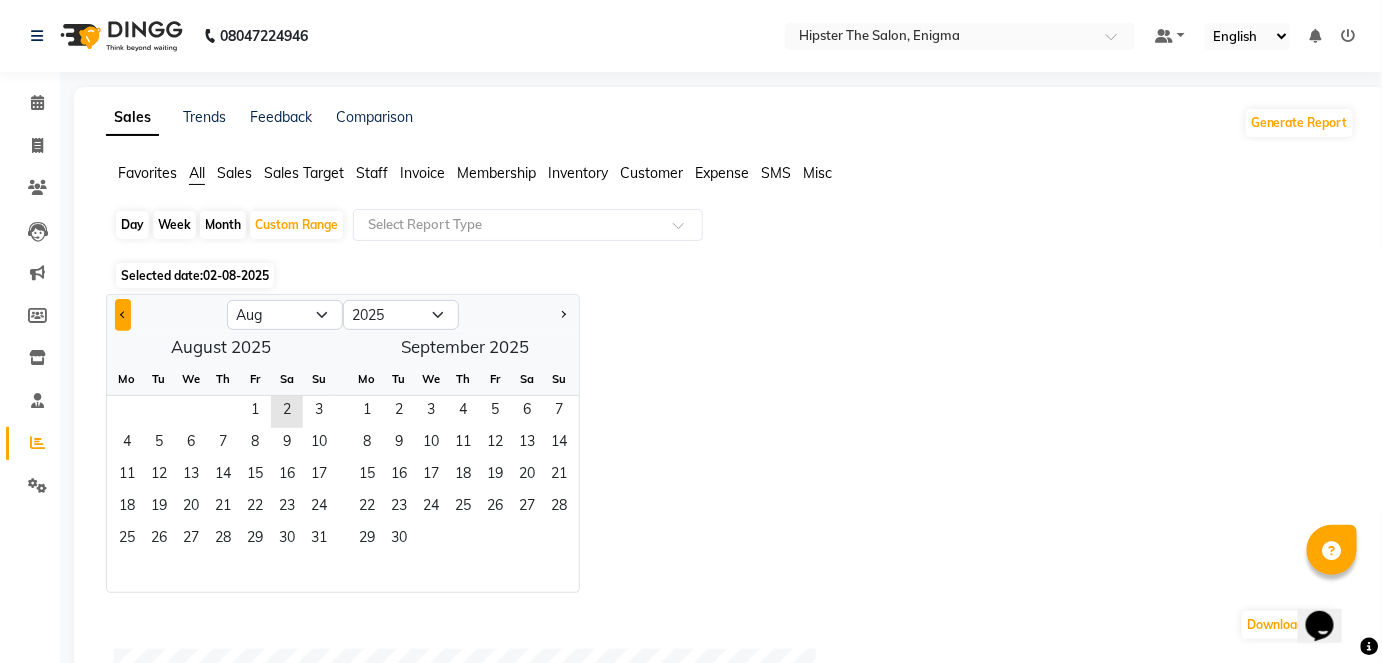 click 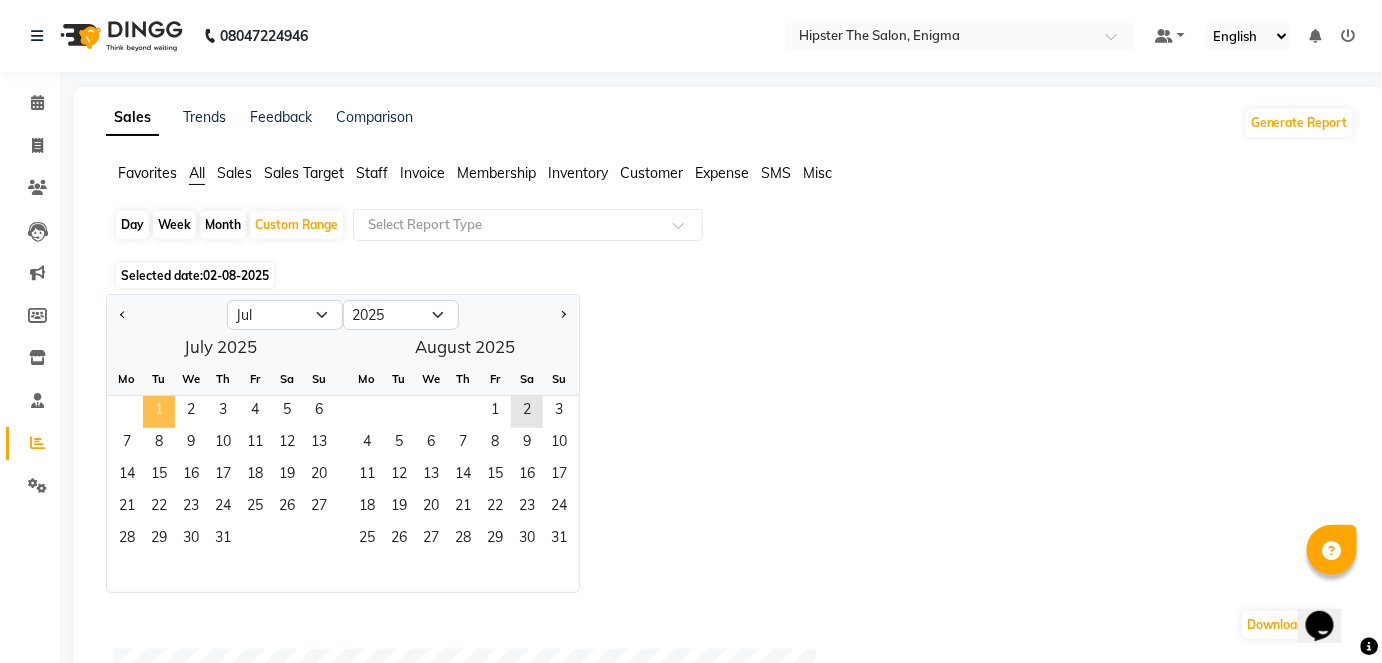 click on "1" 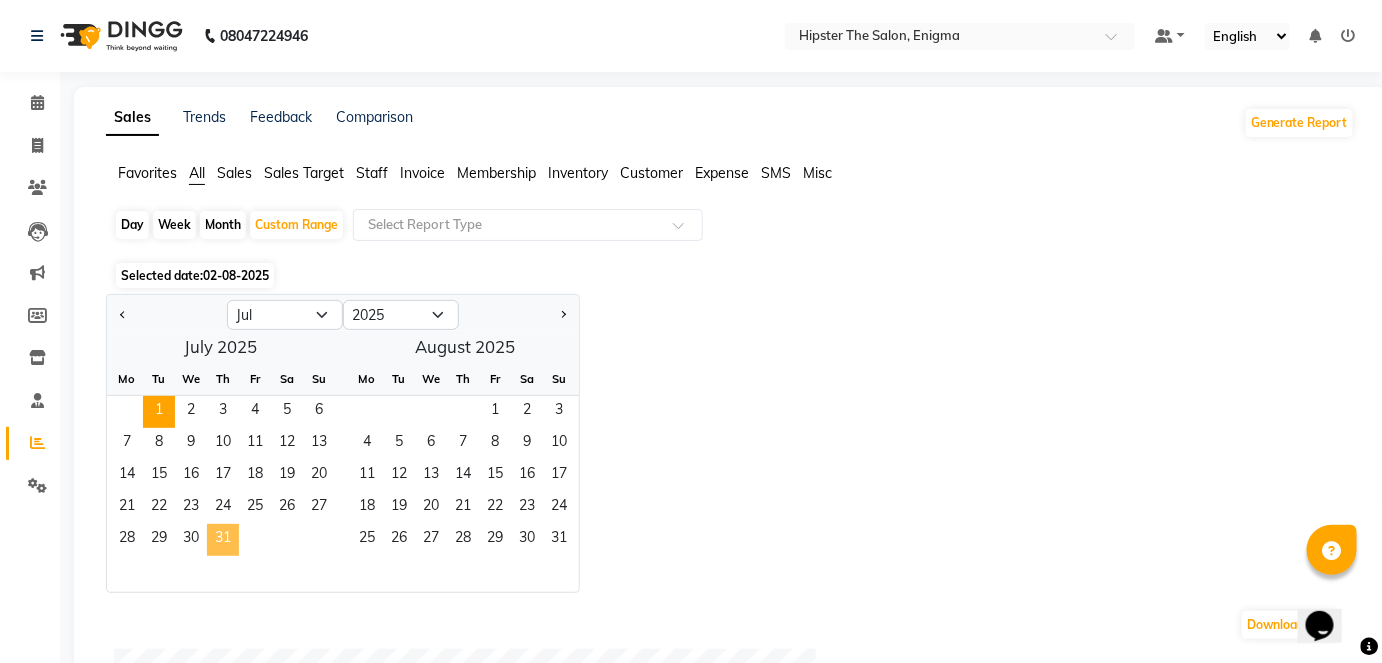 click on "31" 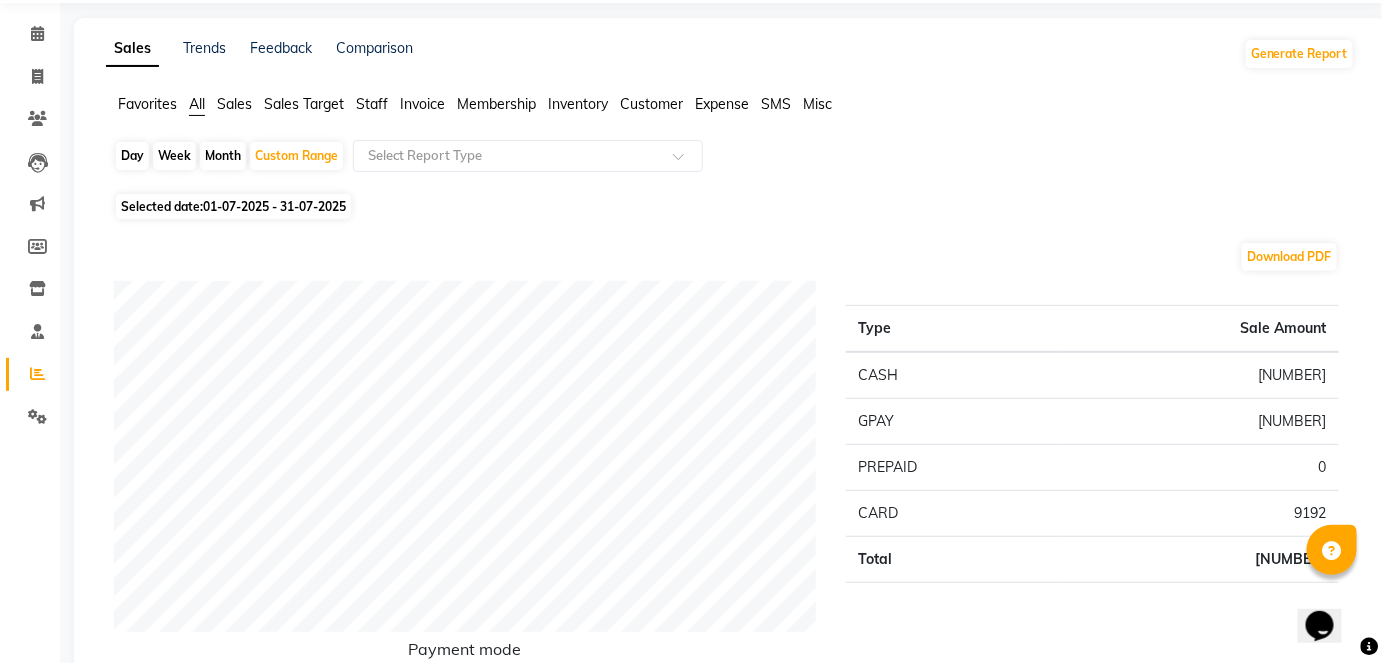 scroll, scrollTop: 0, scrollLeft: 0, axis: both 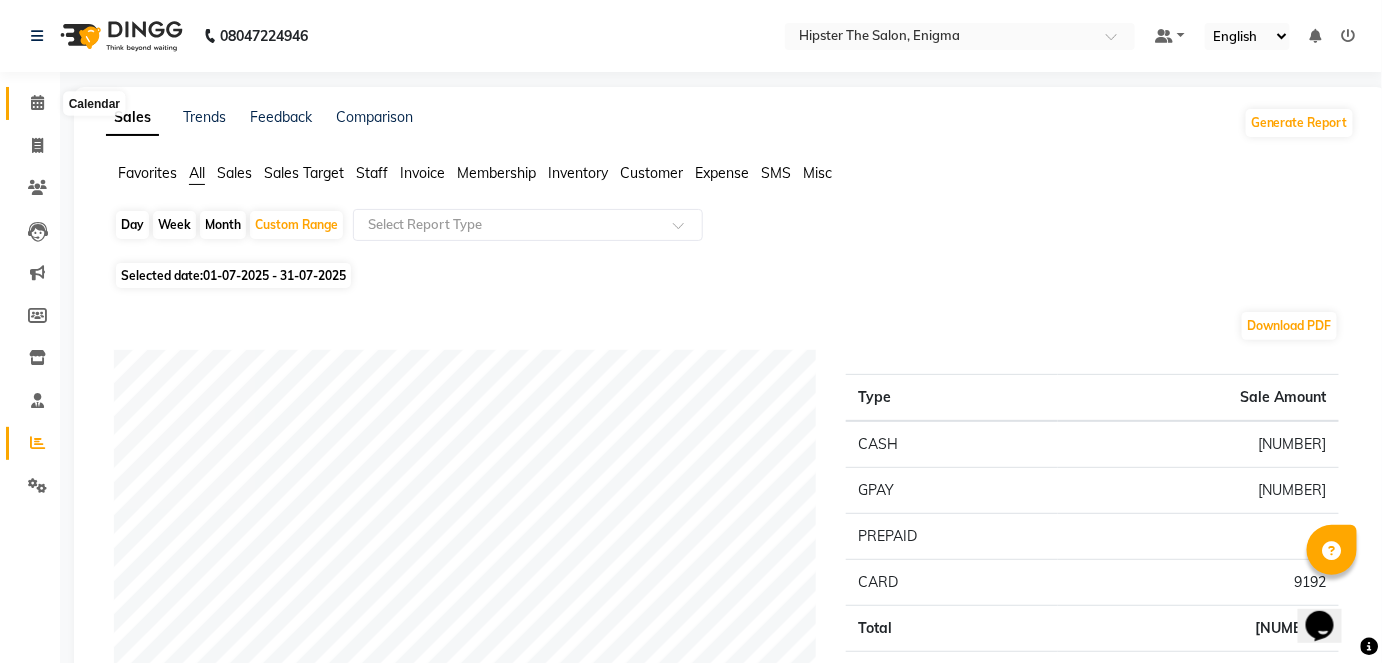 click 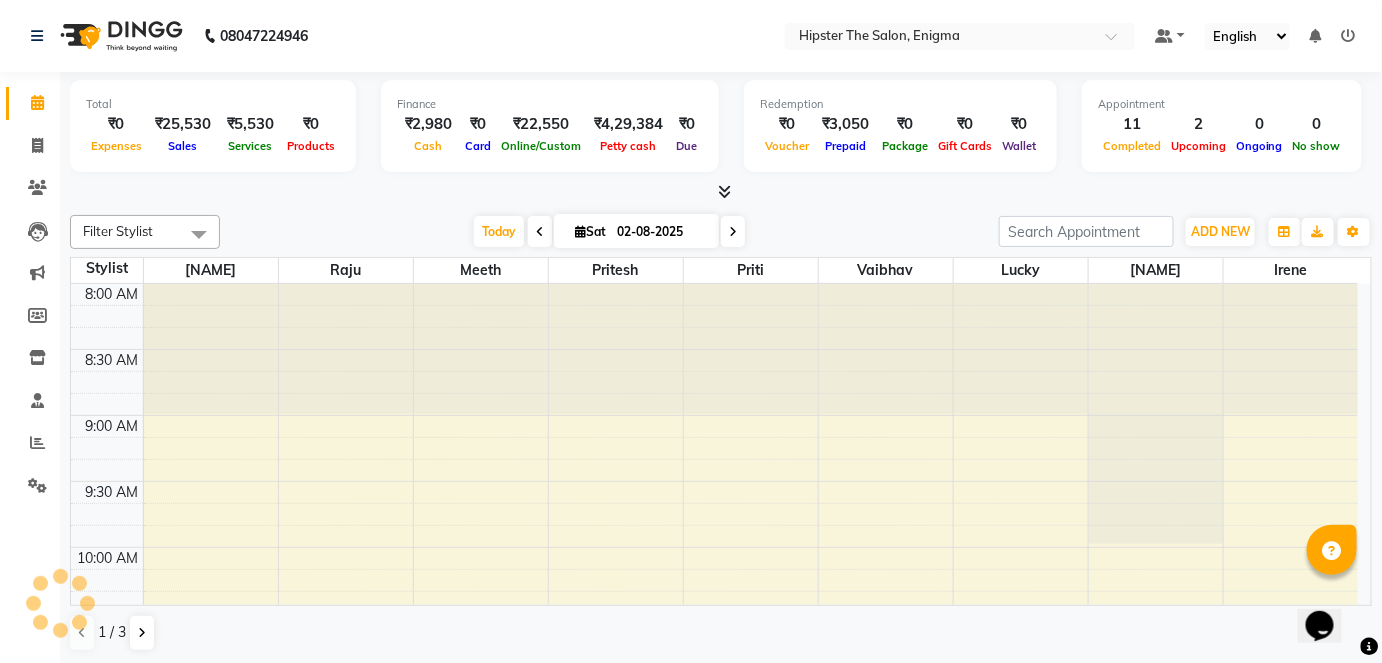scroll, scrollTop: 0, scrollLeft: 0, axis: both 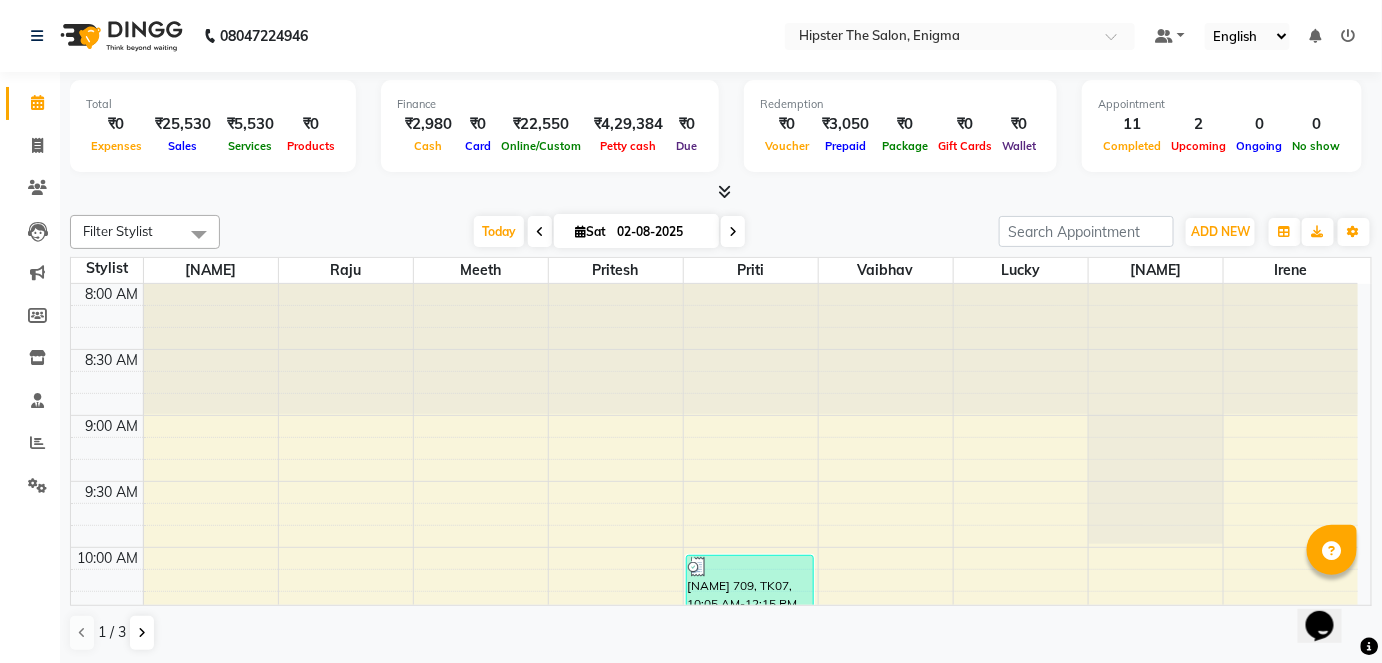 click 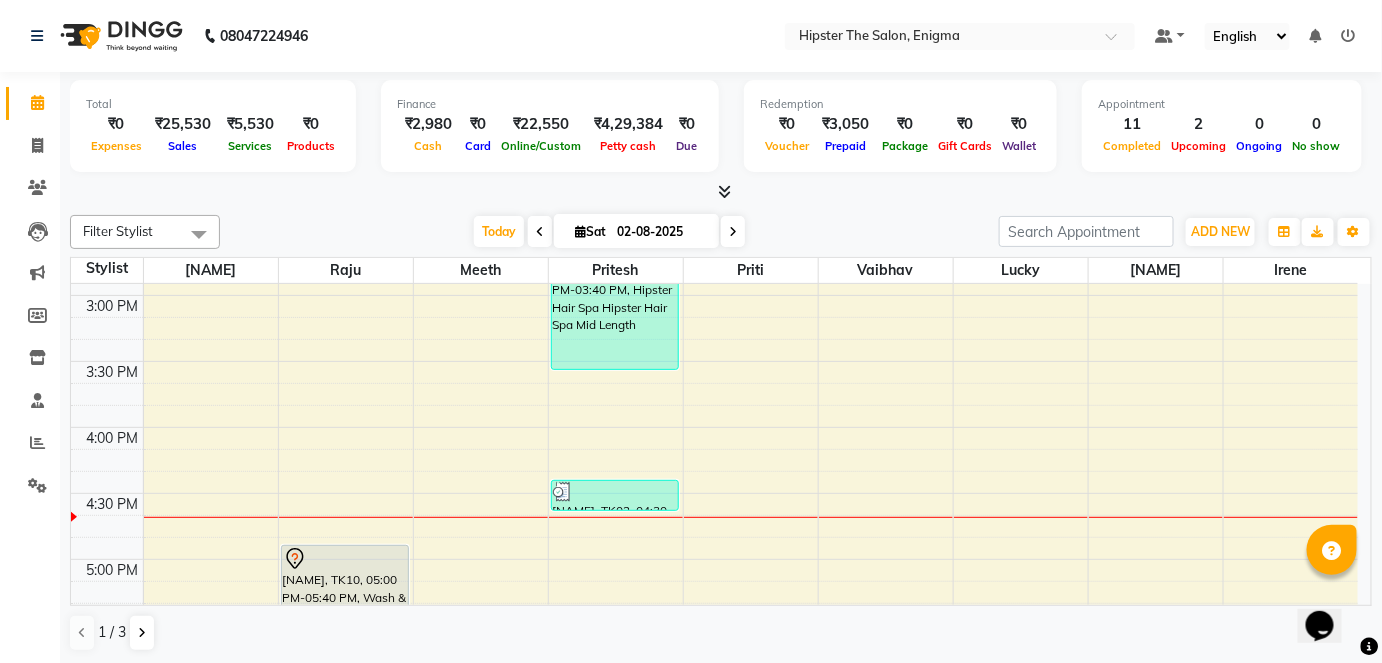 scroll, scrollTop: 773, scrollLeft: 0, axis: vertical 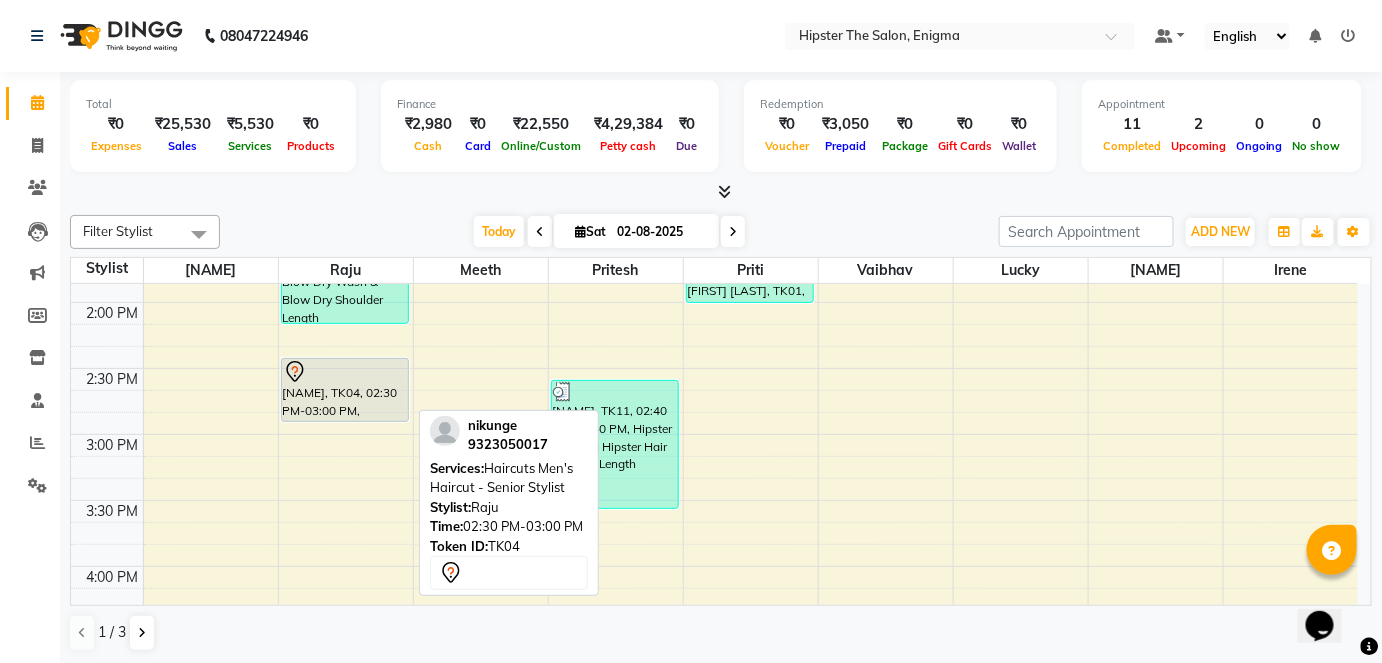 click on "[NAME], TK04, 02:30 PM-03:00 PM, Haircuts Men's Haircut - Senior Stylist" at bounding box center (345, 390) 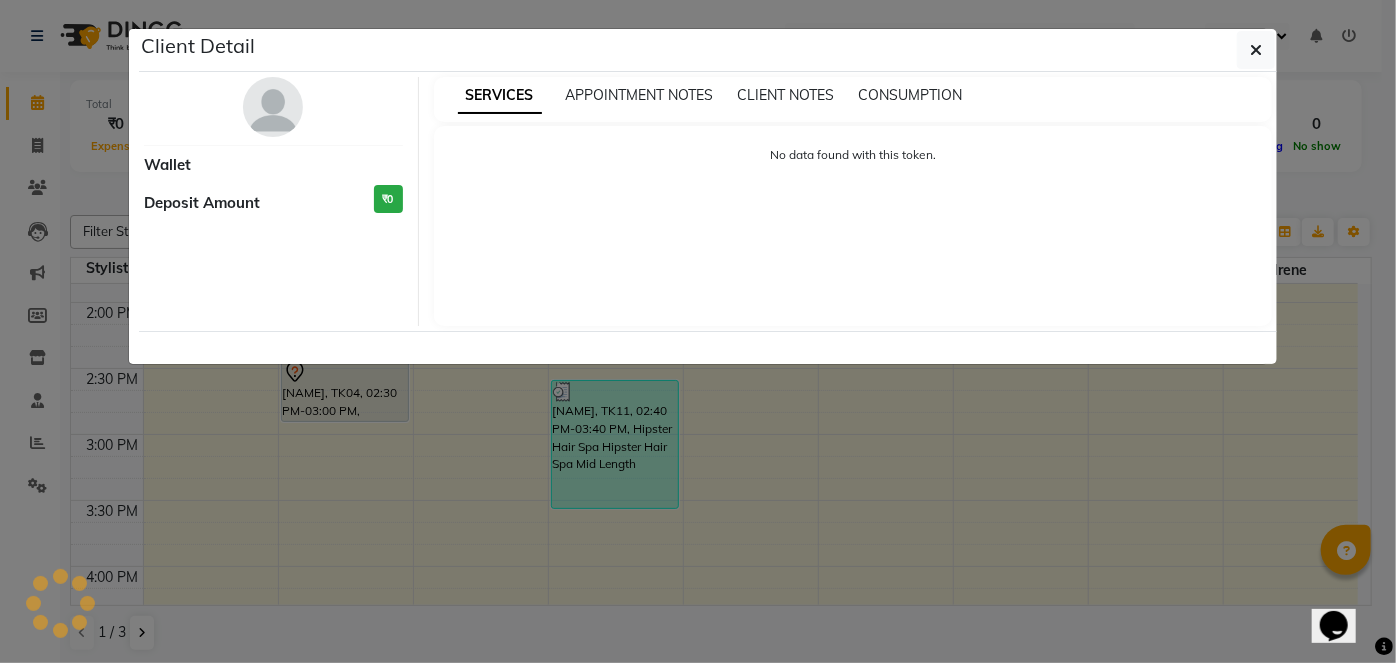 select on "7" 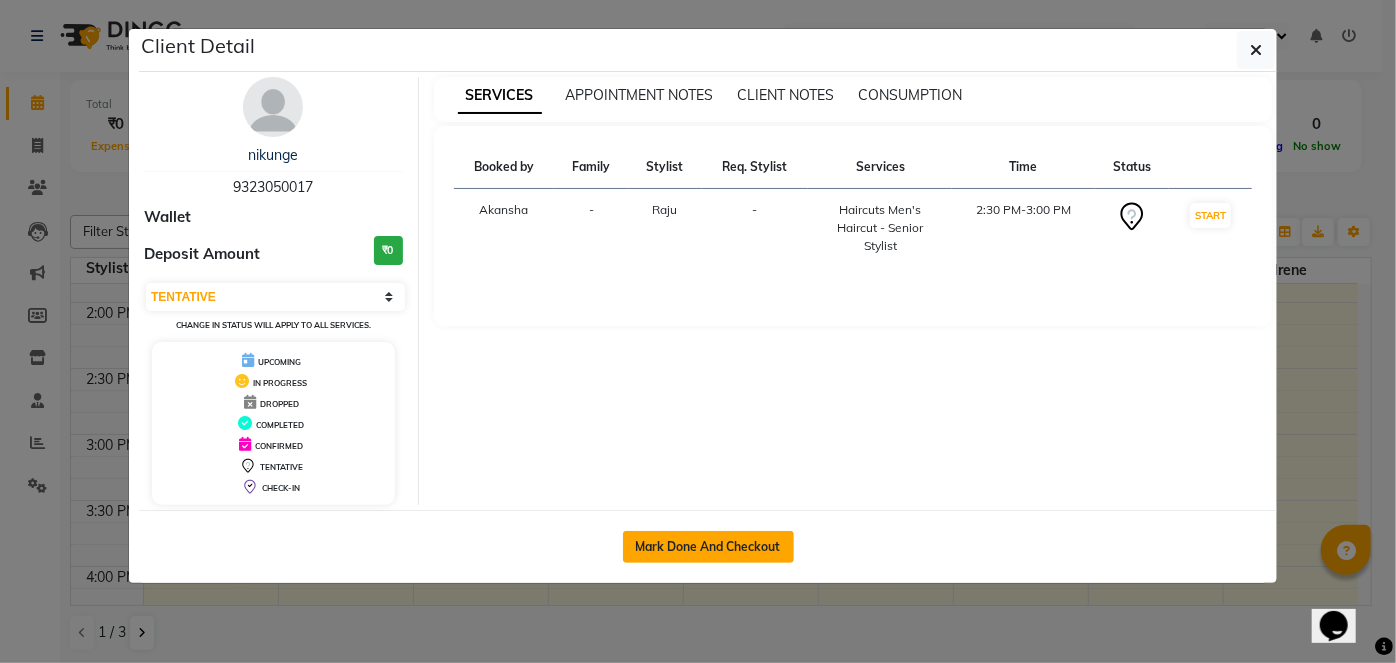 click on "Mark Done And Checkout" 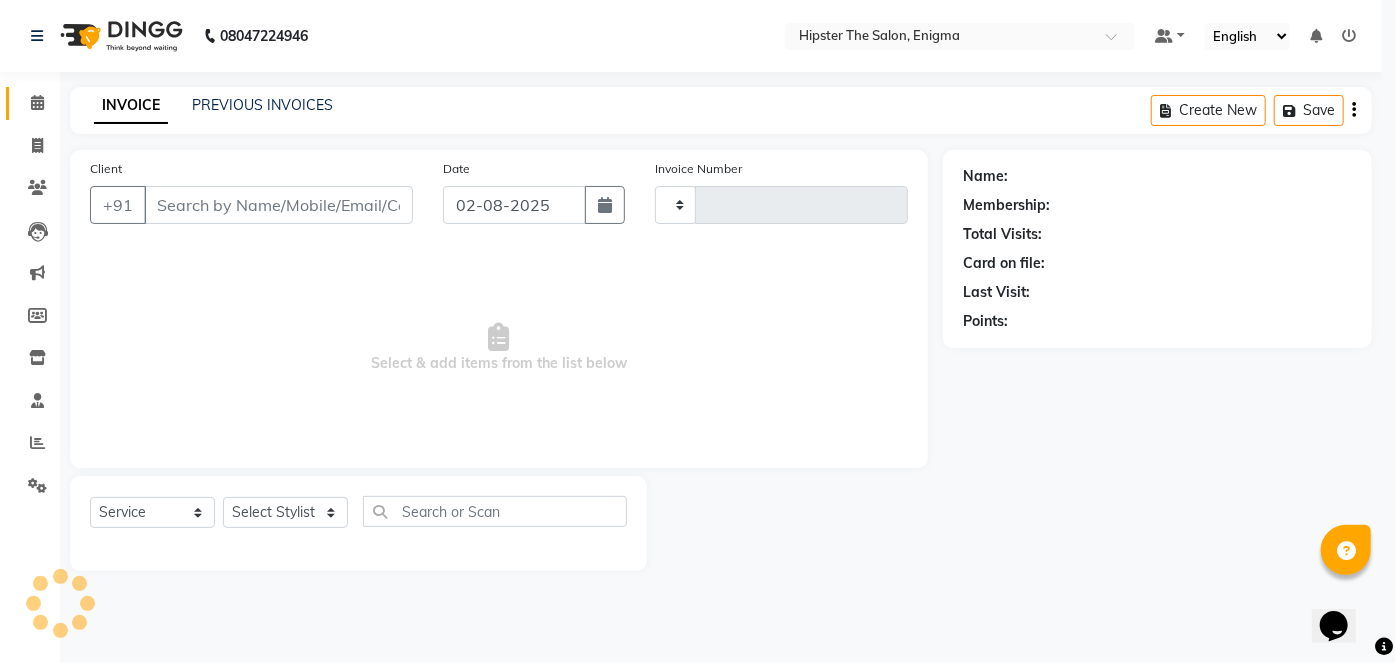 type on "0701" 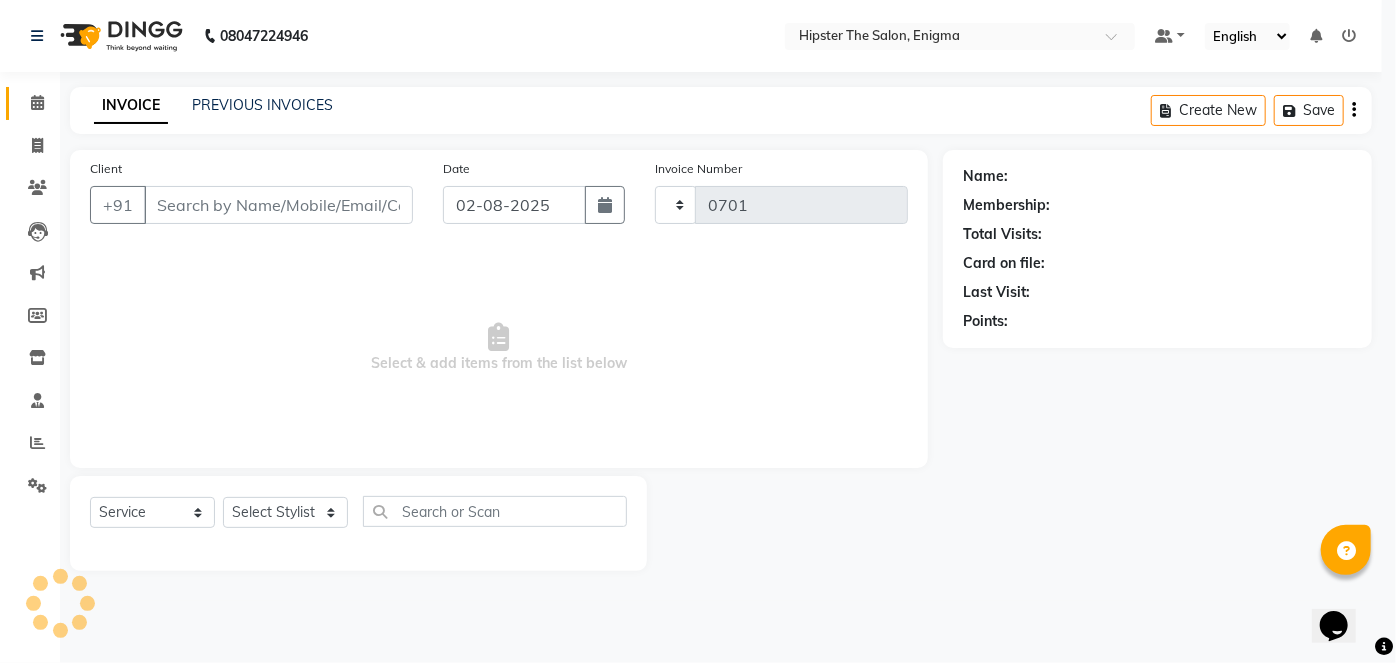 click on "Client Detail [NAME] [PHONE] Wallet Deposit Amount ₹0 Select IN SERVICE CONFIRMED TENTATIVE CHECK IN MARK DONE DROPPED UPCOMING Change in status will apply to all services. UPCOMING IN PROGRESS DROPPED COMPLETED CONFIRMED TENTATIVE CHECK-IN SERVICES APPOINTMENT NOTES CLIENT NOTES CONSUMPTION Booked by Family Stylist Req. Stylist Services Time Status Akansha - Raju - Haircuts Men's Haircut - Senior Stylist 2:30 PM-3:00 PM START Mark Done And Checkout" 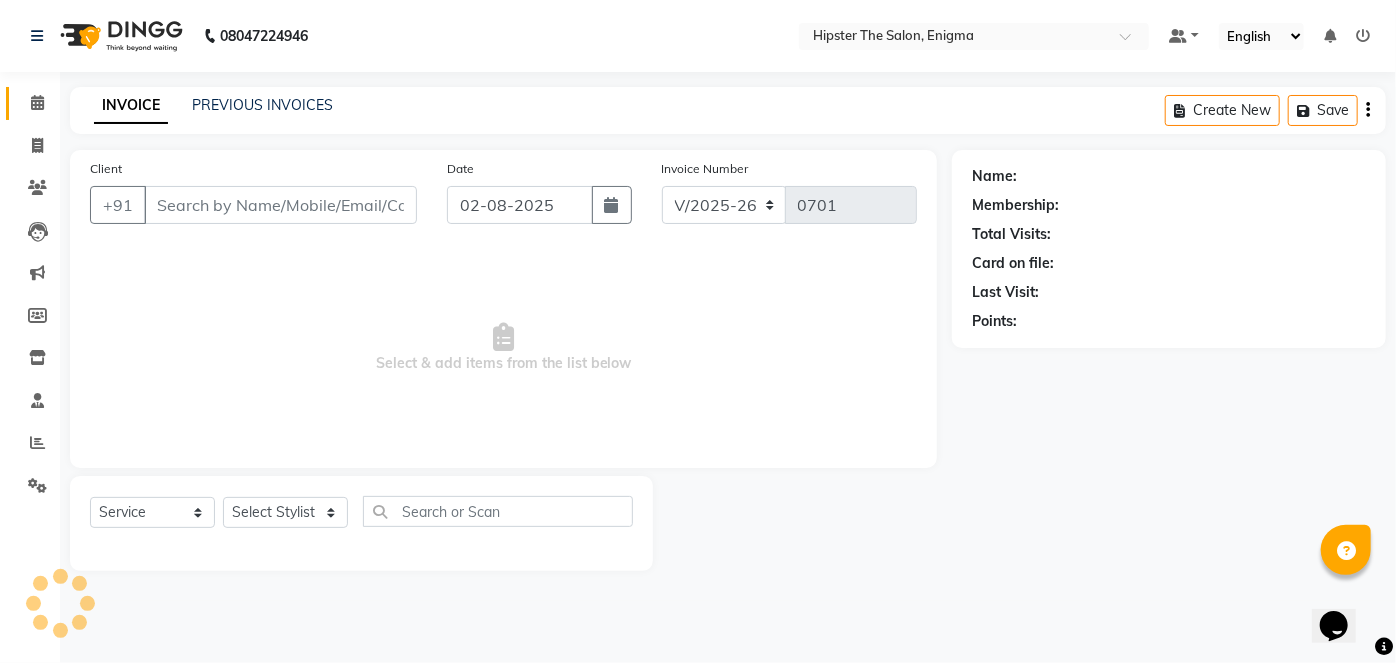 type on "9323050017" 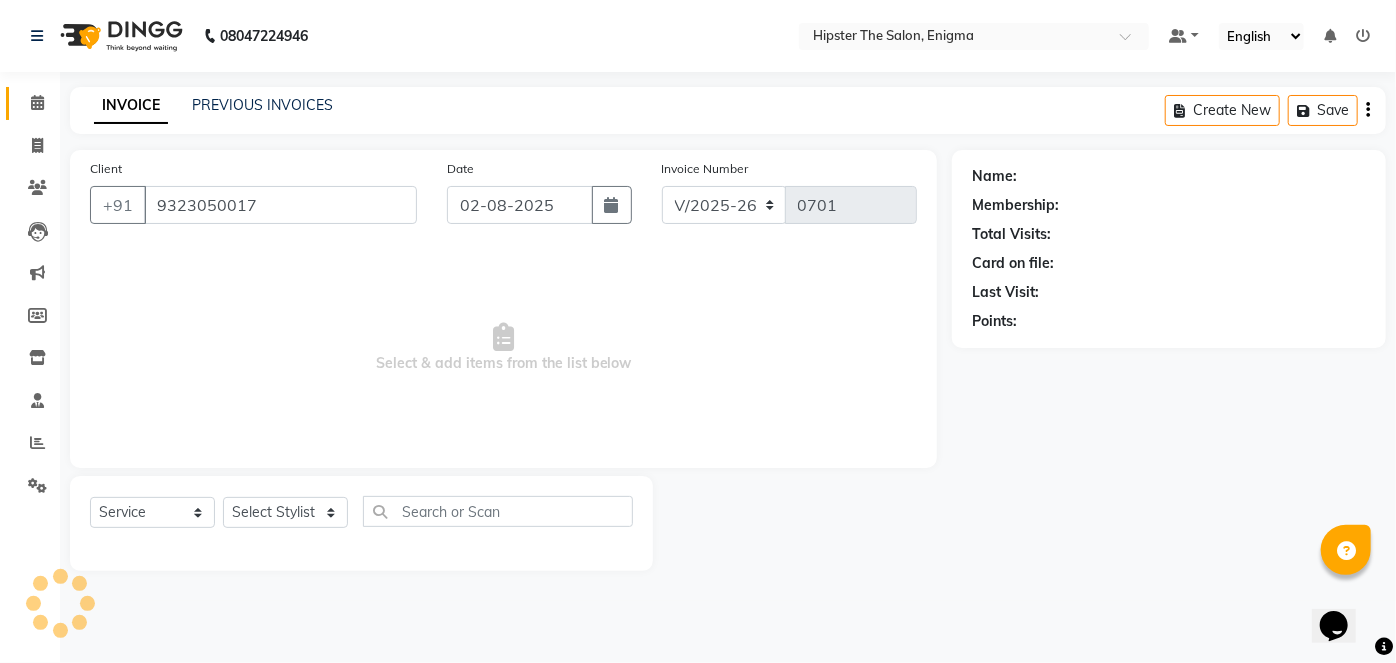 select on "27612" 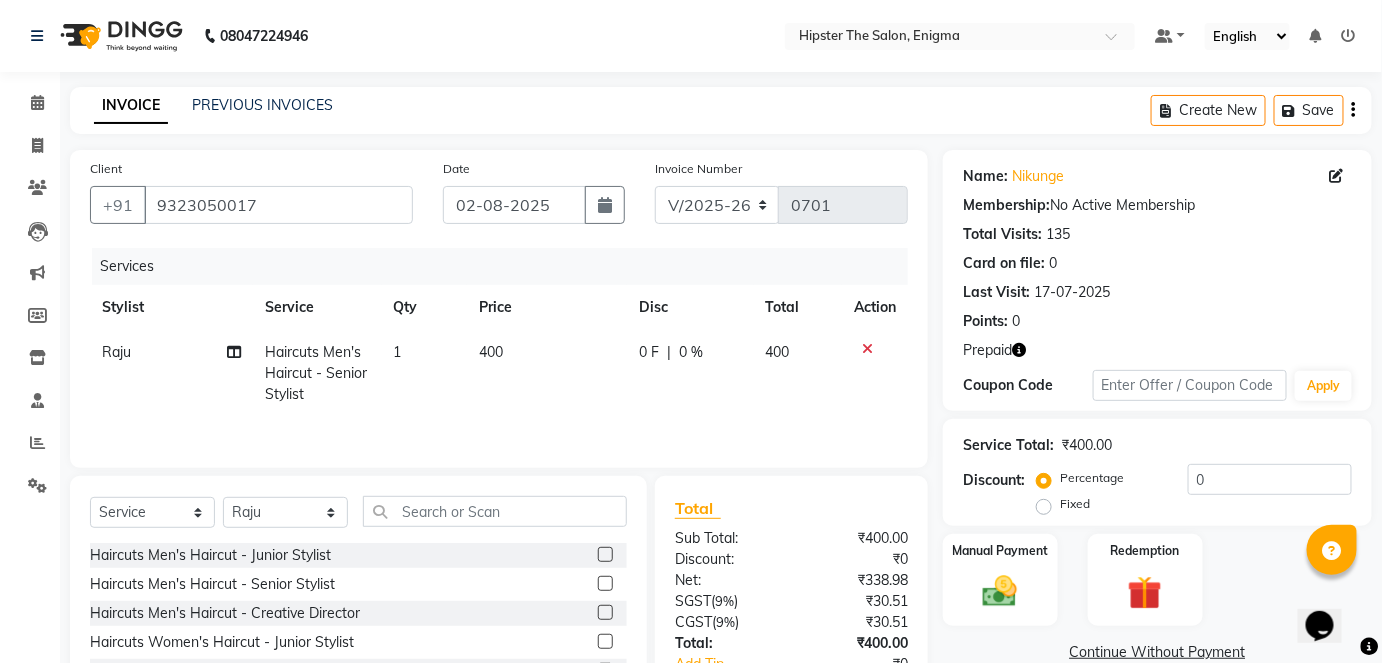 click 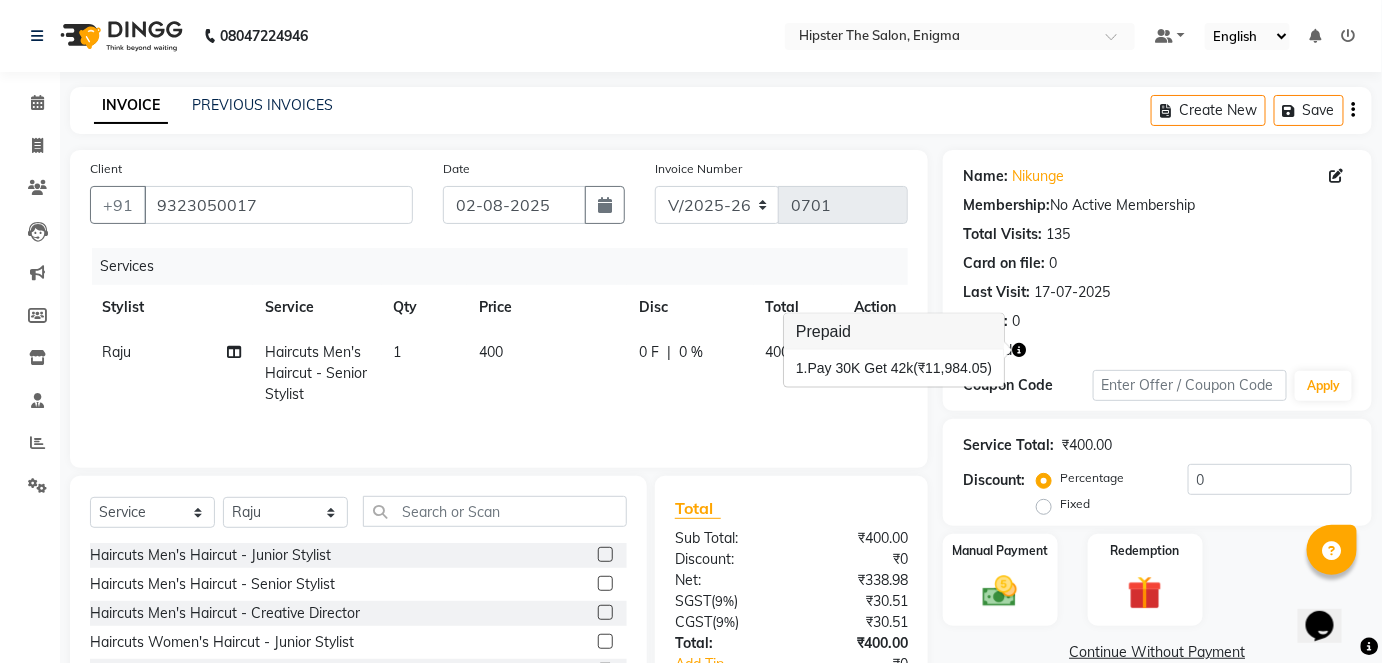 click 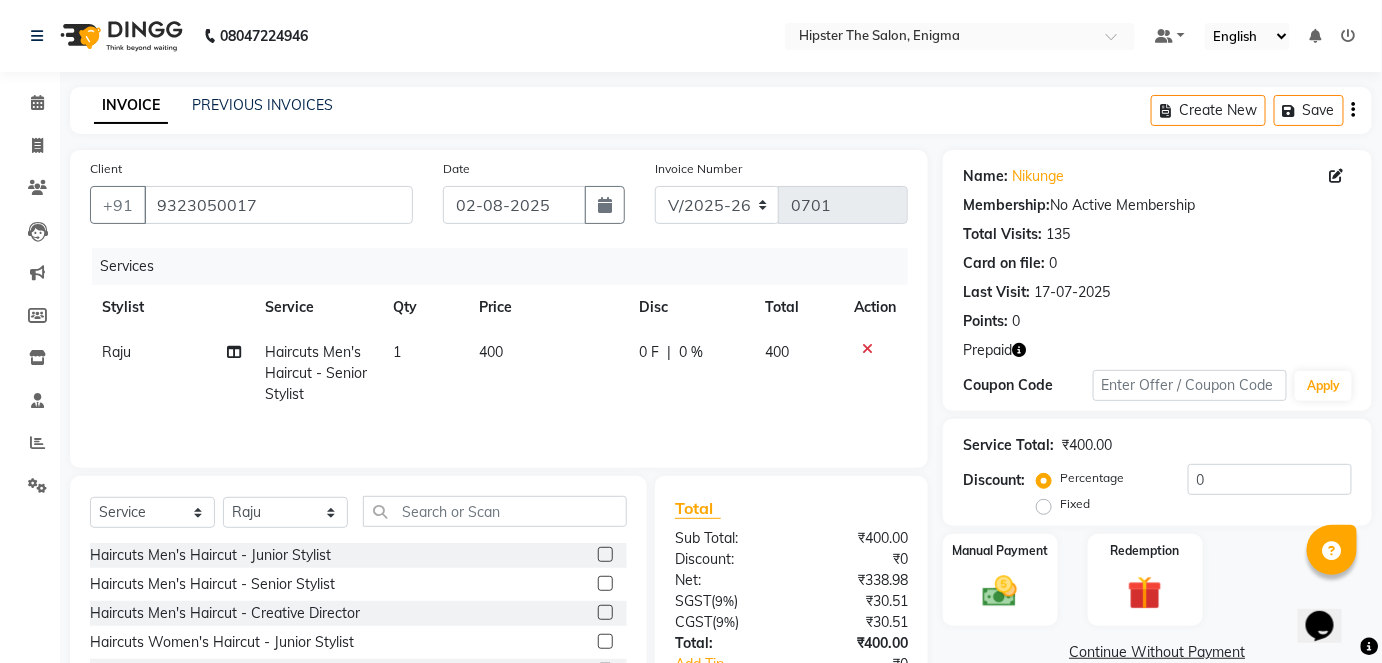 click 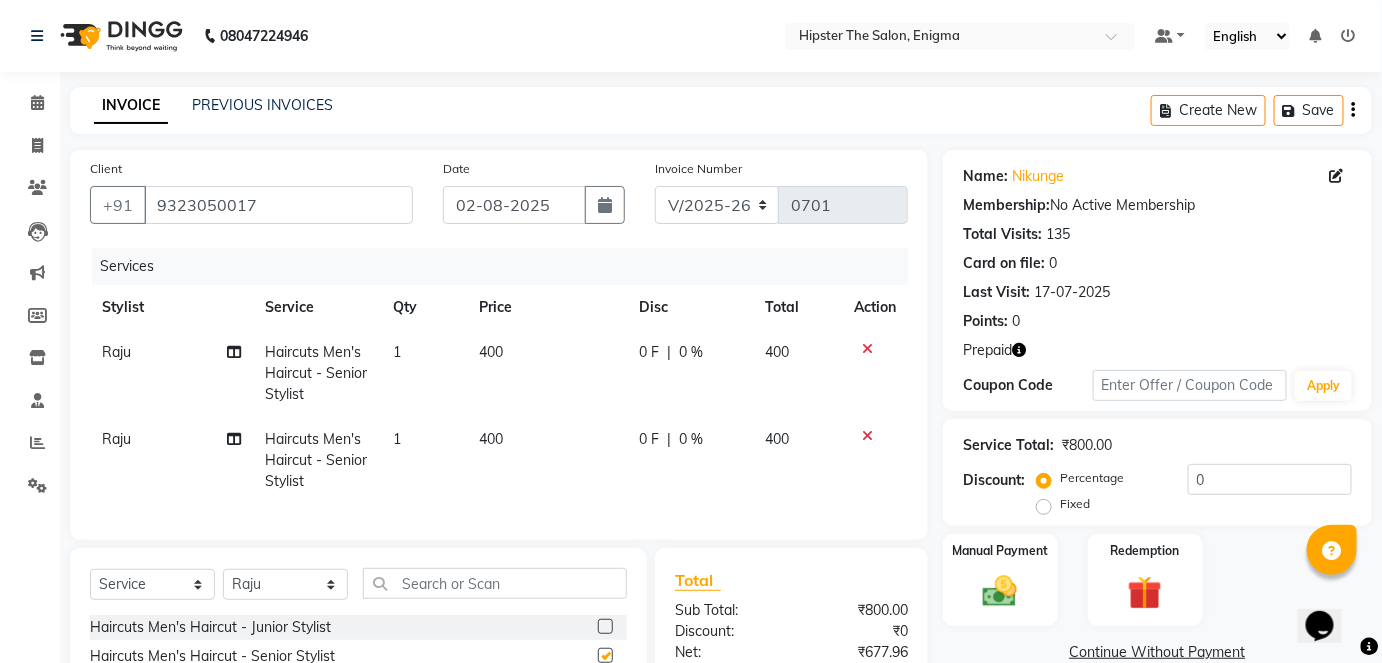checkbox on "false" 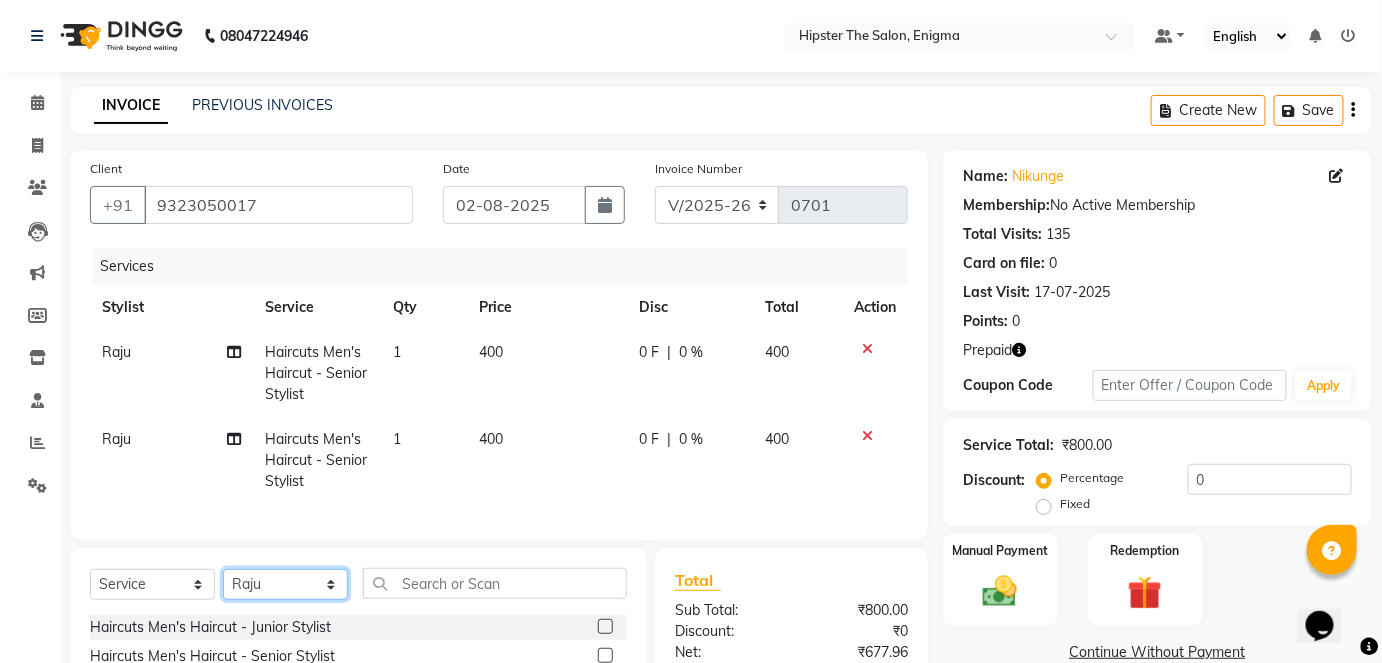 click on "Select Stylist Aishu Akansha Anil Arushi Ashik Bhavin sir Iershad Irene Juli Lucky Meeth Minaz Poonam Pritesh Priti Raju Rebecca Rekha Rijvana Saif Salman Saloni Shweta Vaibhav" 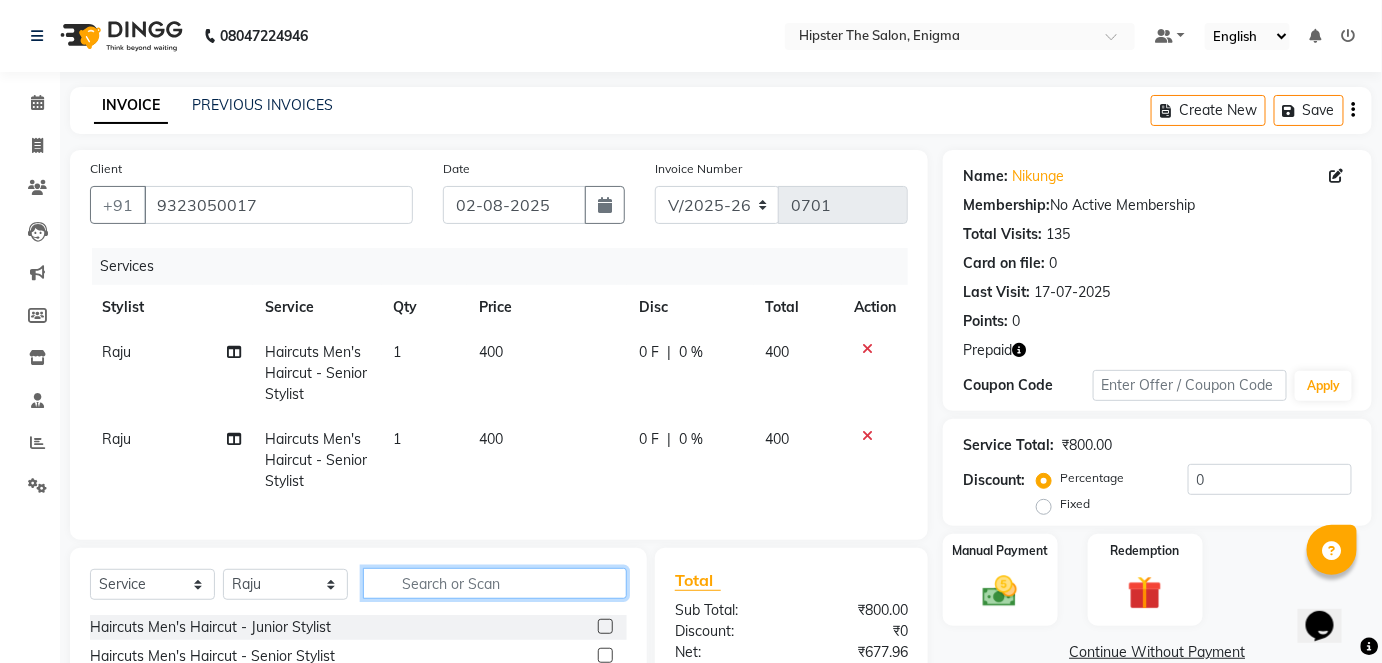 click 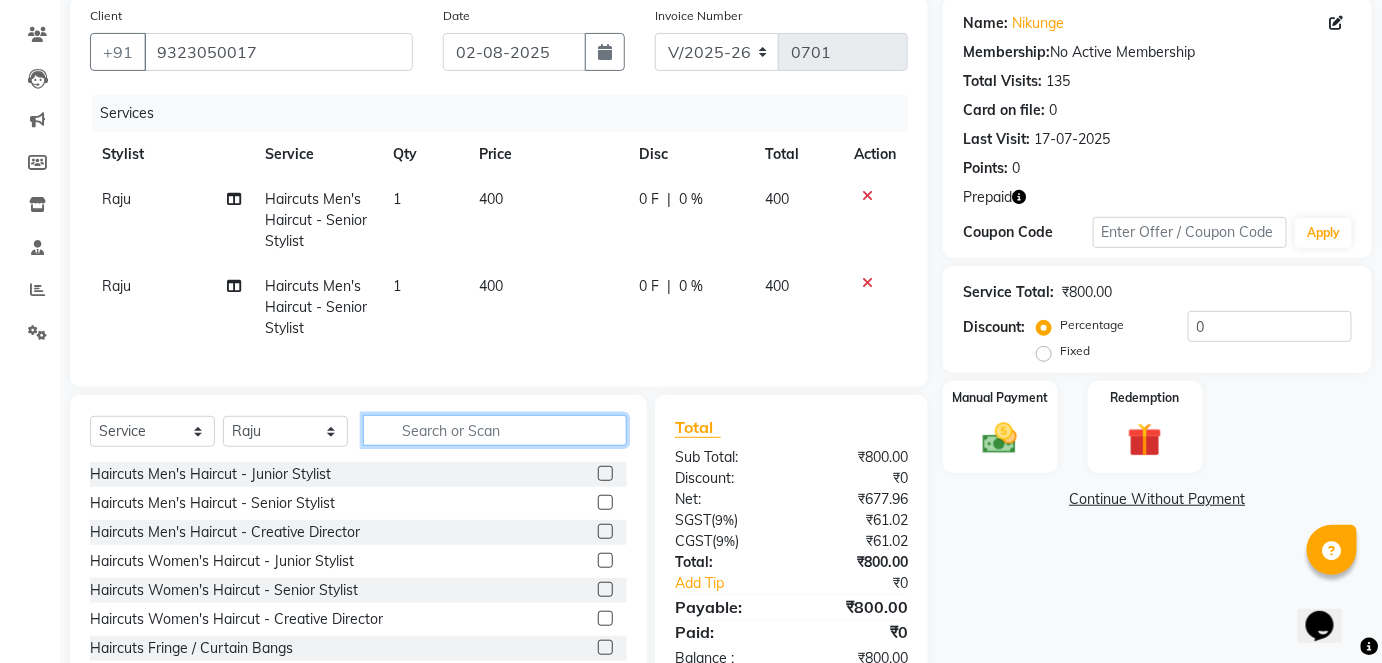 scroll, scrollTop: 154, scrollLeft: 0, axis: vertical 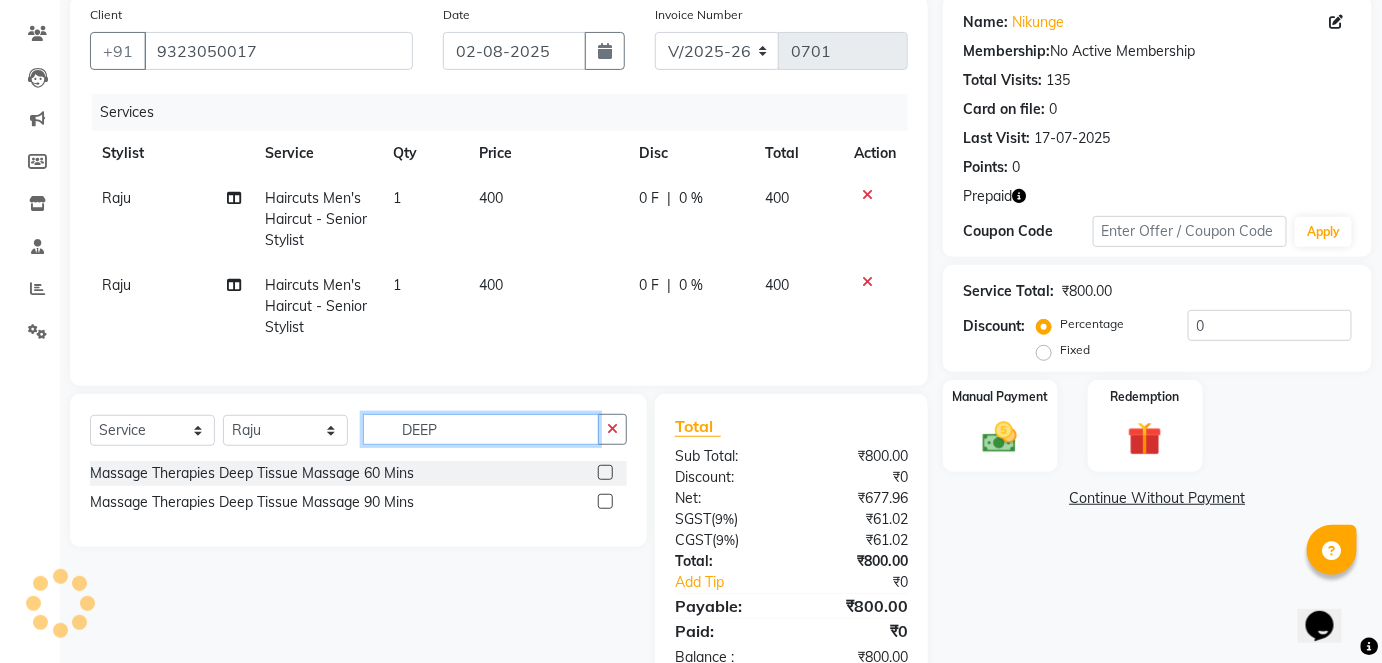 type on "DEEP" 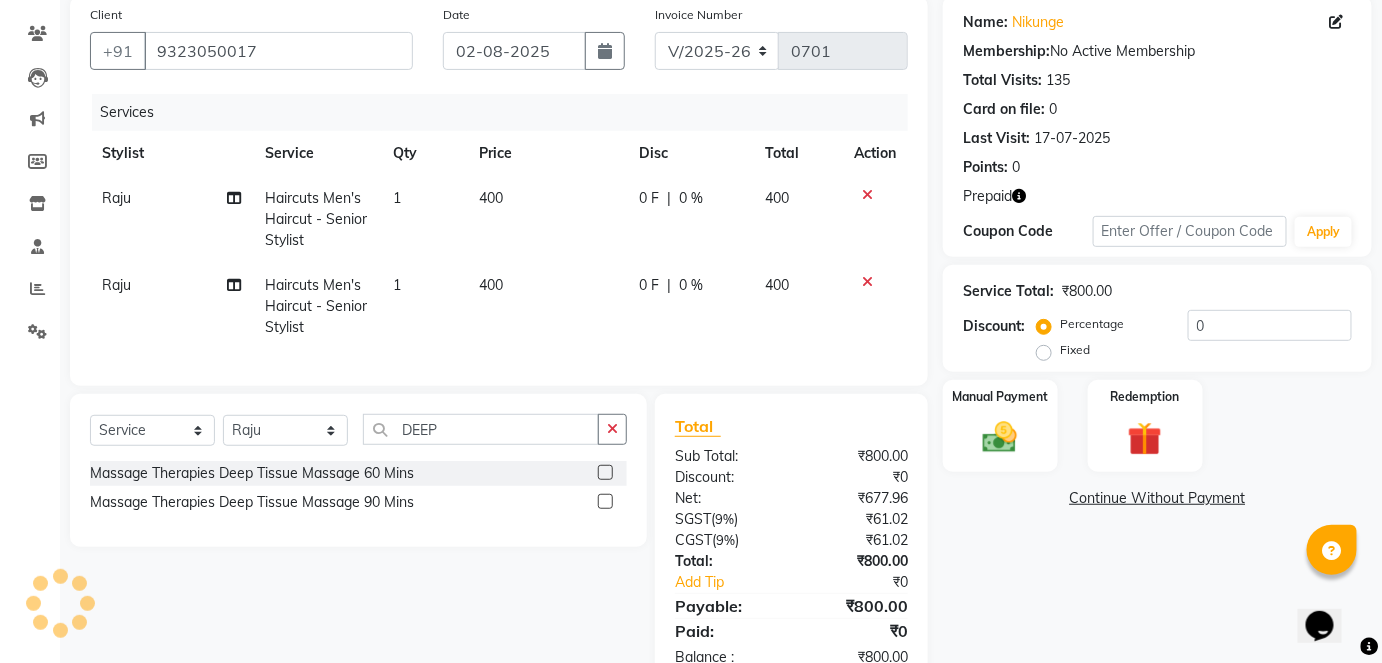 click 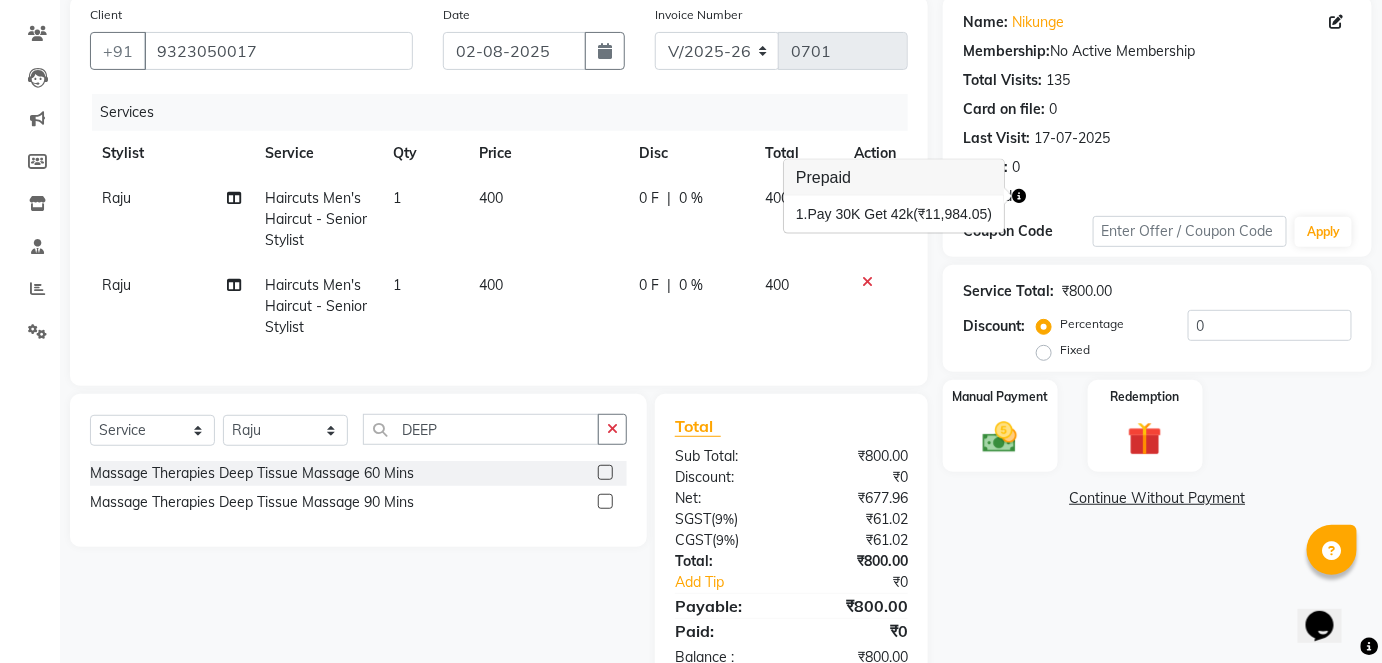 click 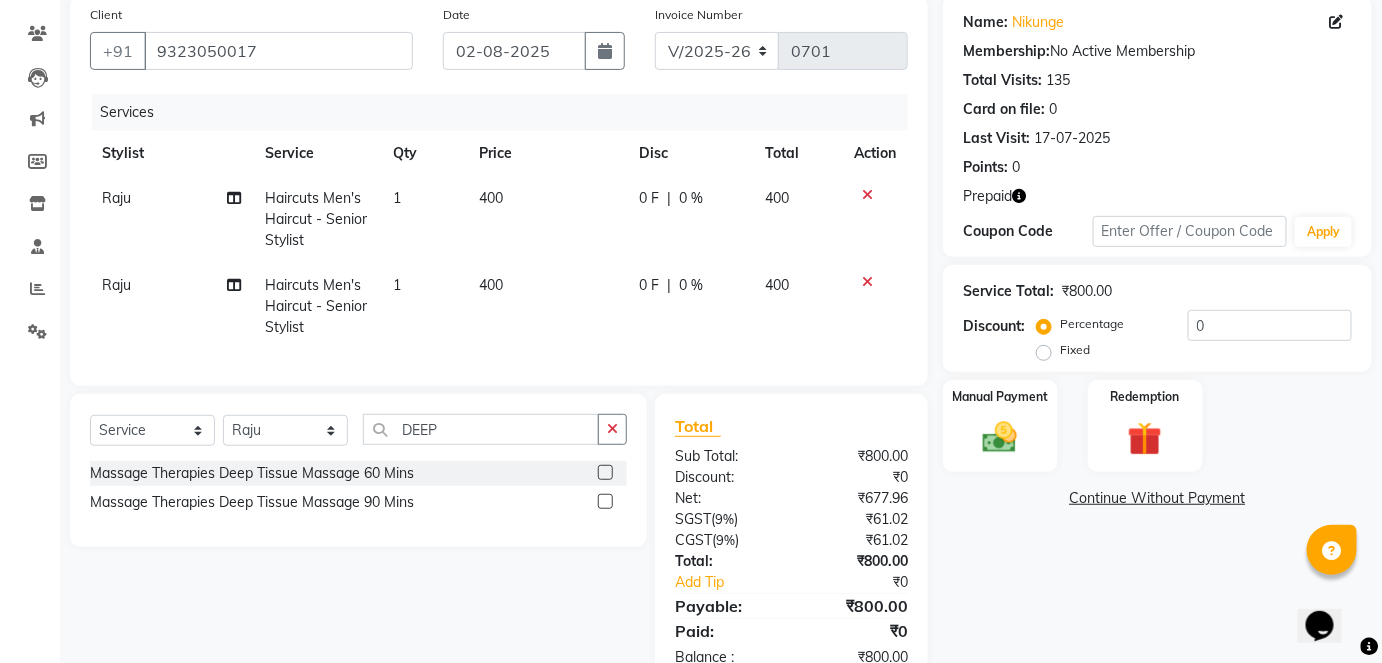 scroll, scrollTop: 221, scrollLeft: 0, axis: vertical 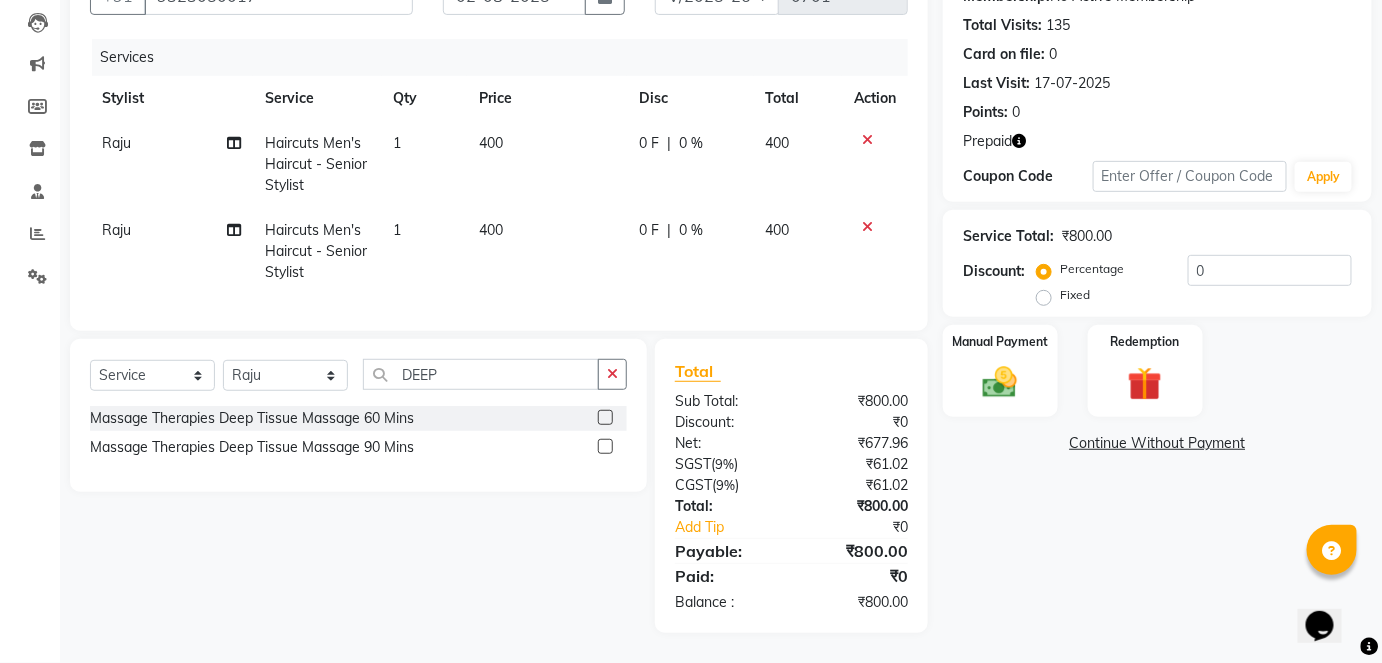 click 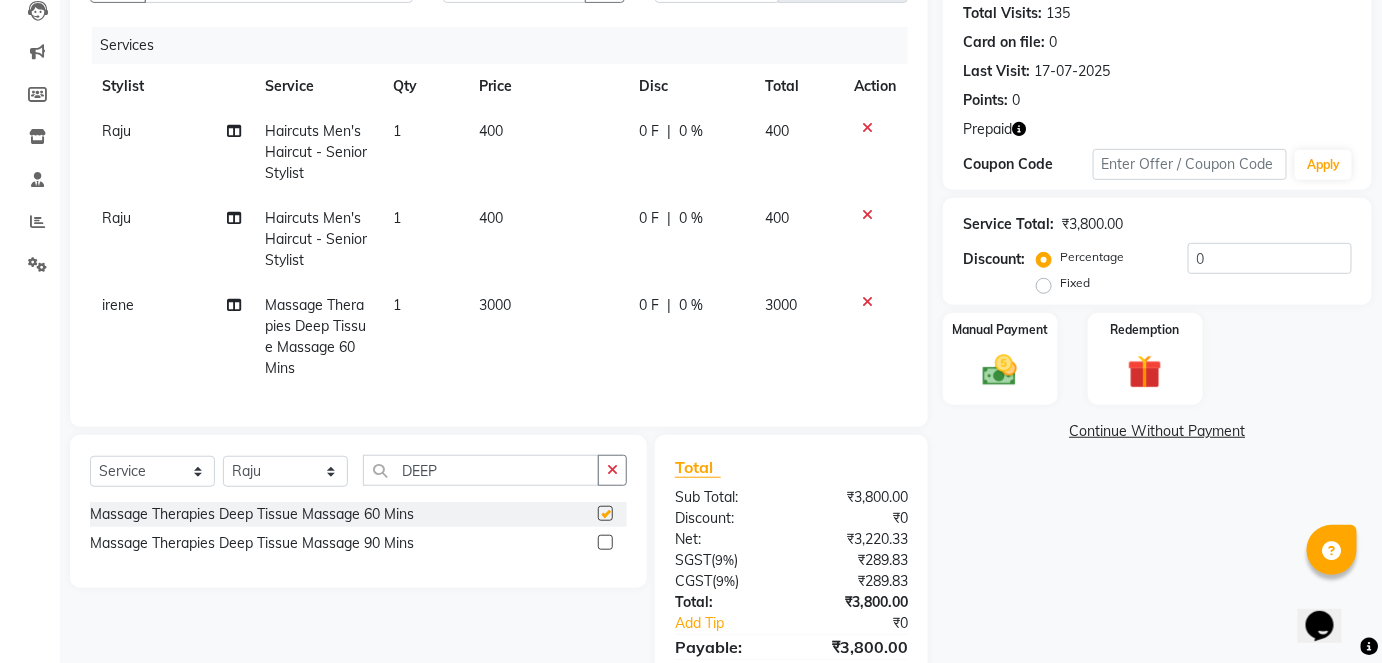 checkbox on "false" 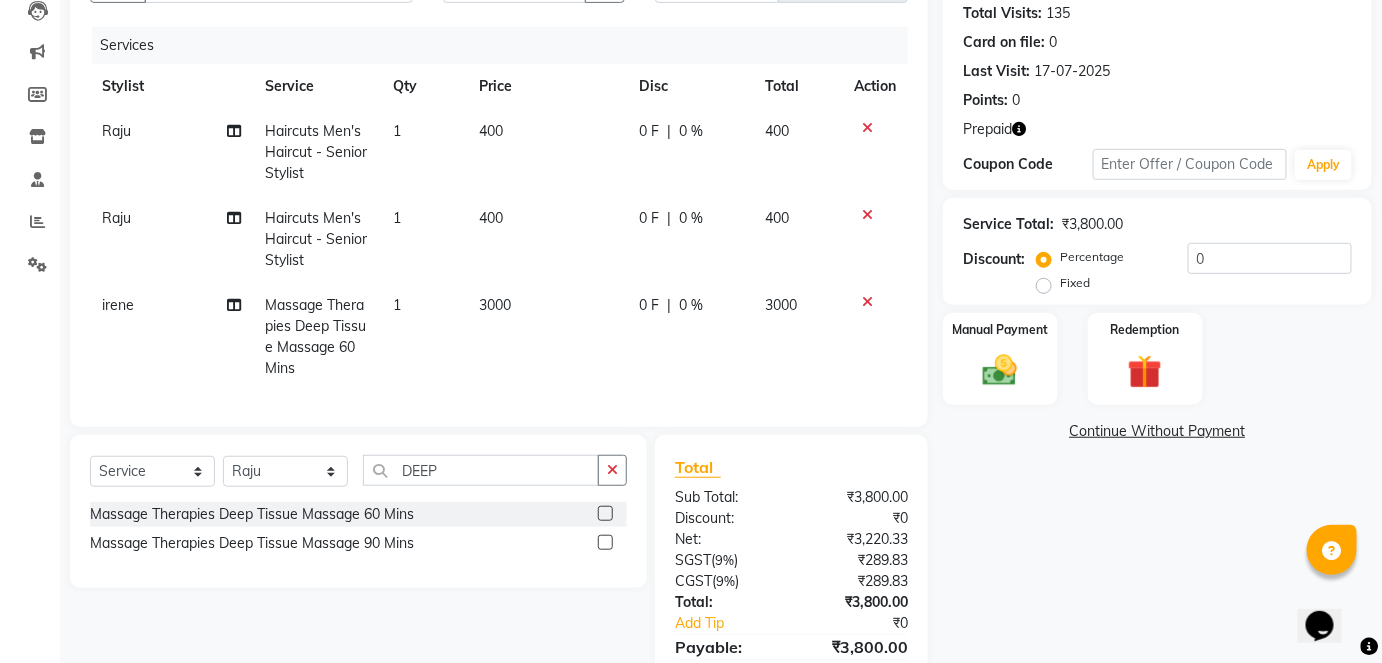 click 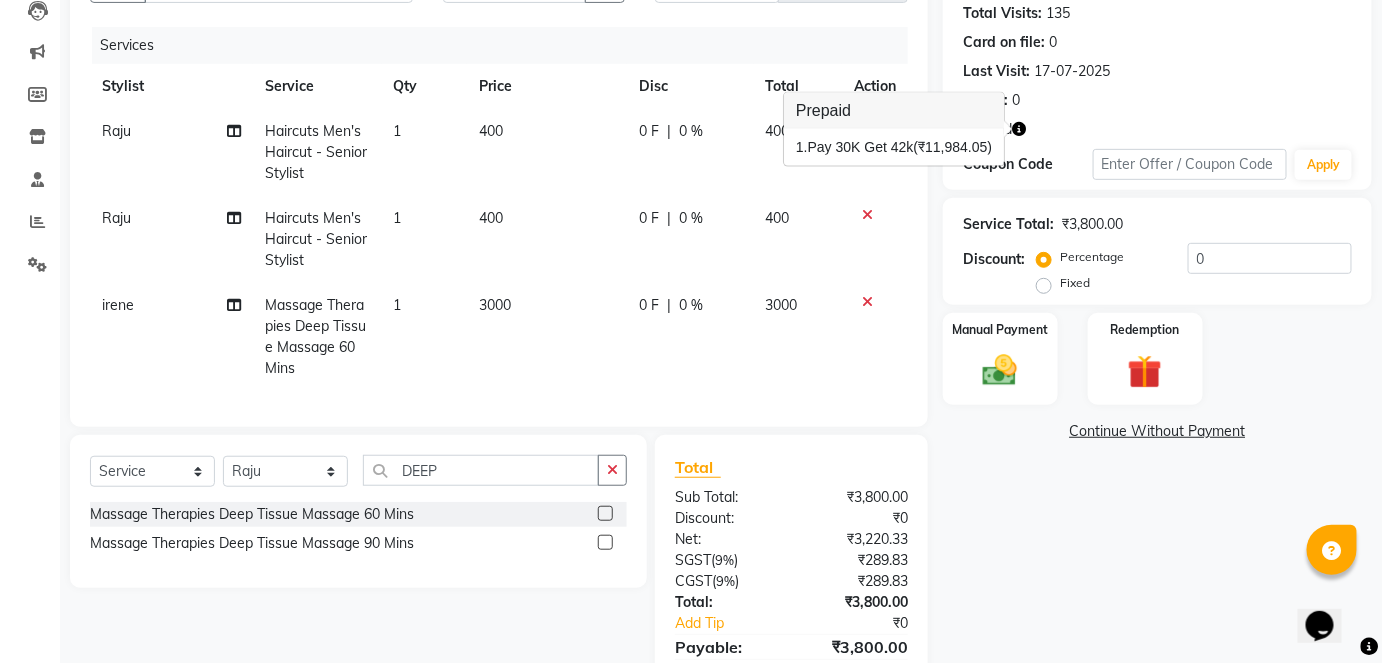 click 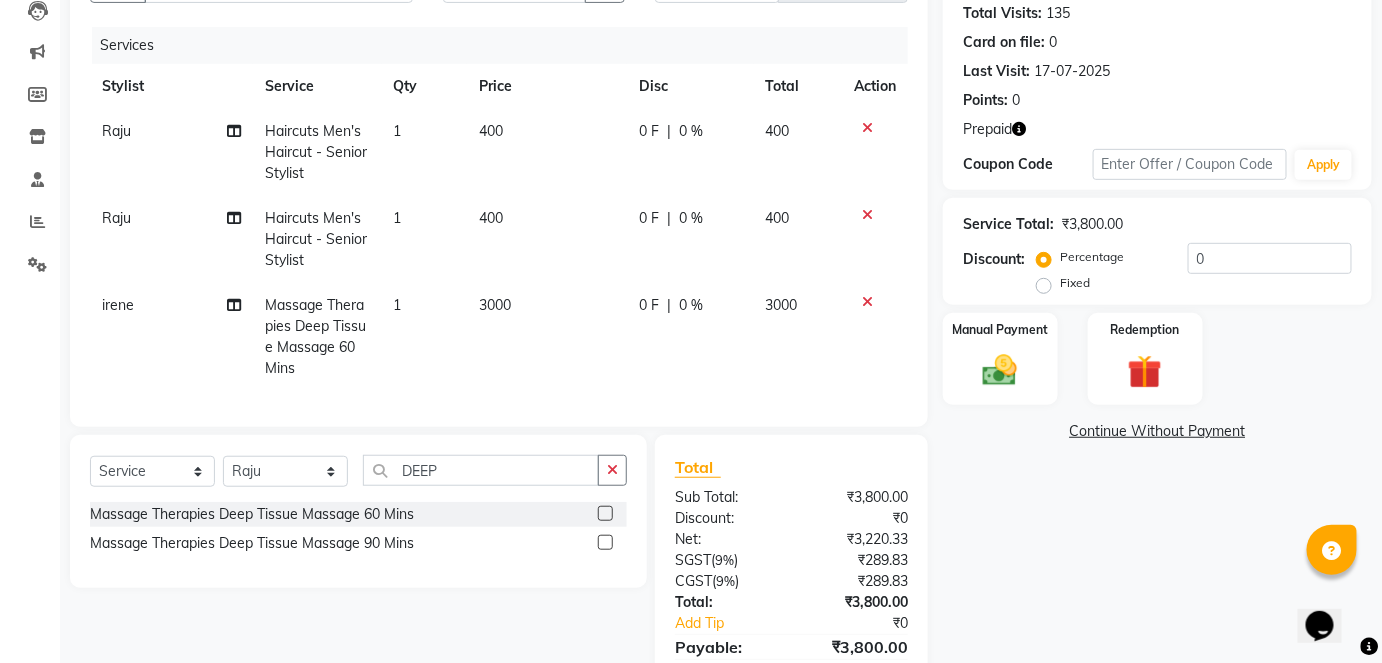 click 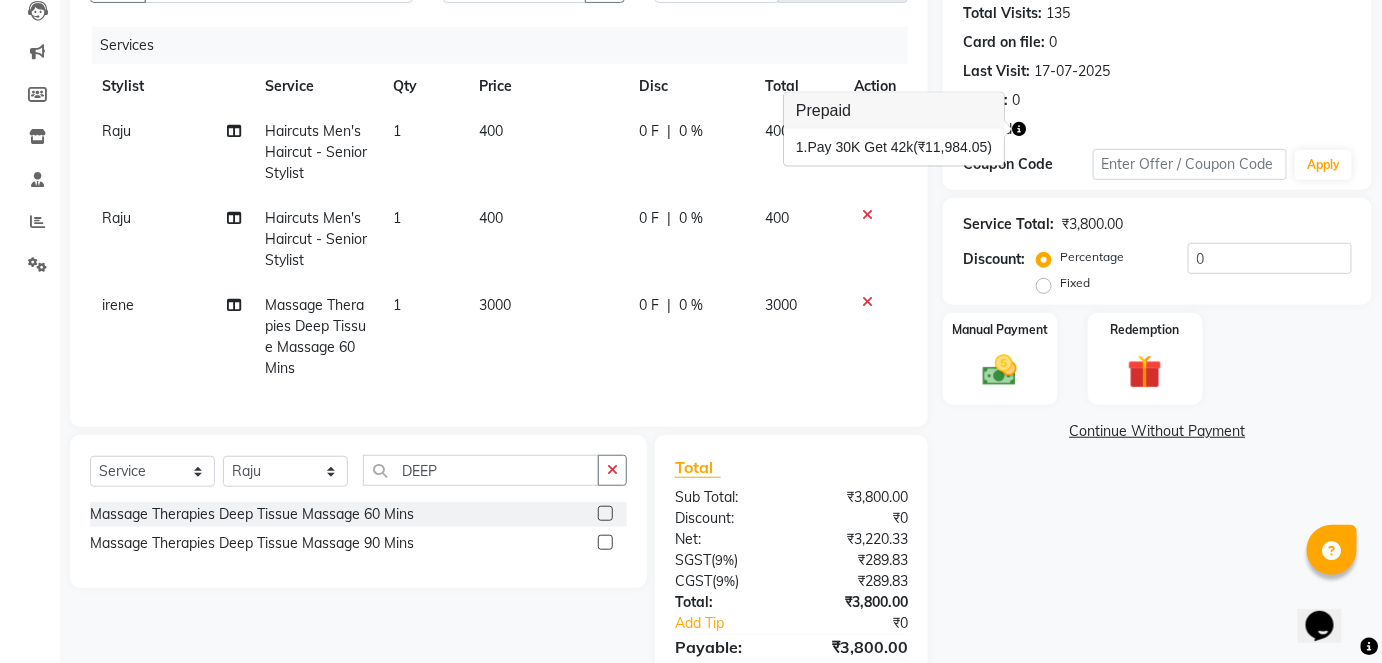 scroll, scrollTop: 0, scrollLeft: 0, axis: both 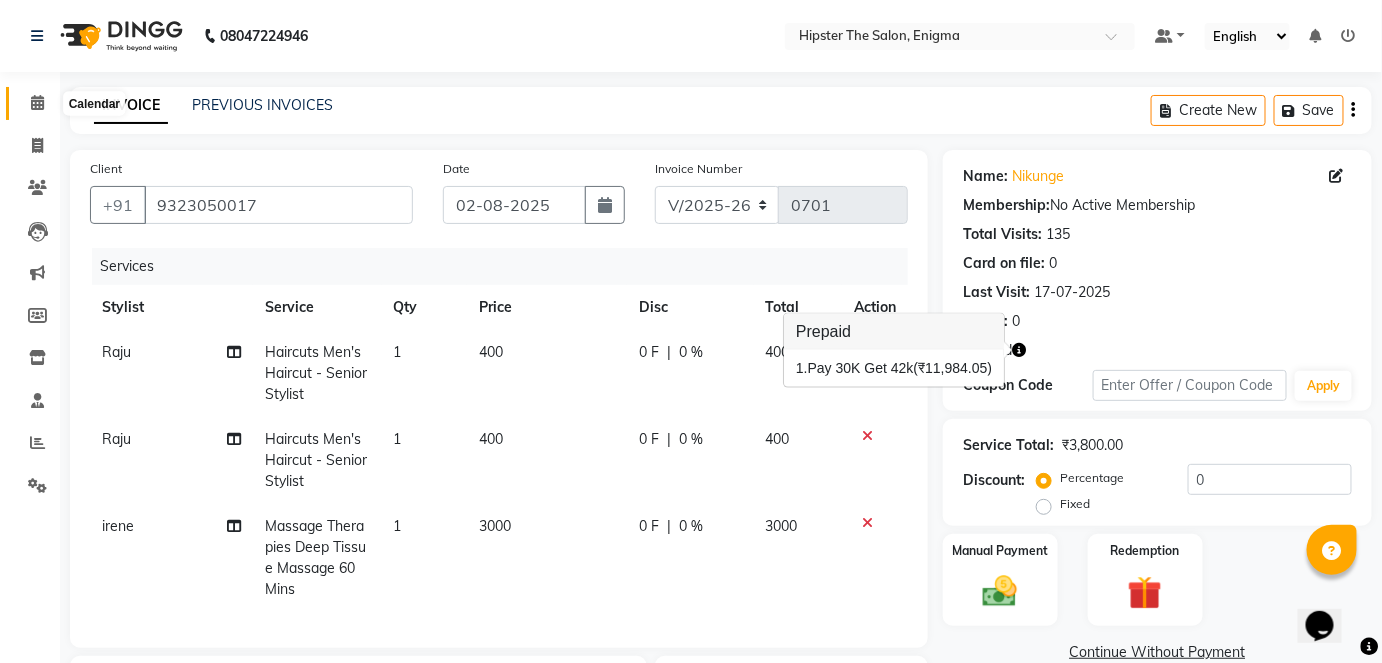 click 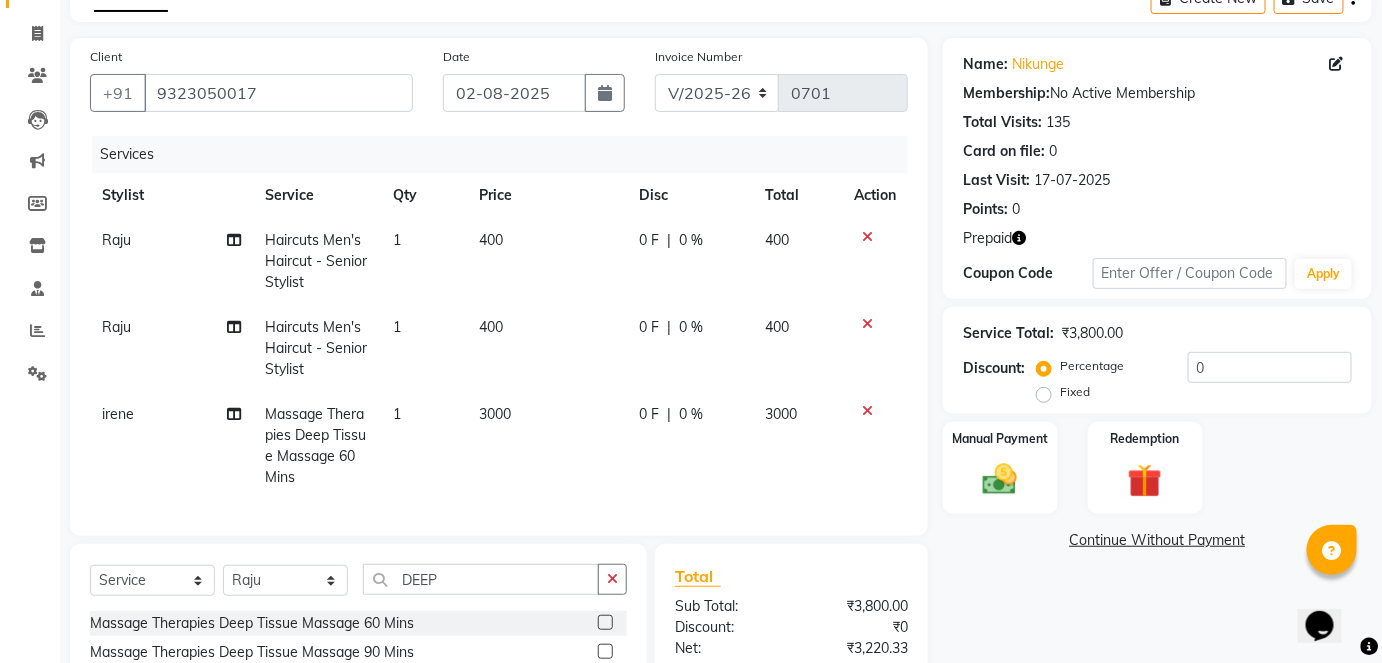scroll, scrollTop: 0, scrollLeft: 0, axis: both 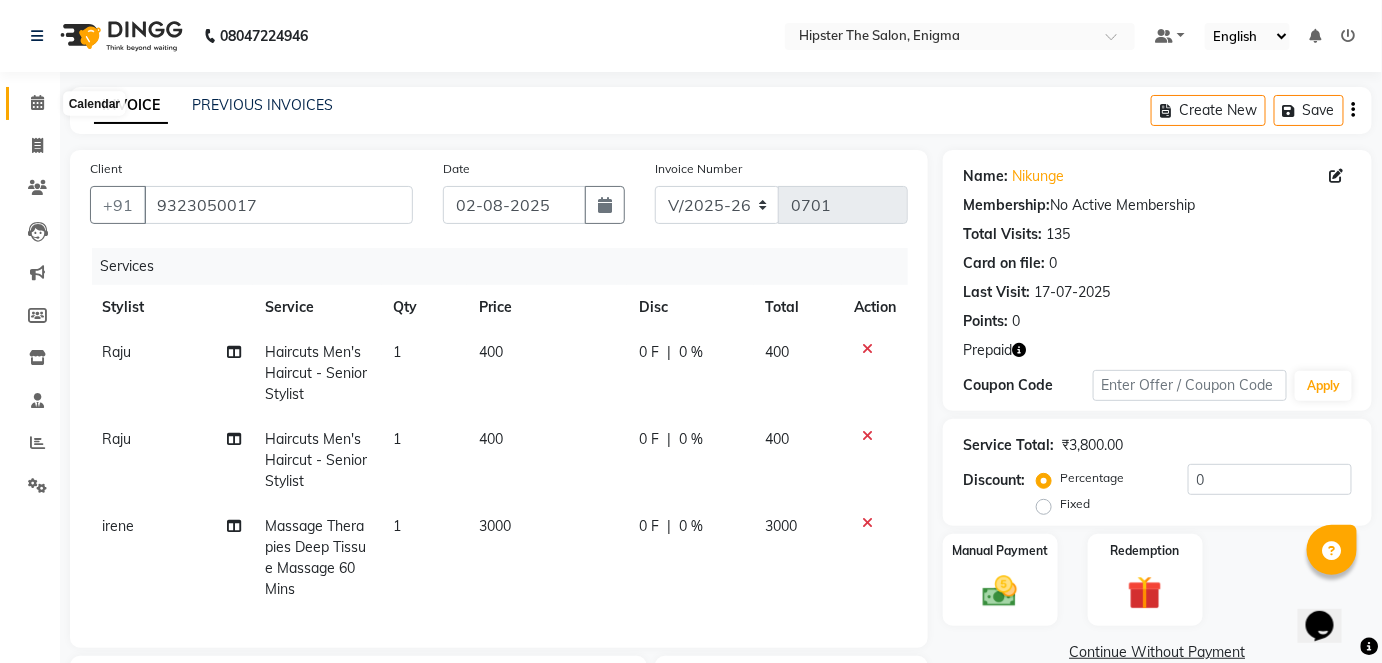 click 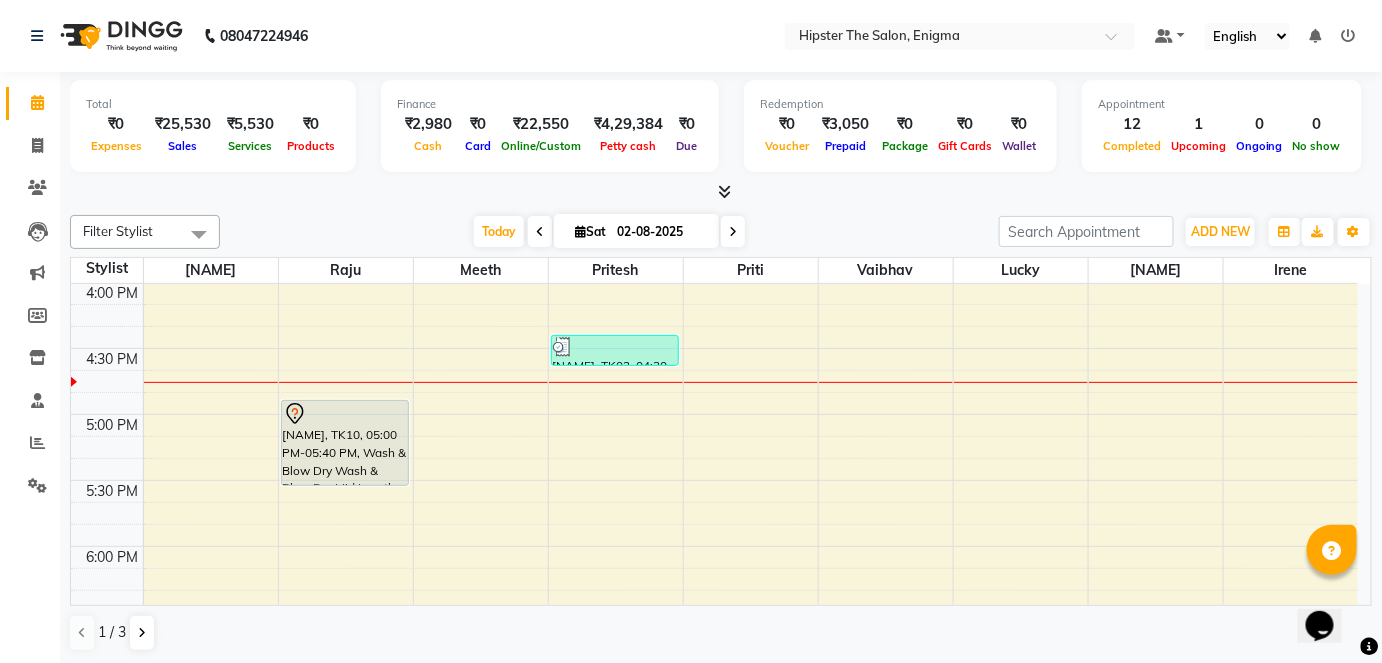 scroll, scrollTop: 1058, scrollLeft: 0, axis: vertical 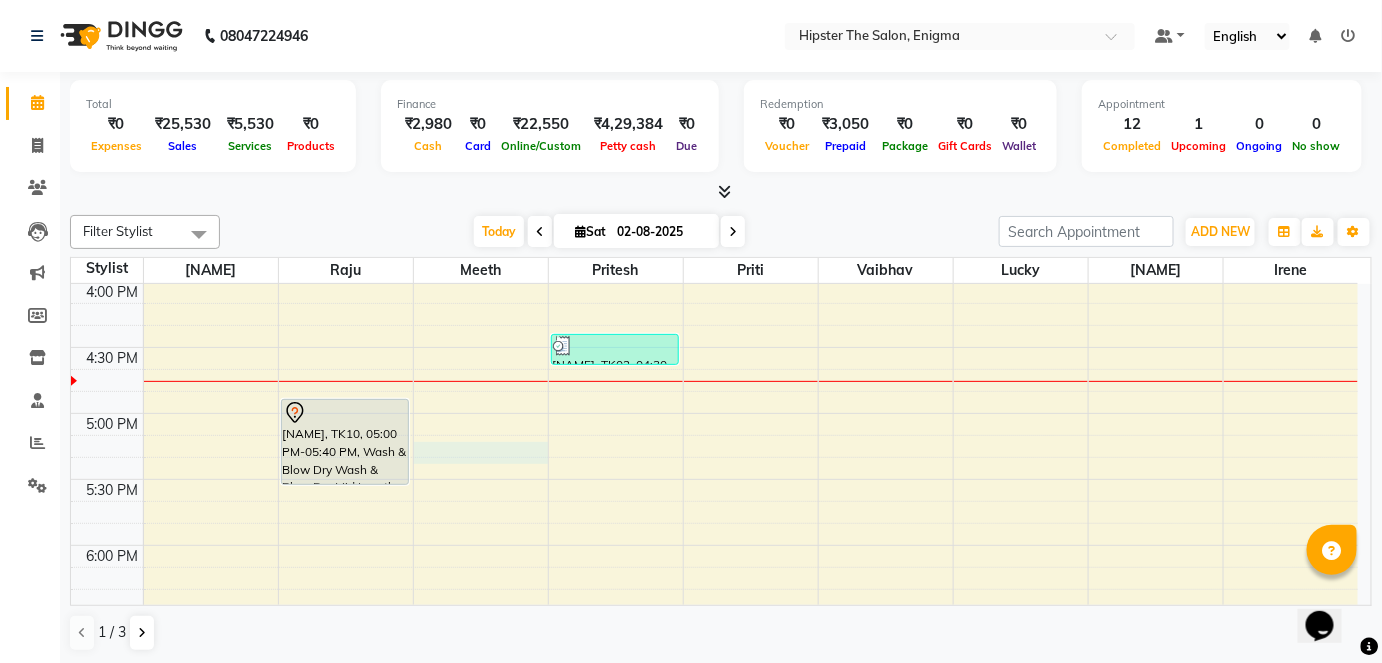 click at bounding box center (750, 490) 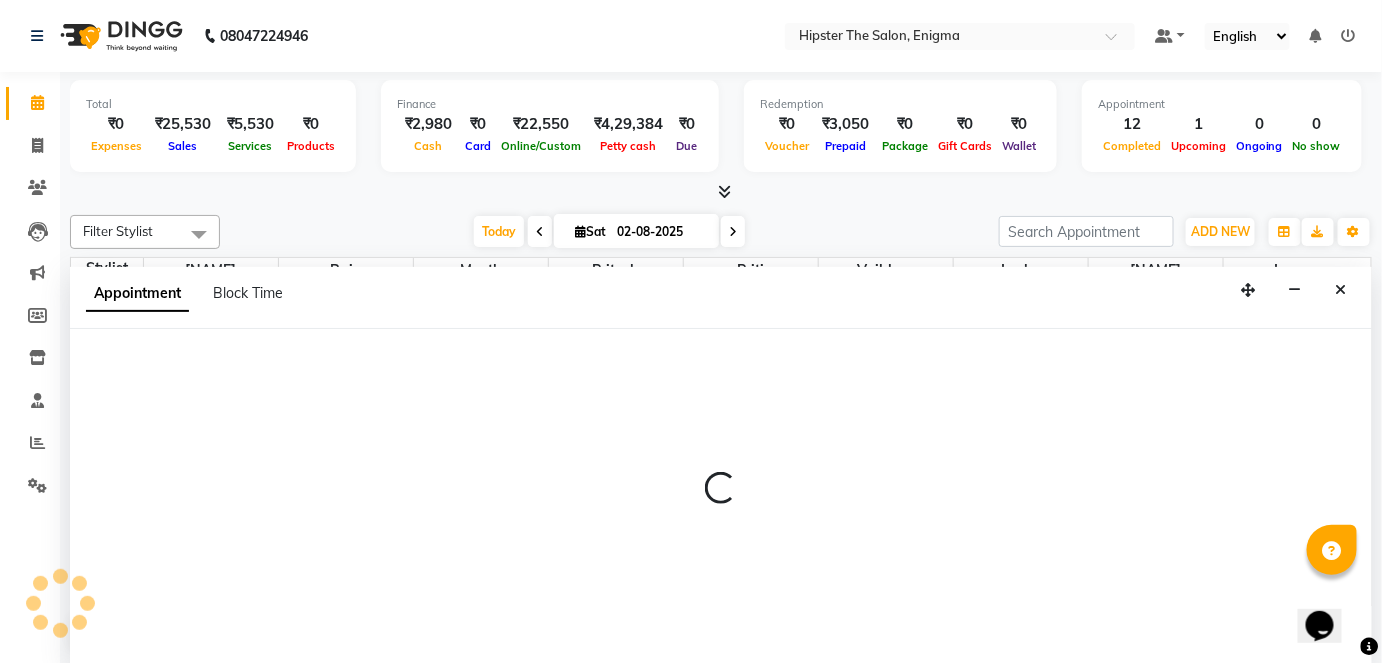 scroll, scrollTop: 0, scrollLeft: 0, axis: both 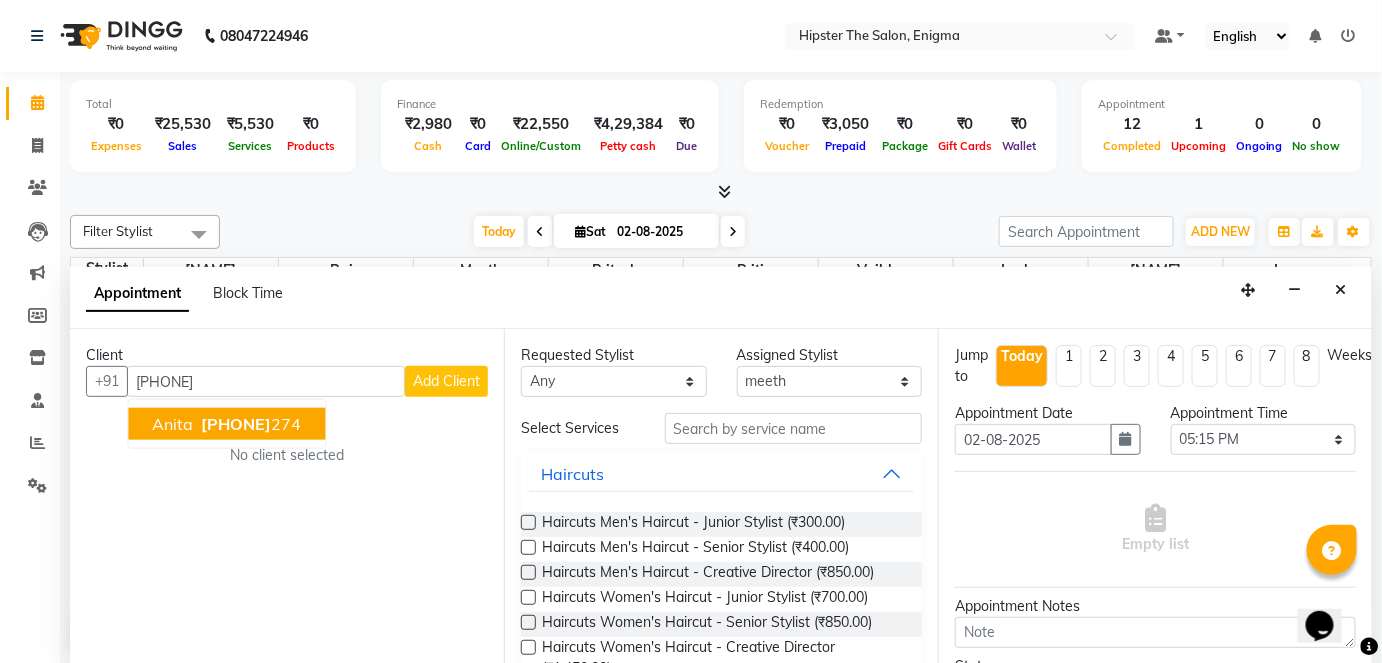 click on "[PHONE]" at bounding box center (236, 424) 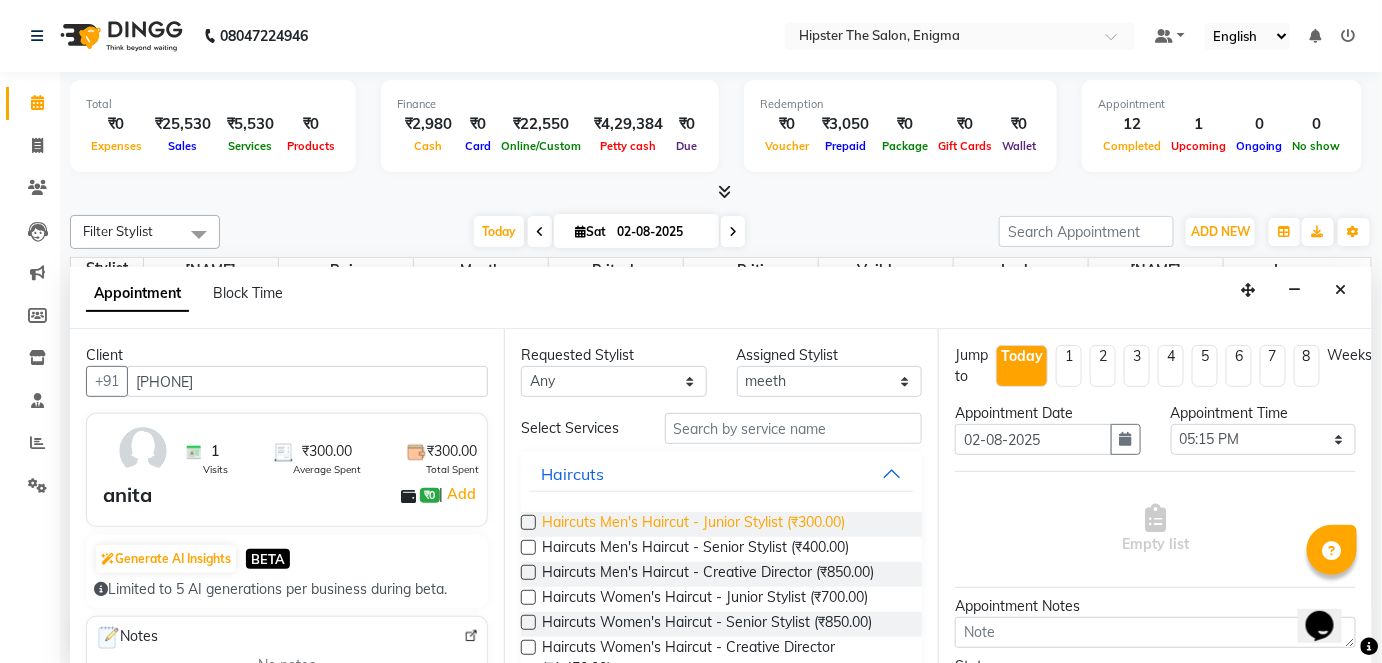 type on "[PHONE]" 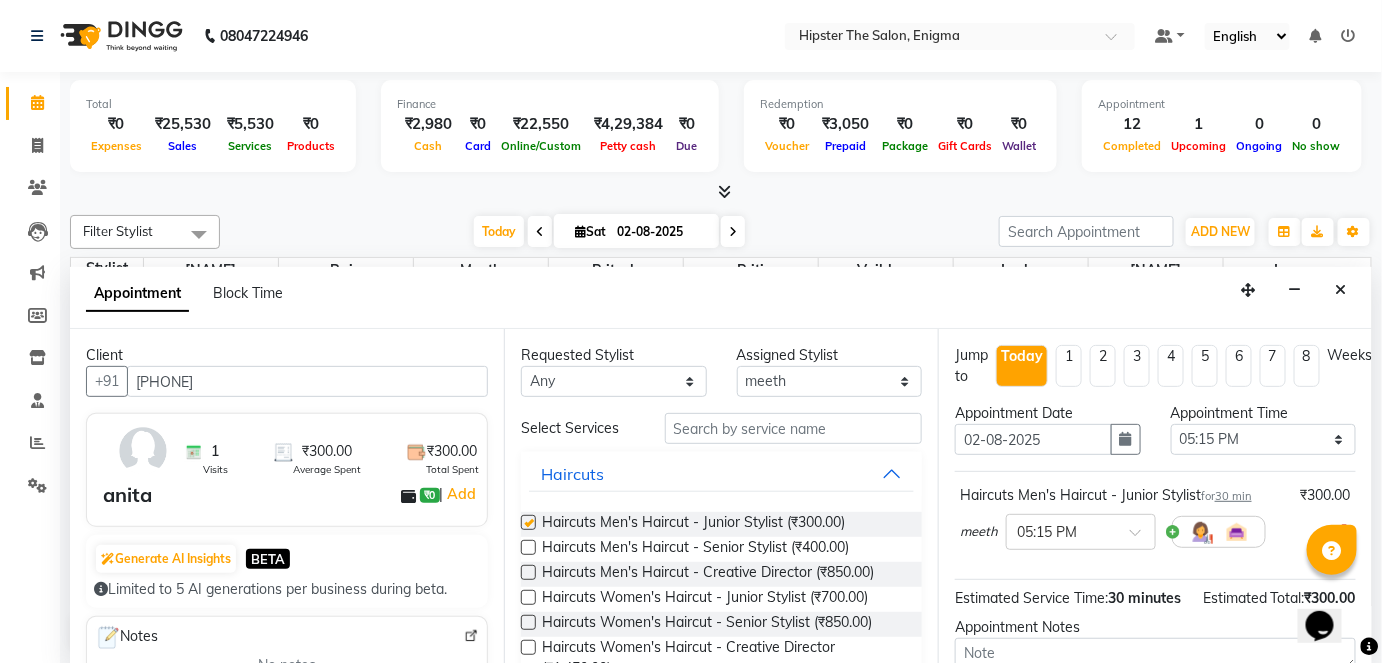 checkbox on "false" 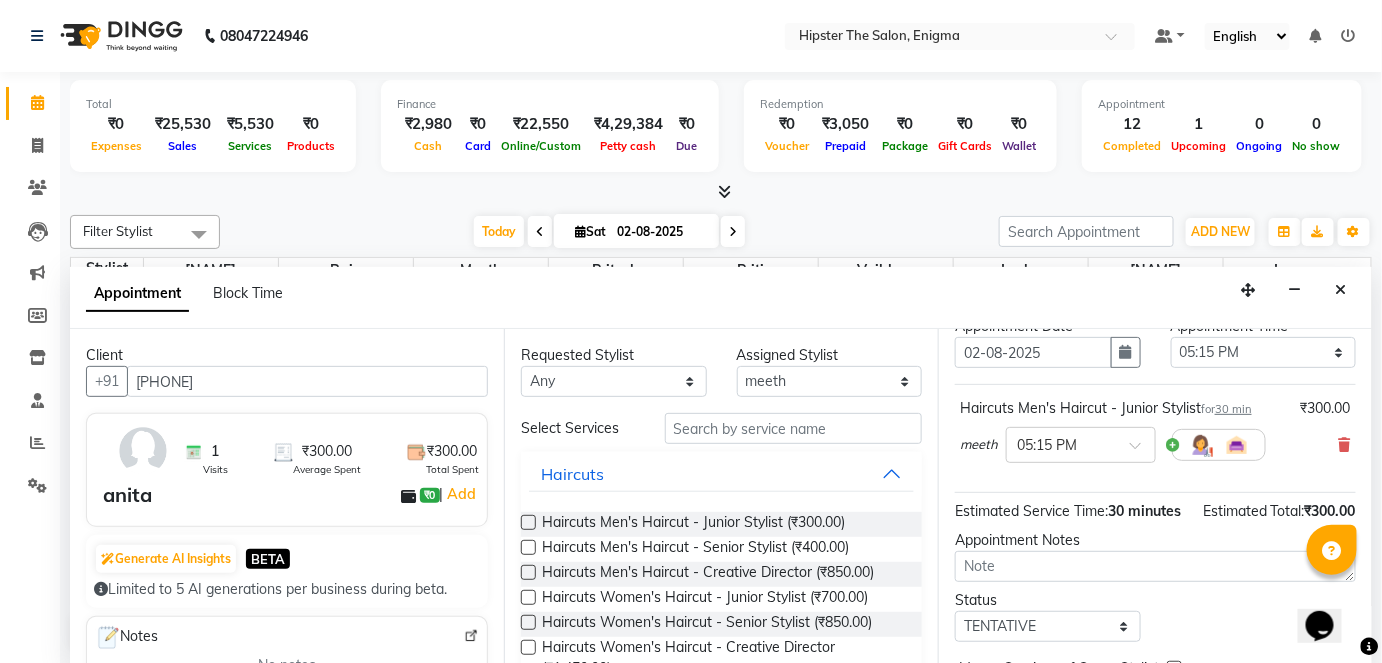 scroll, scrollTop: 86, scrollLeft: 0, axis: vertical 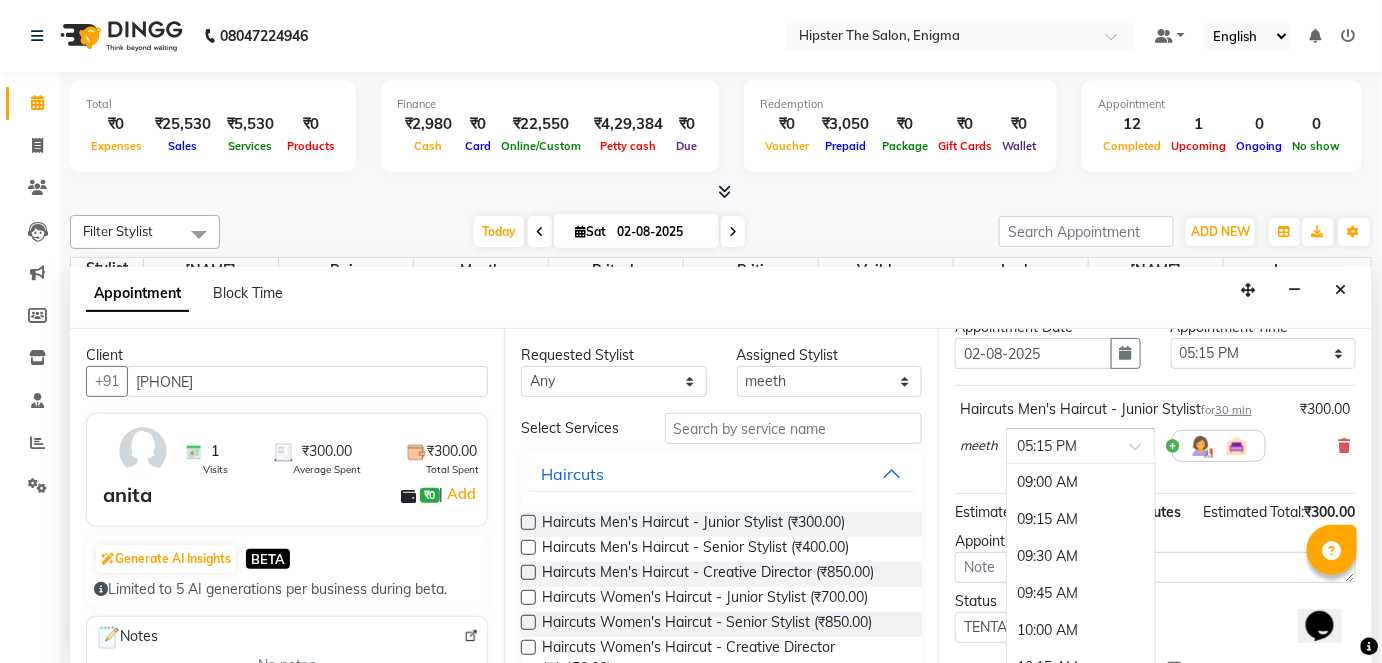 click at bounding box center (1081, 444) 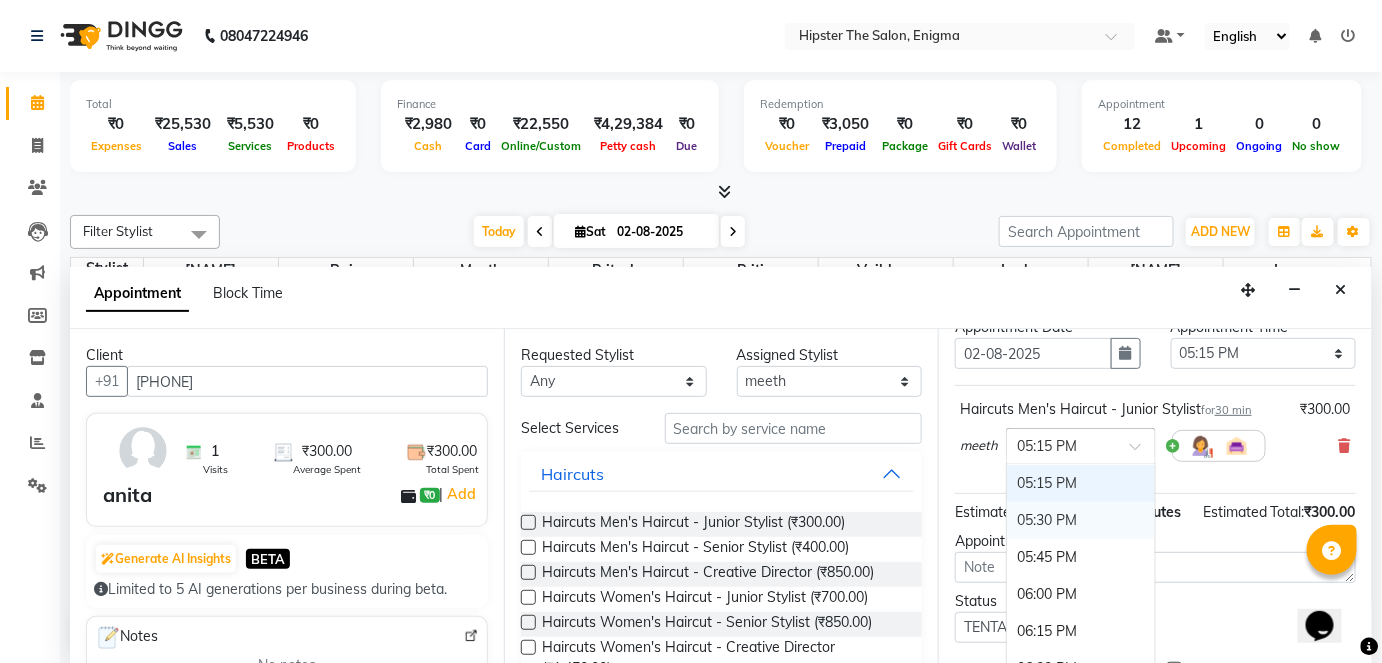 click on "05:30 PM" at bounding box center [1081, 520] 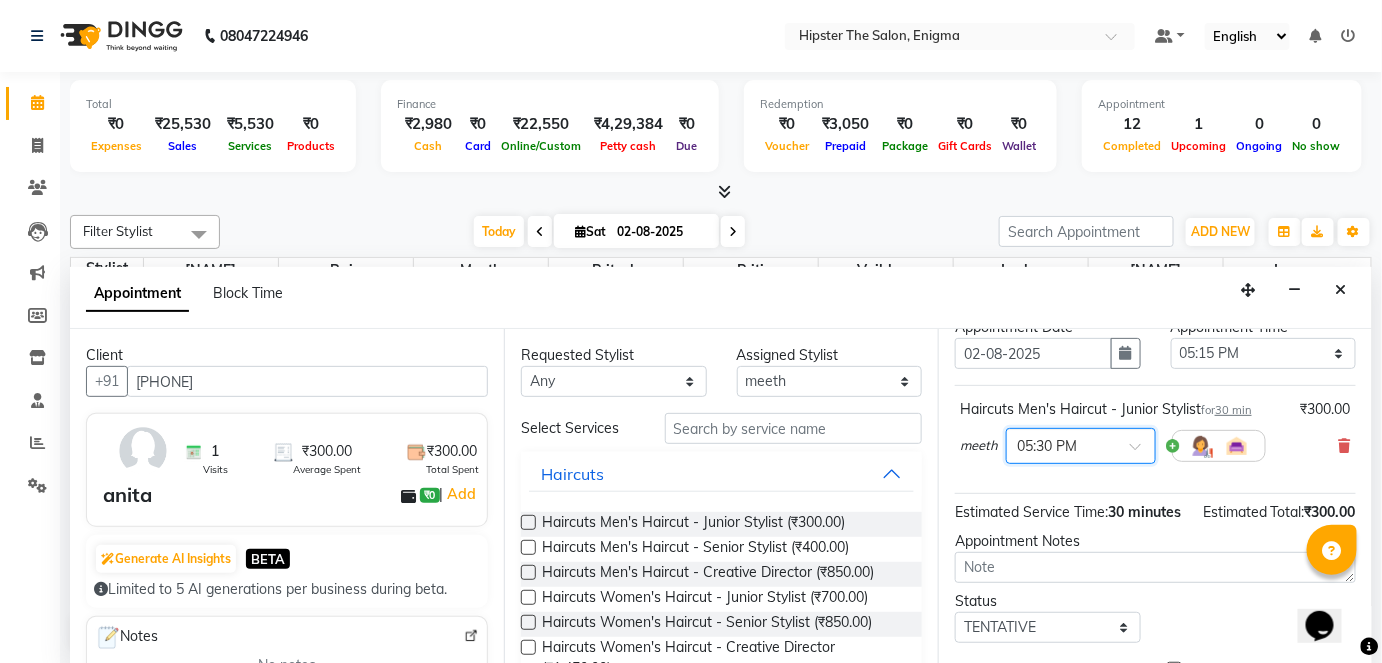 scroll, scrollTop: 210, scrollLeft: 0, axis: vertical 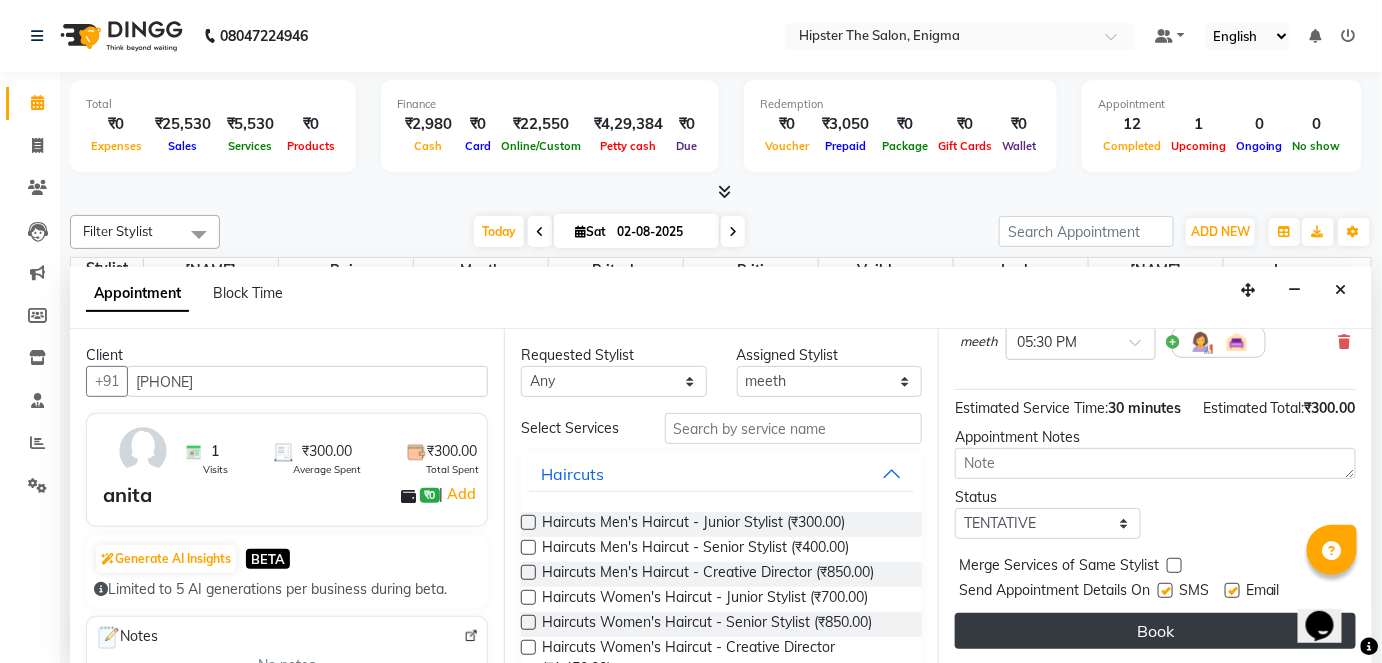 click on "Book" at bounding box center [1155, 631] 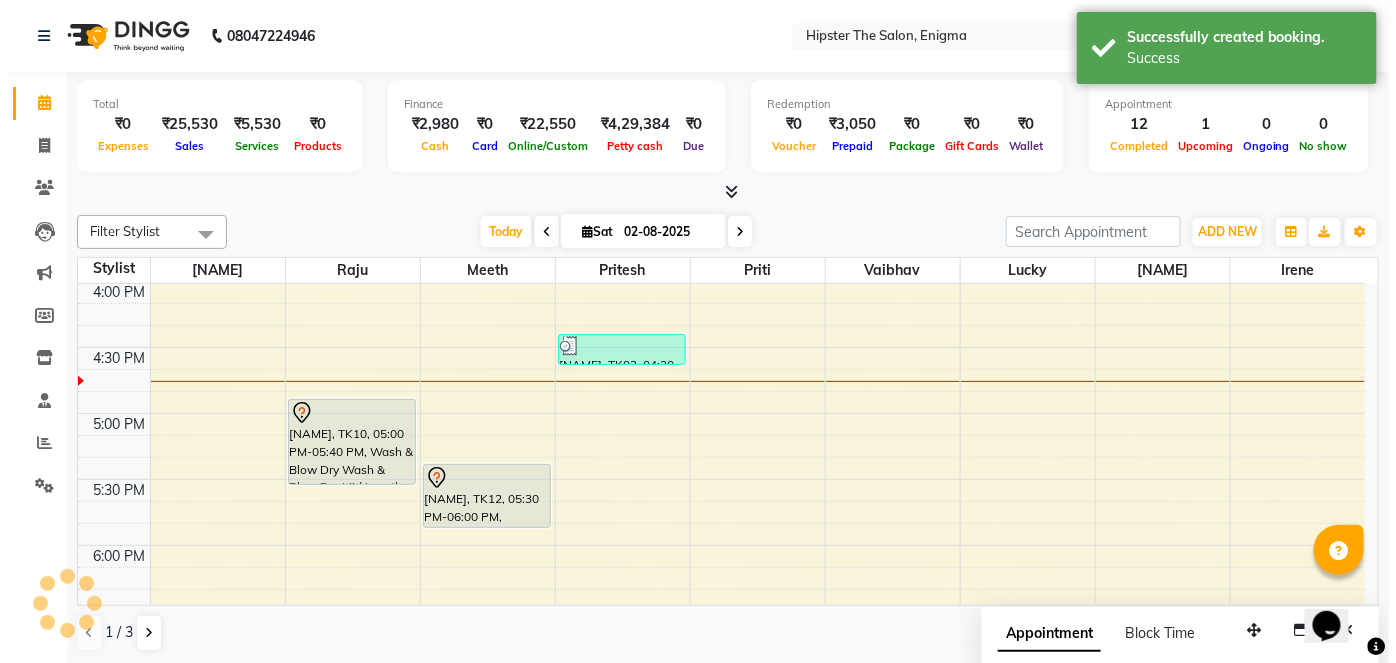scroll, scrollTop: 0, scrollLeft: 0, axis: both 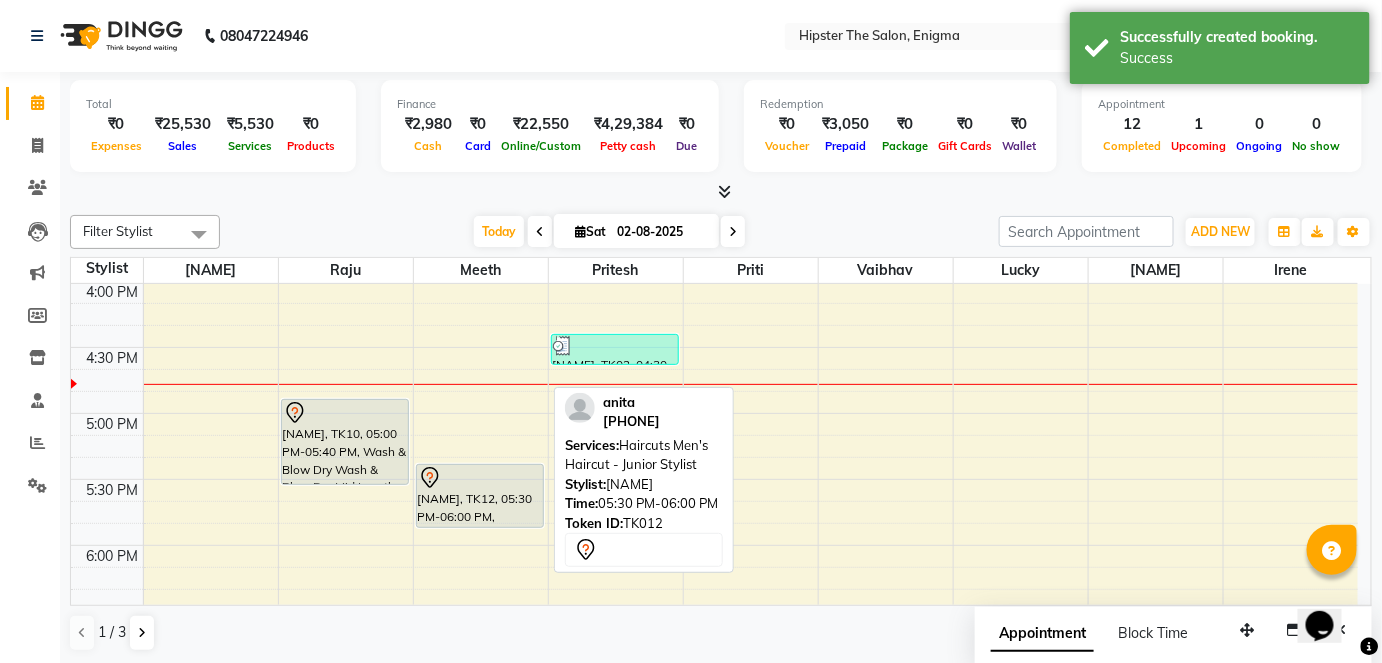 click on "[NAME], TK12, 05:30 PM-06:00 PM, Haircuts Men's Haircut - Junior Stylist" at bounding box center (480, 496) 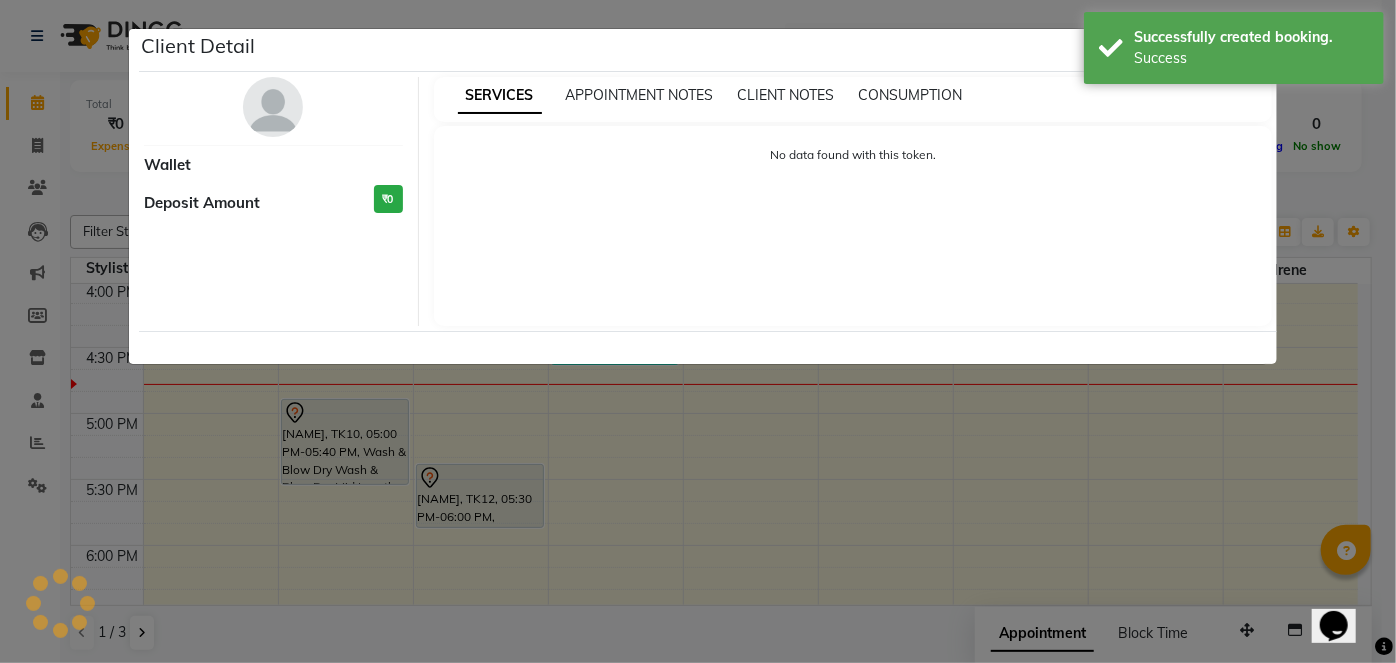 select on "7" 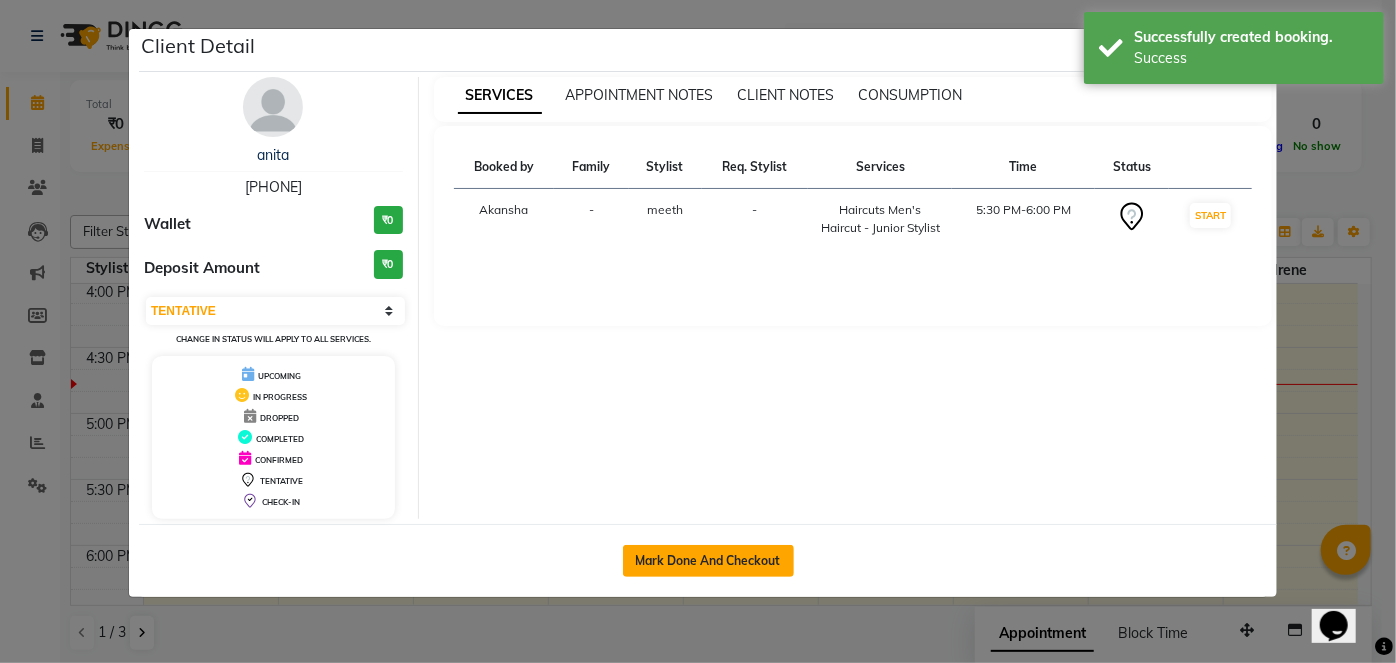 click on "Mark Done And Checkout" 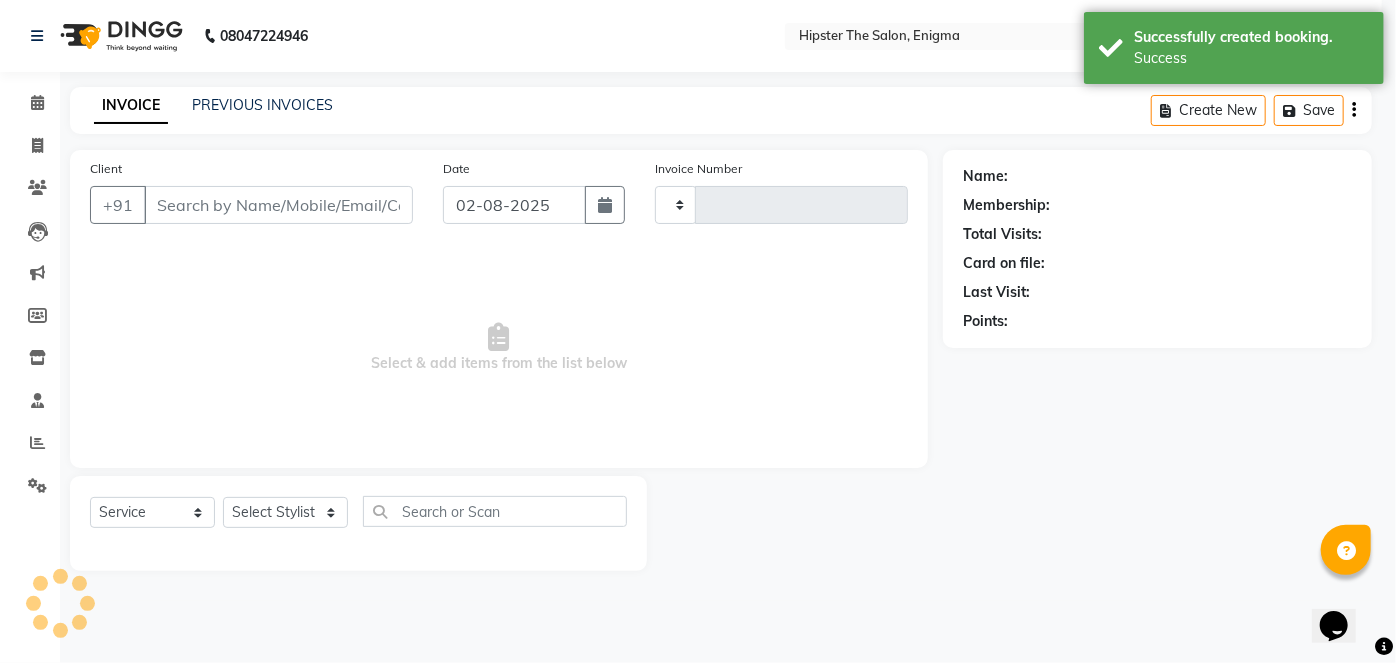 type on "0701" 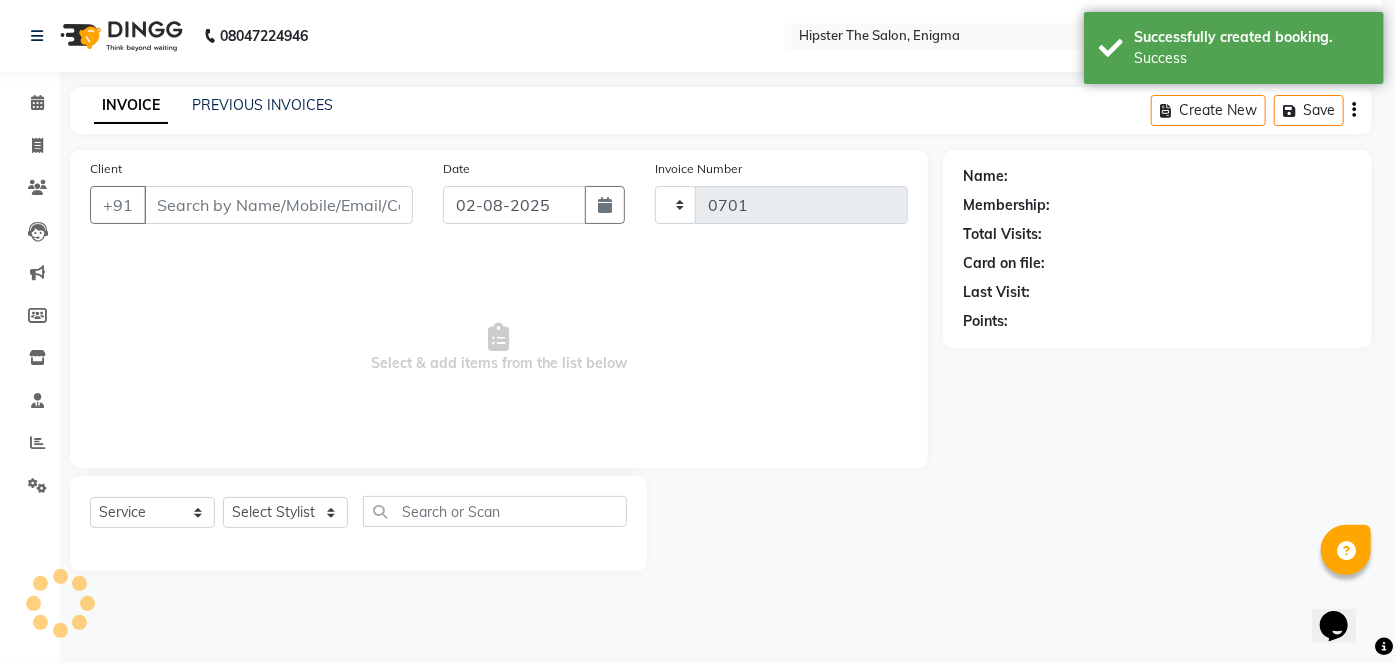select on "3" 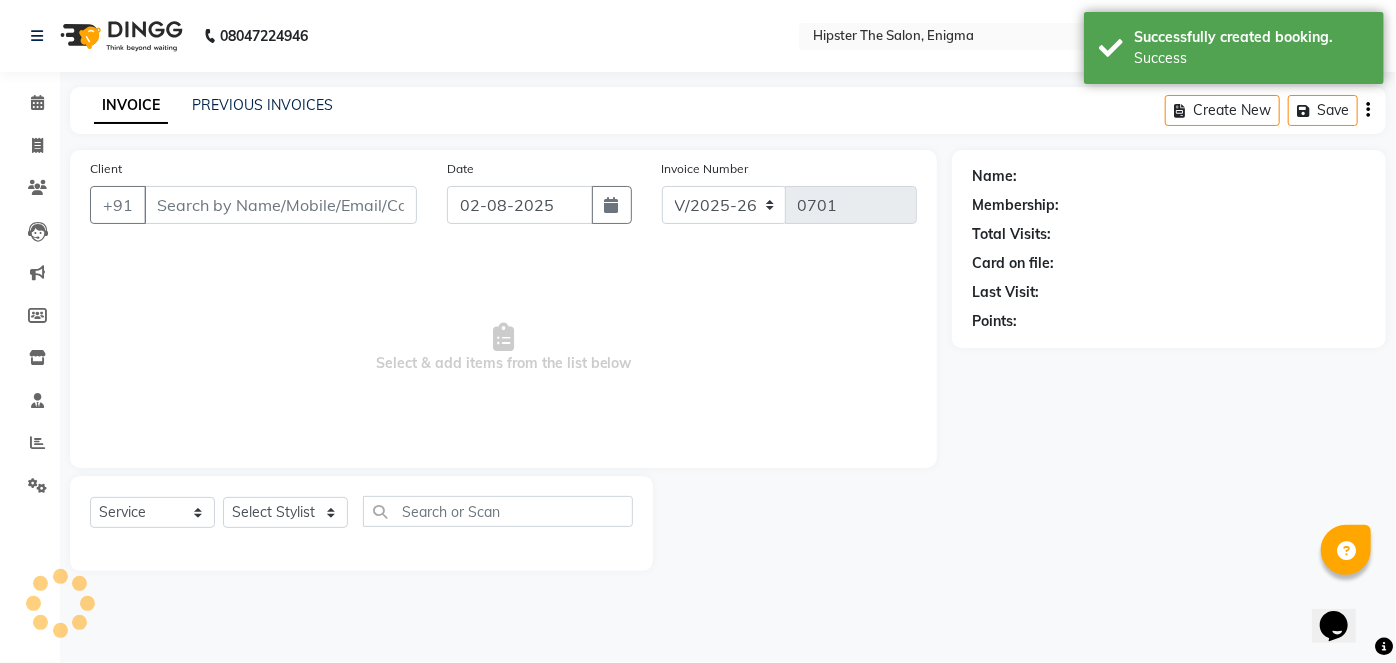 type on "[PHONE]" 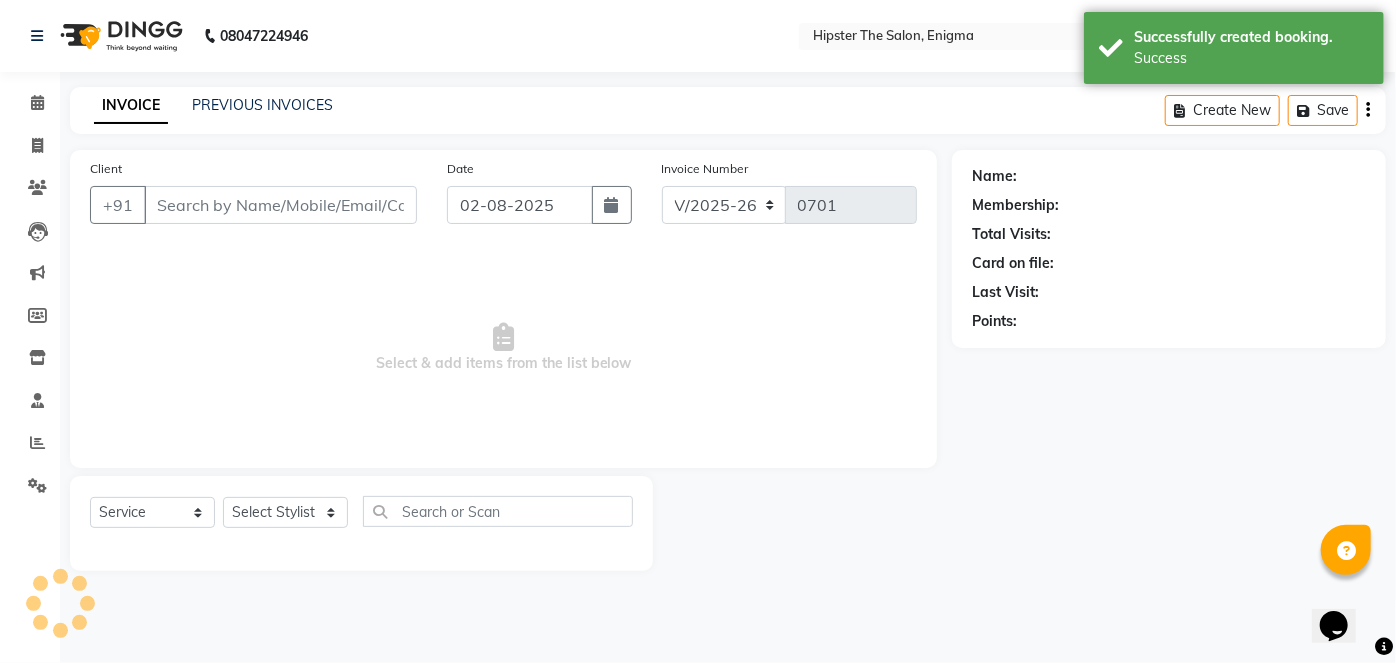 select on "85573" 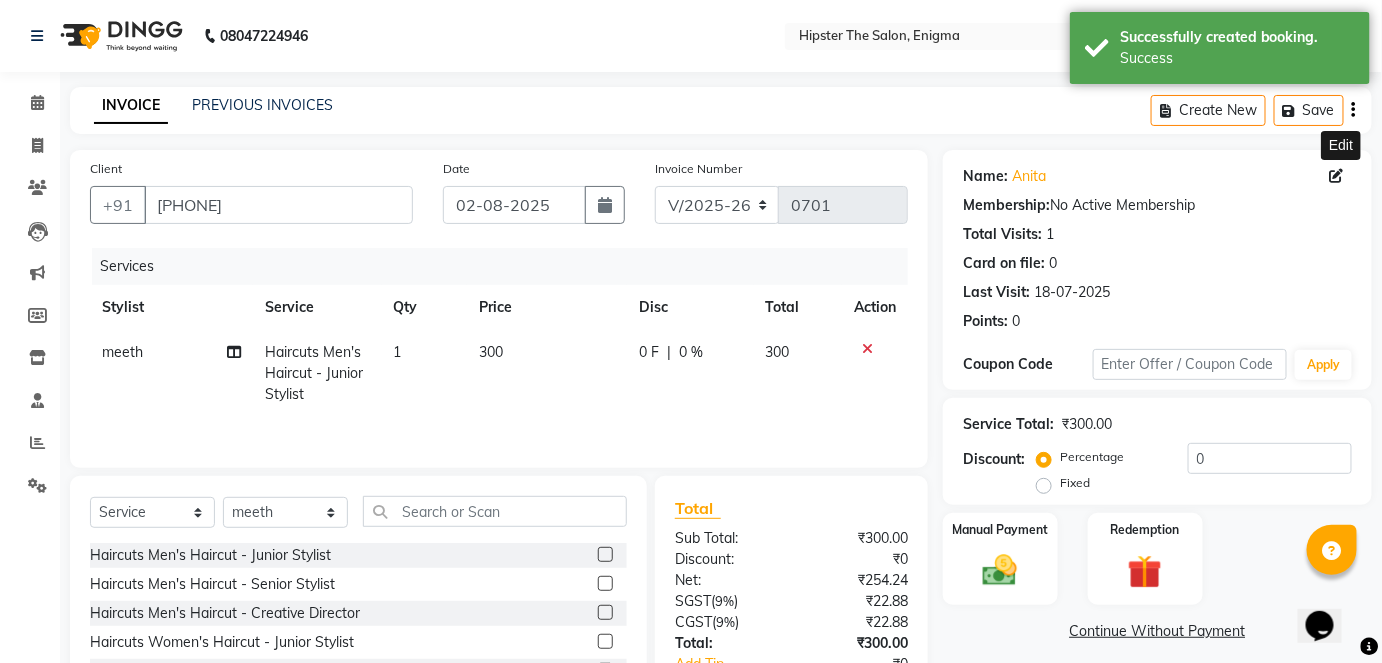 click 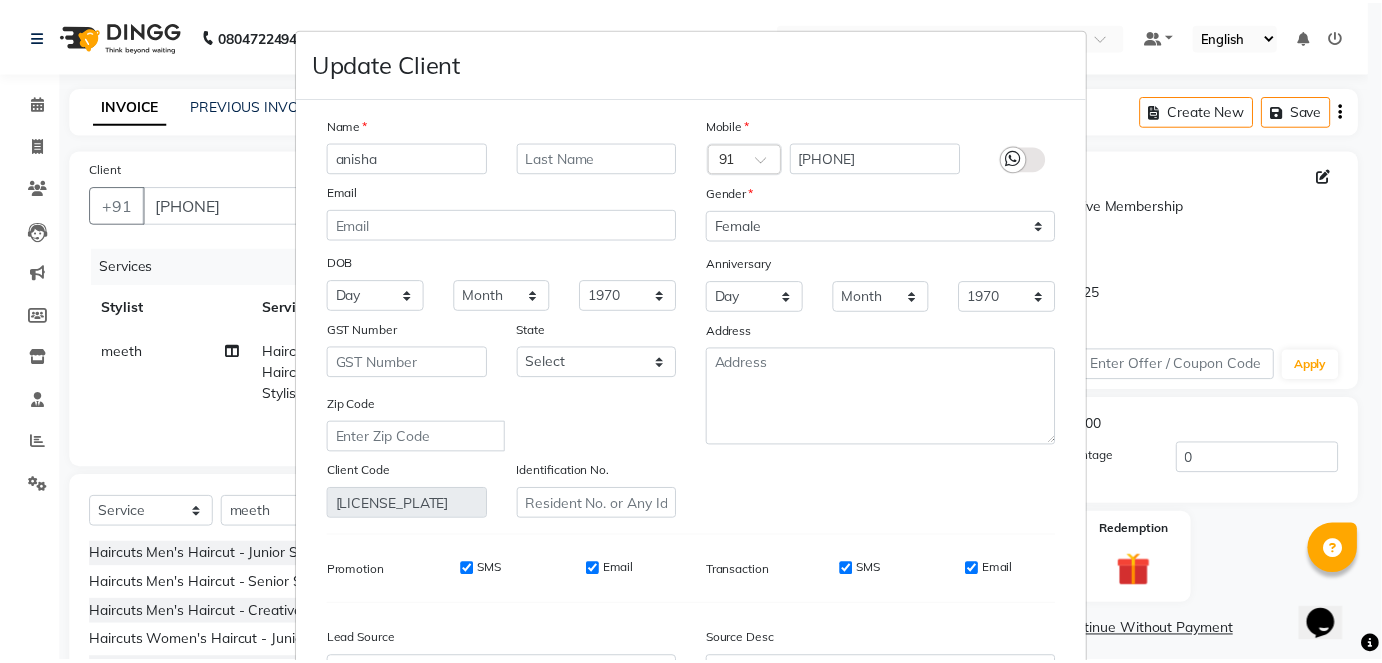 scroll, scrollTop: 223, scrollLeft: 0, axis: vertical 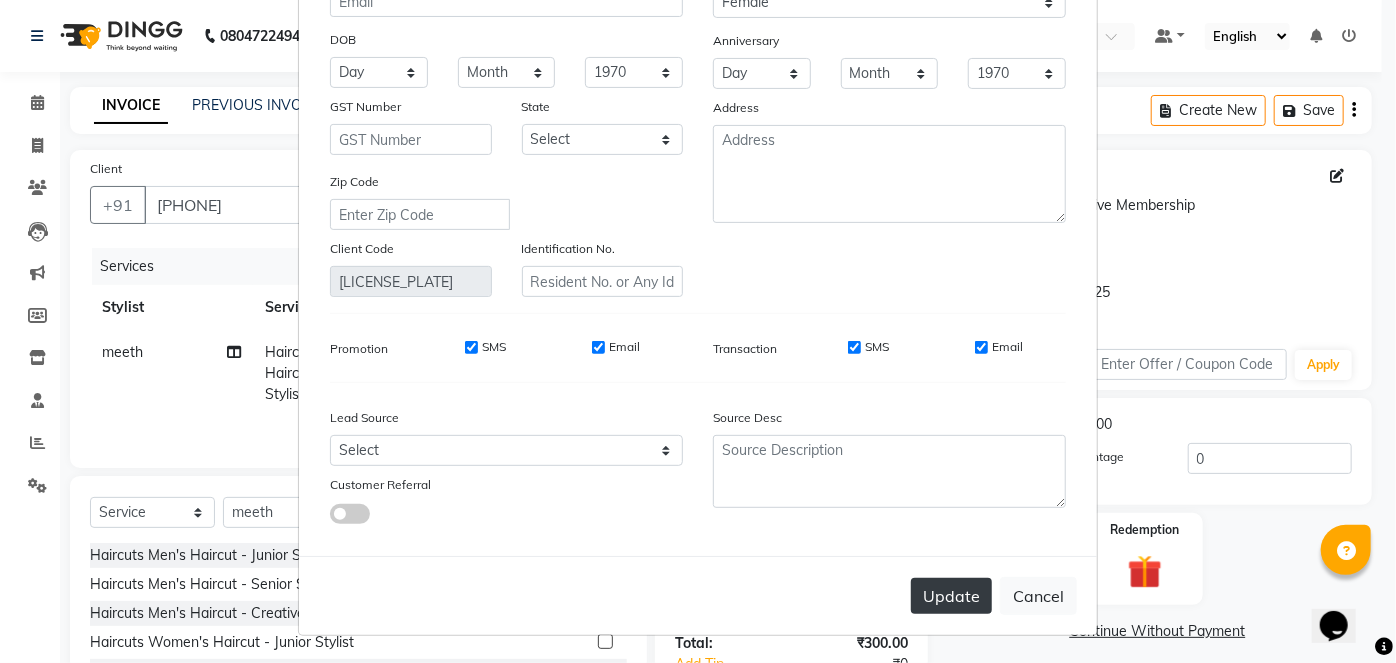 type on "anisha" 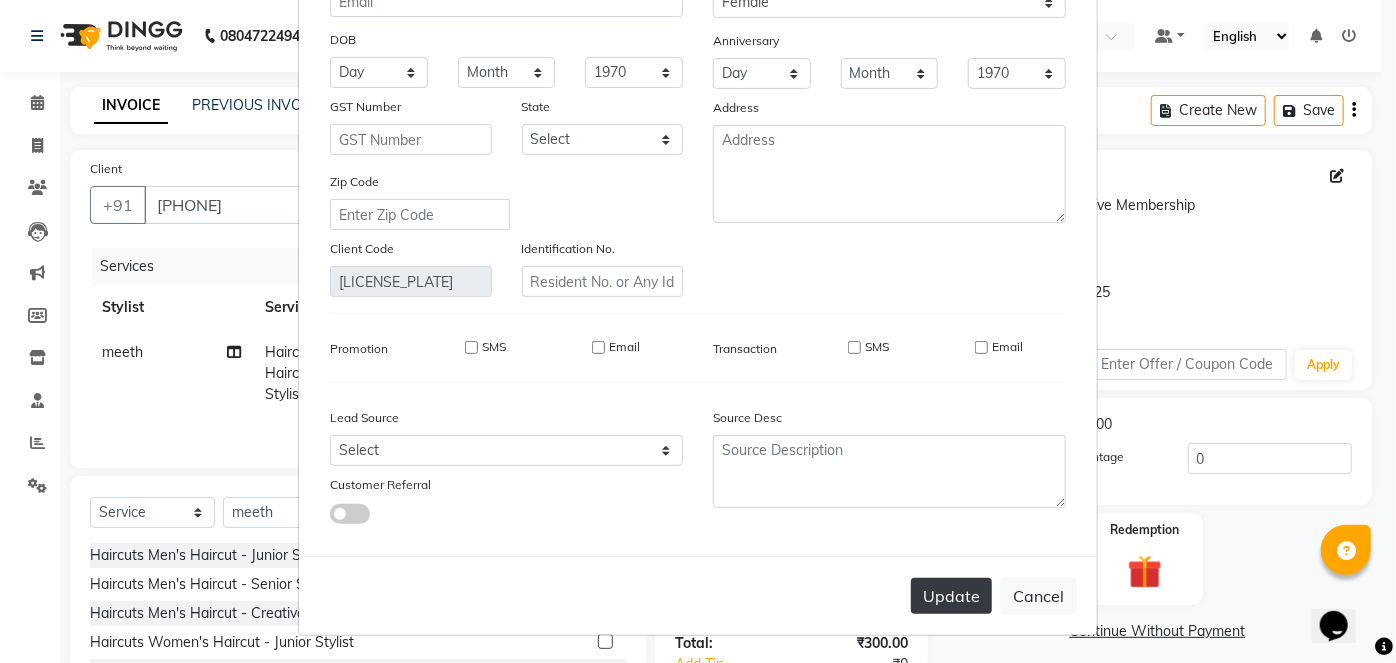 type 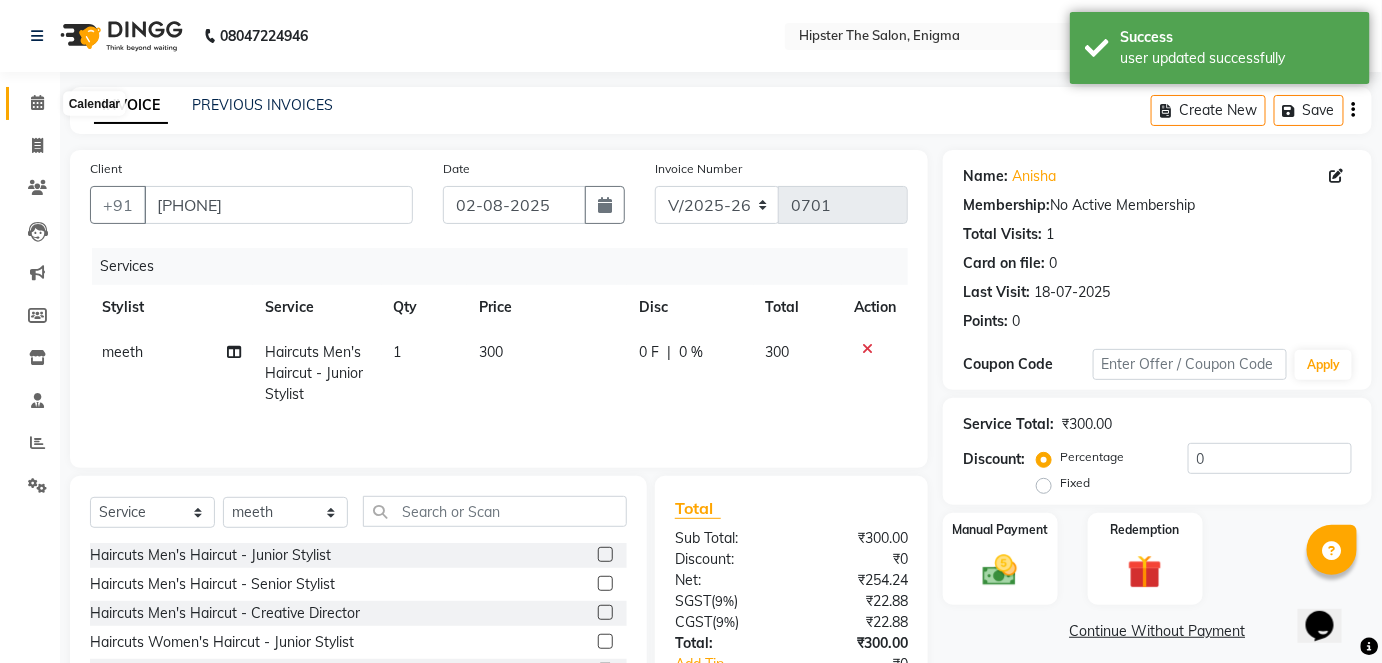 click 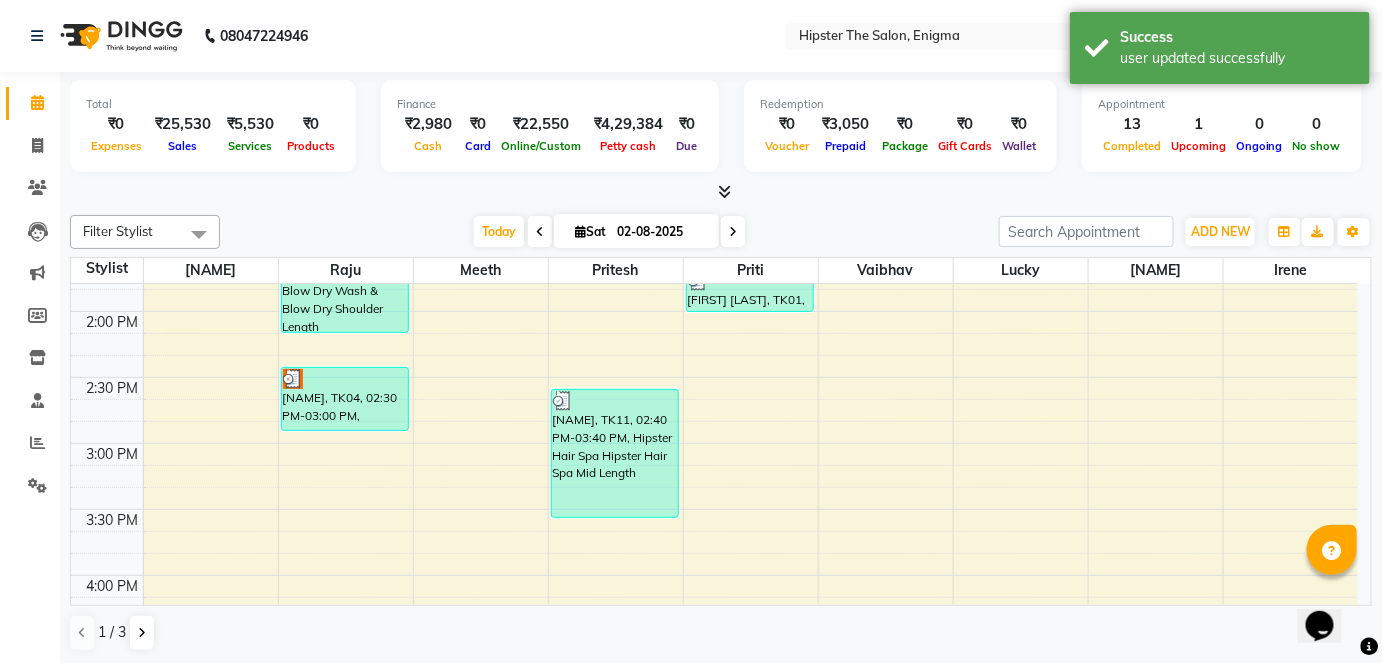 scroll, scrollTop: 770, scrollLeft: 0, axis: vertical 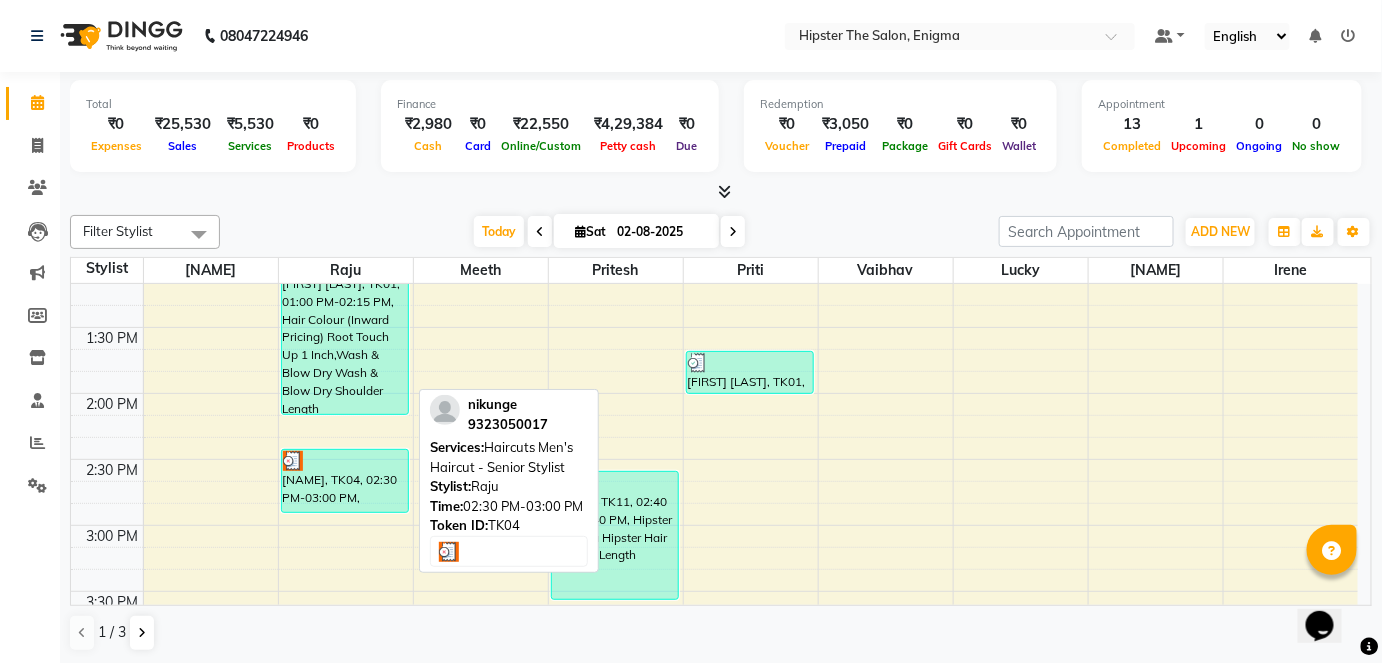 click on "[NAME], TK04, 02:30 PM-03:00 PM, Haircuts Men's Haircut - Senior Stylist" at bounding box center [345, 481] 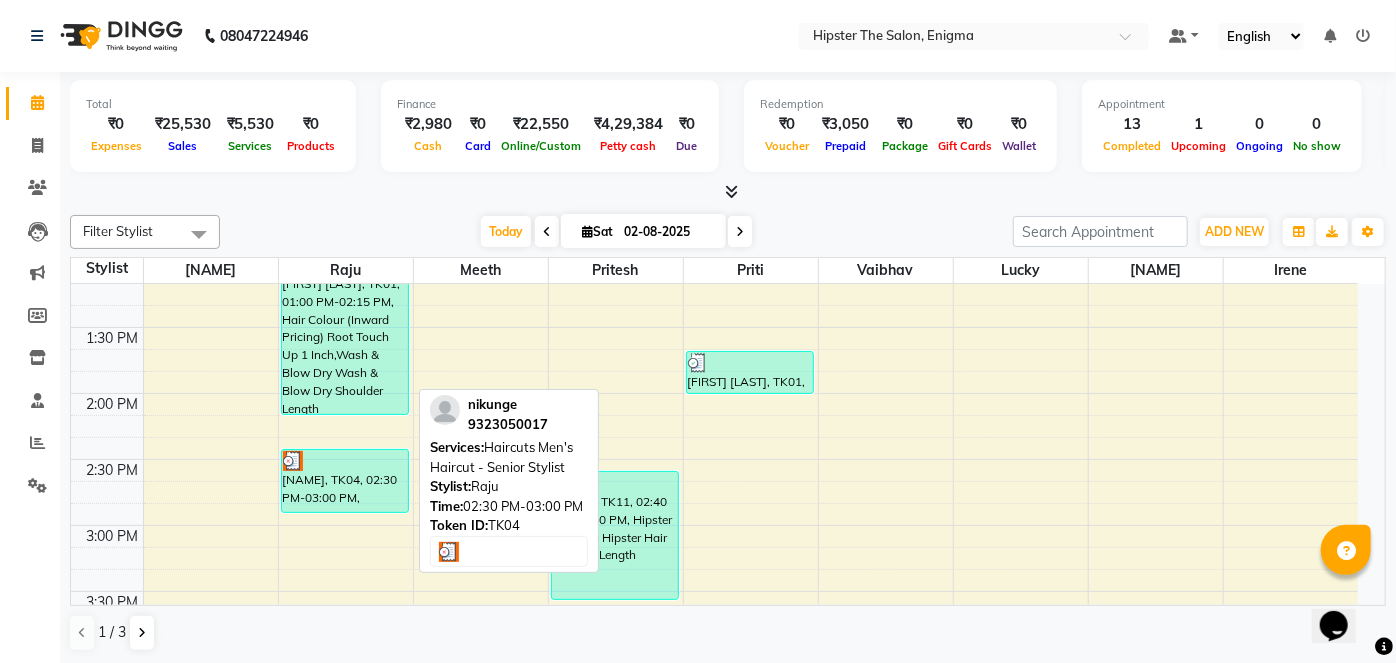 select on "3" 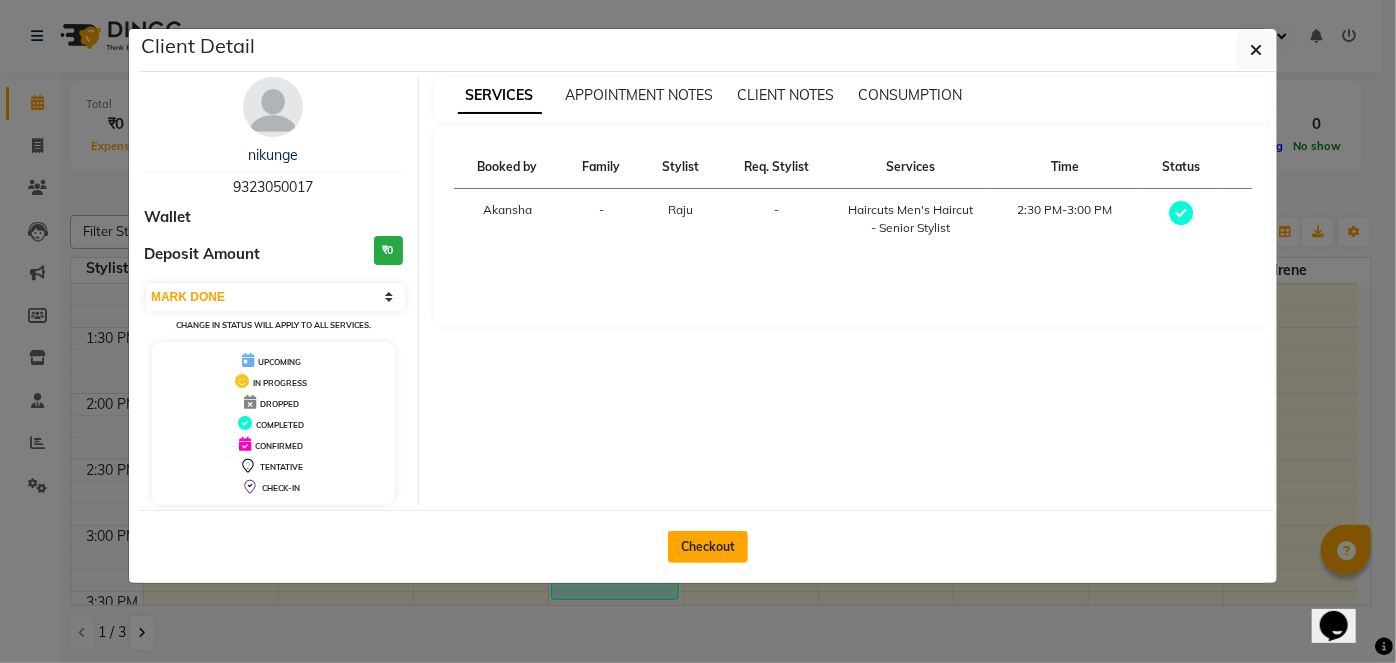click on "Checkout" 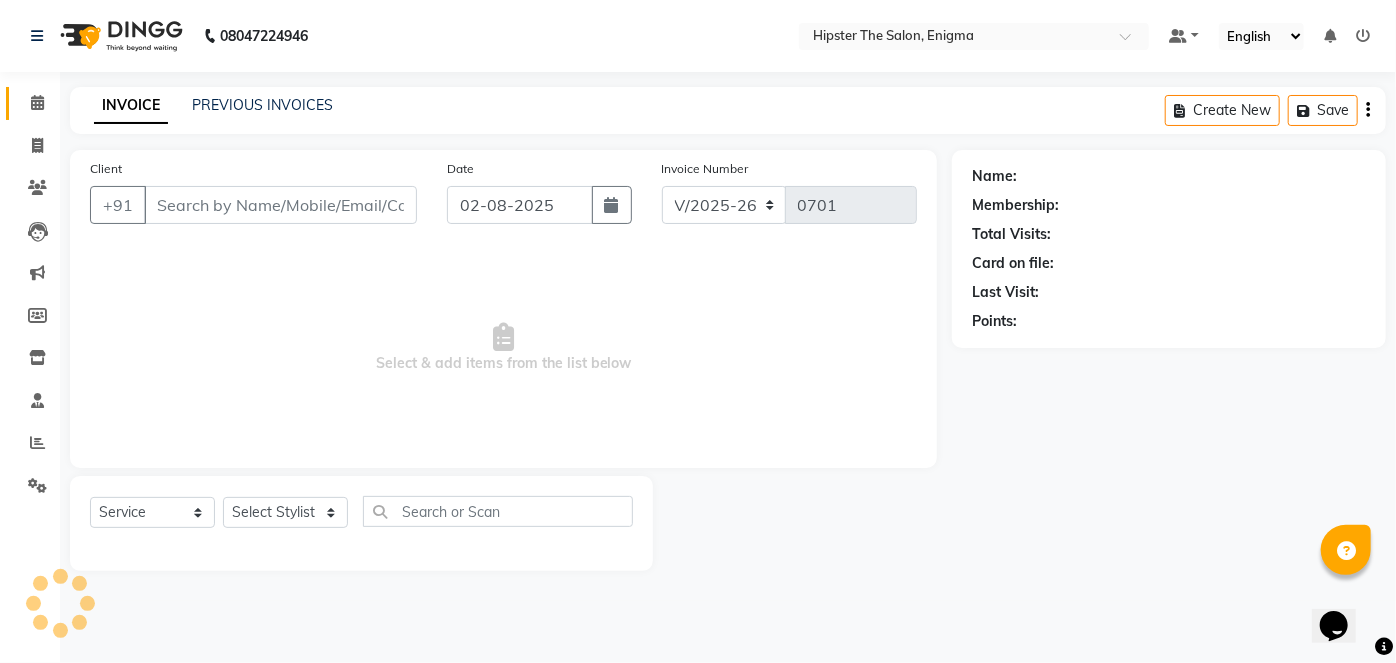 type on "9323050017" 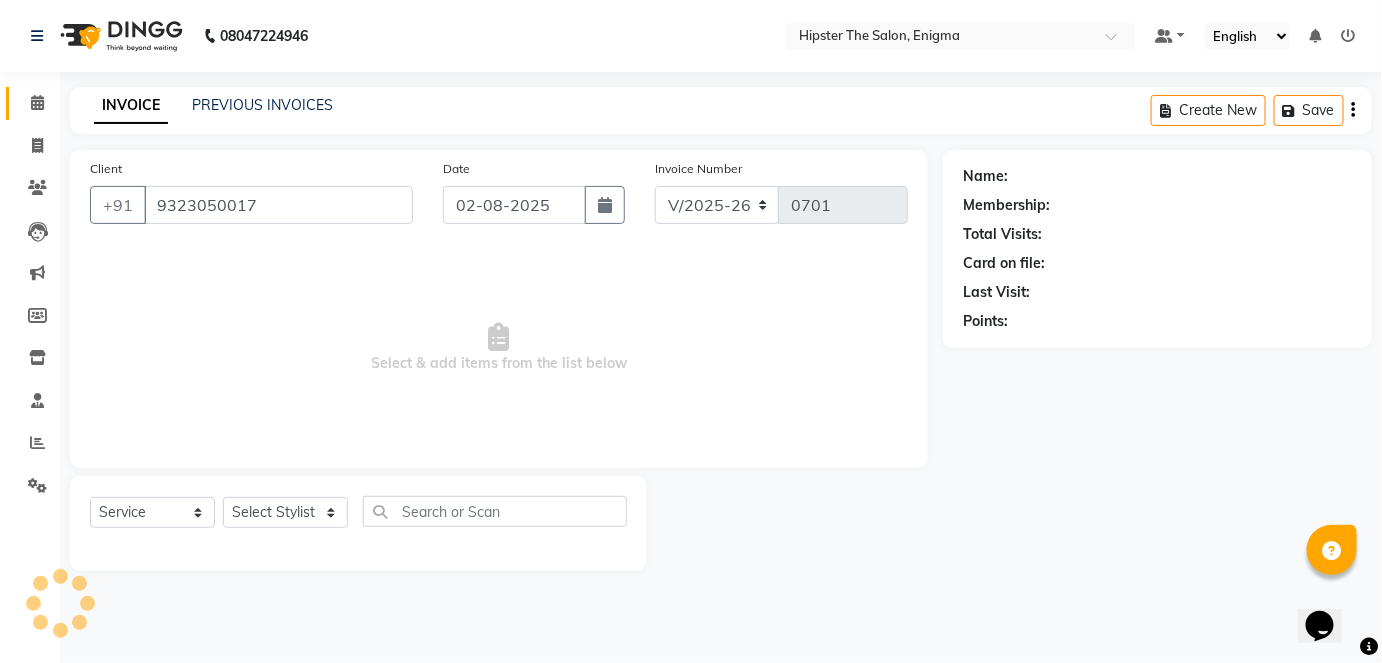 select on "27612" 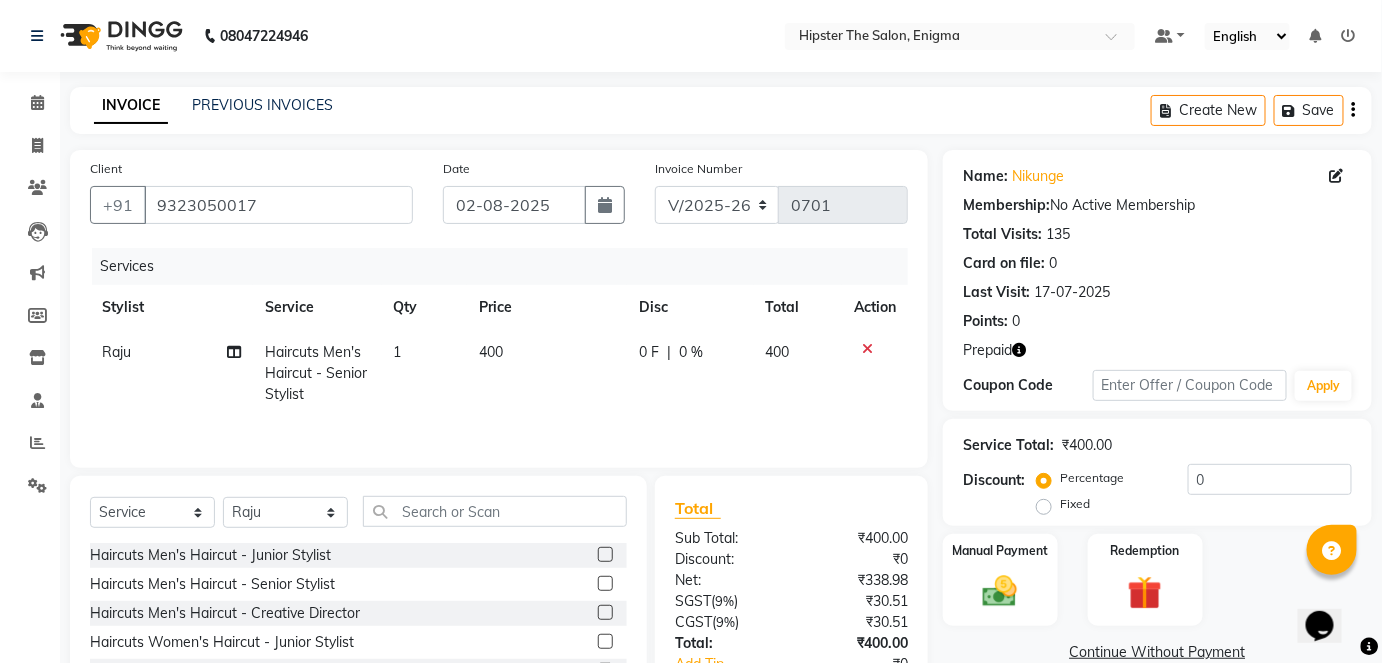 click 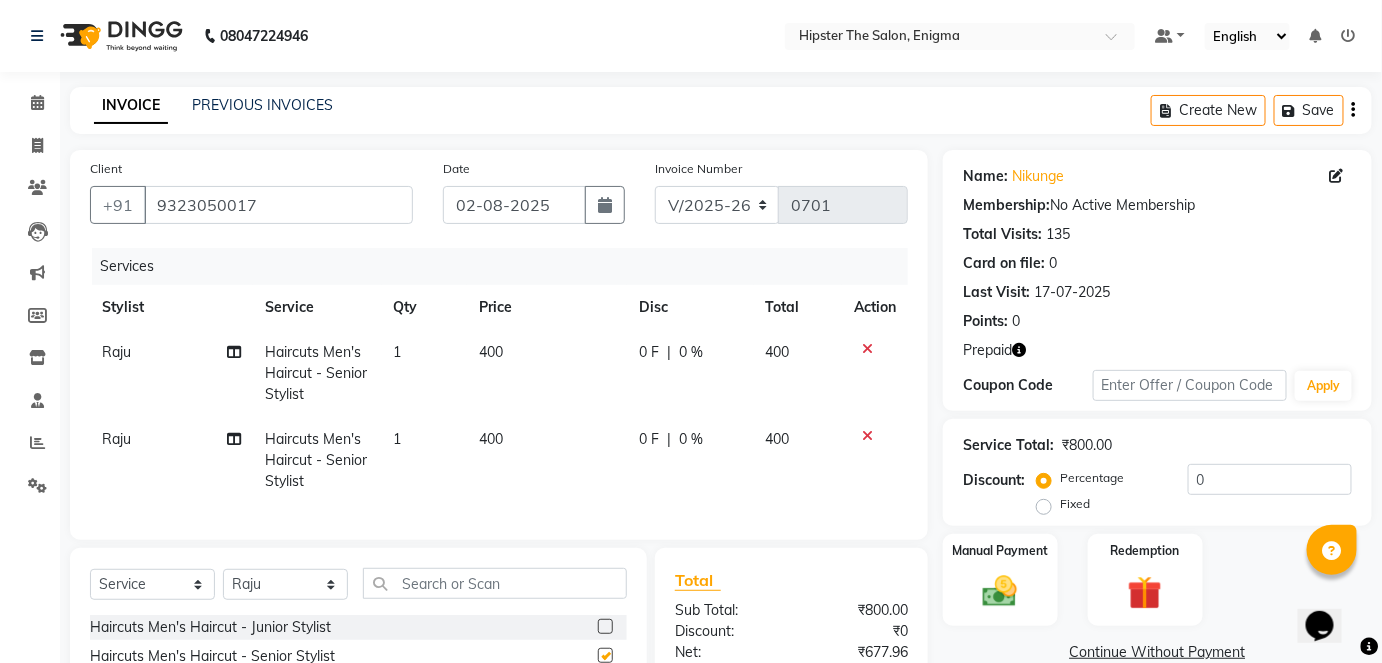 checkbox on "false" 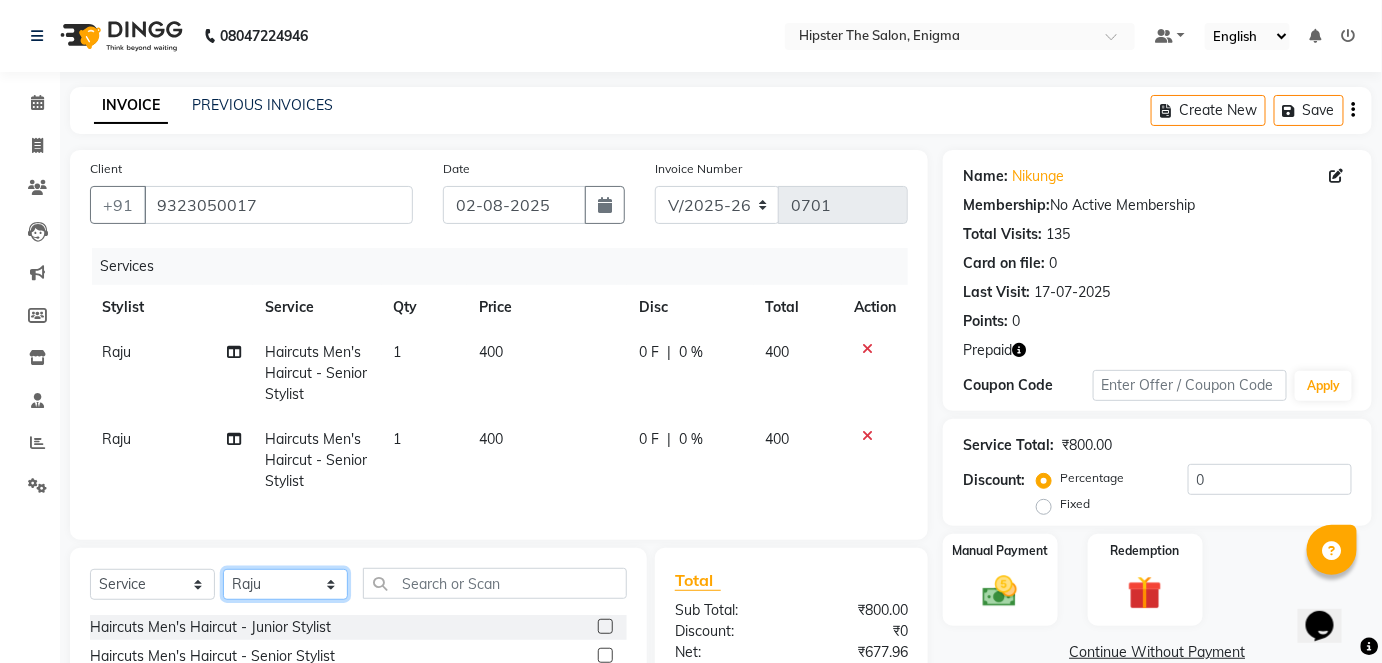 click on "Select Stylist Aishu Akansha Anil Arushi Ashik Bhavin sir Iershad Irene Juli Lucky Meeth Minaz Poonam Pritesh Priti Raju Rebecca Rekha Rijvana Saif Salman Saloni Shweta Vaibhav" 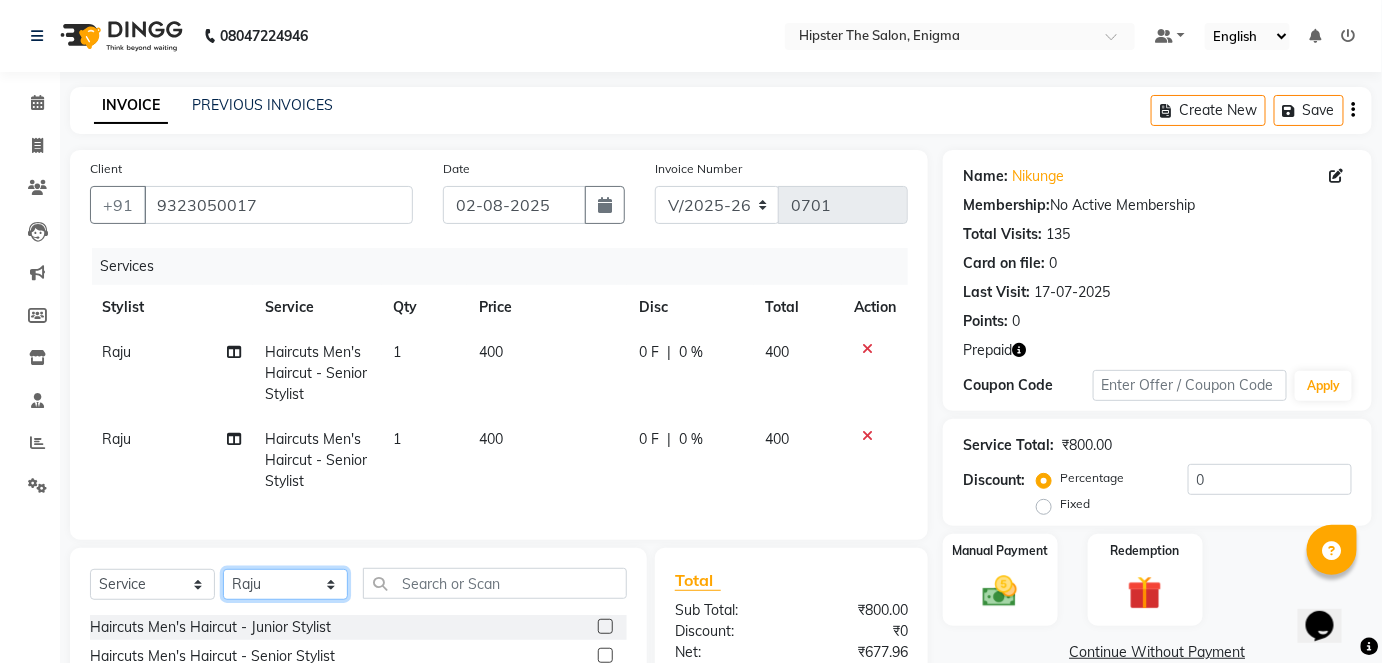 select on "[NUMBER]" 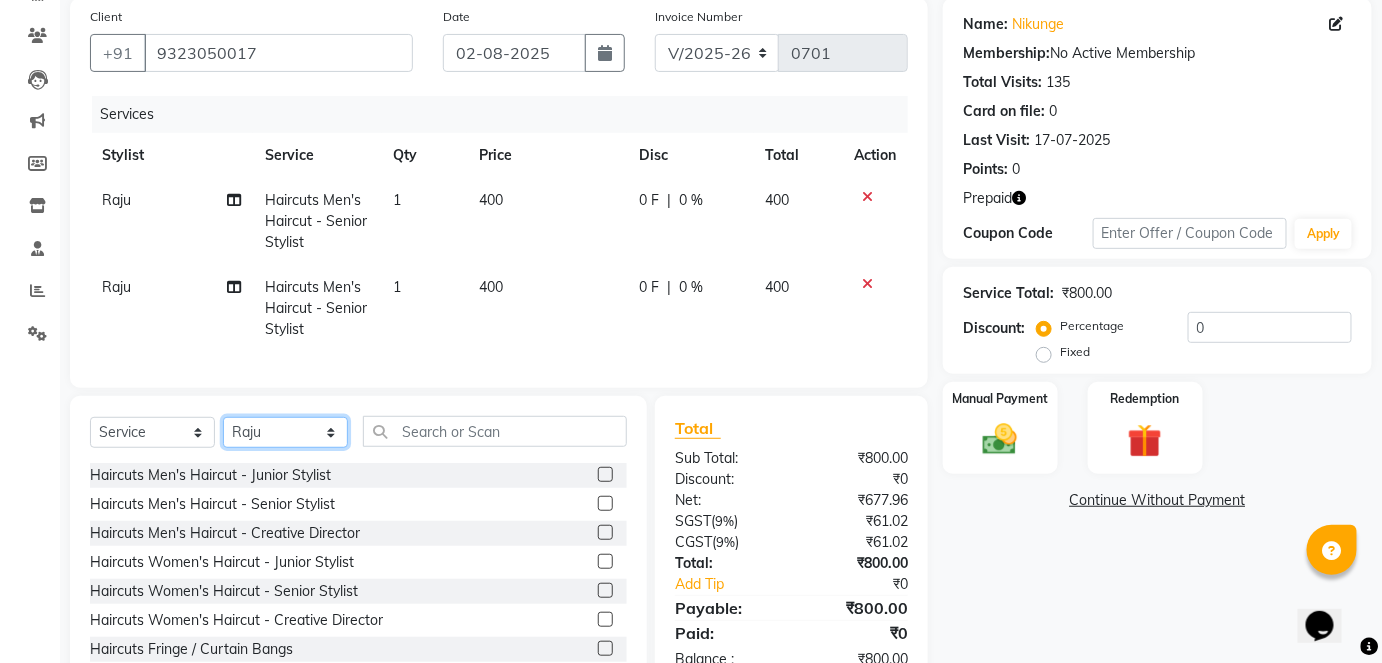 scroll, scrollTop: 152, scrollLeft: 0, axis: vertical 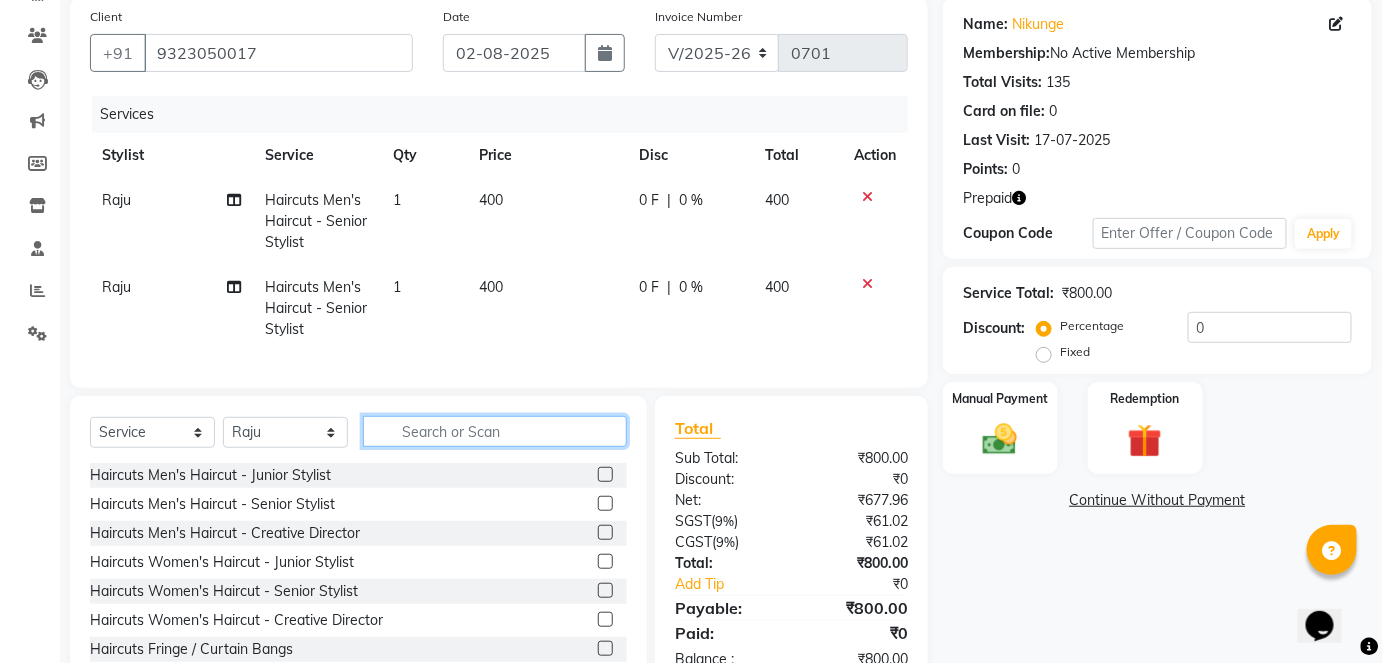 click 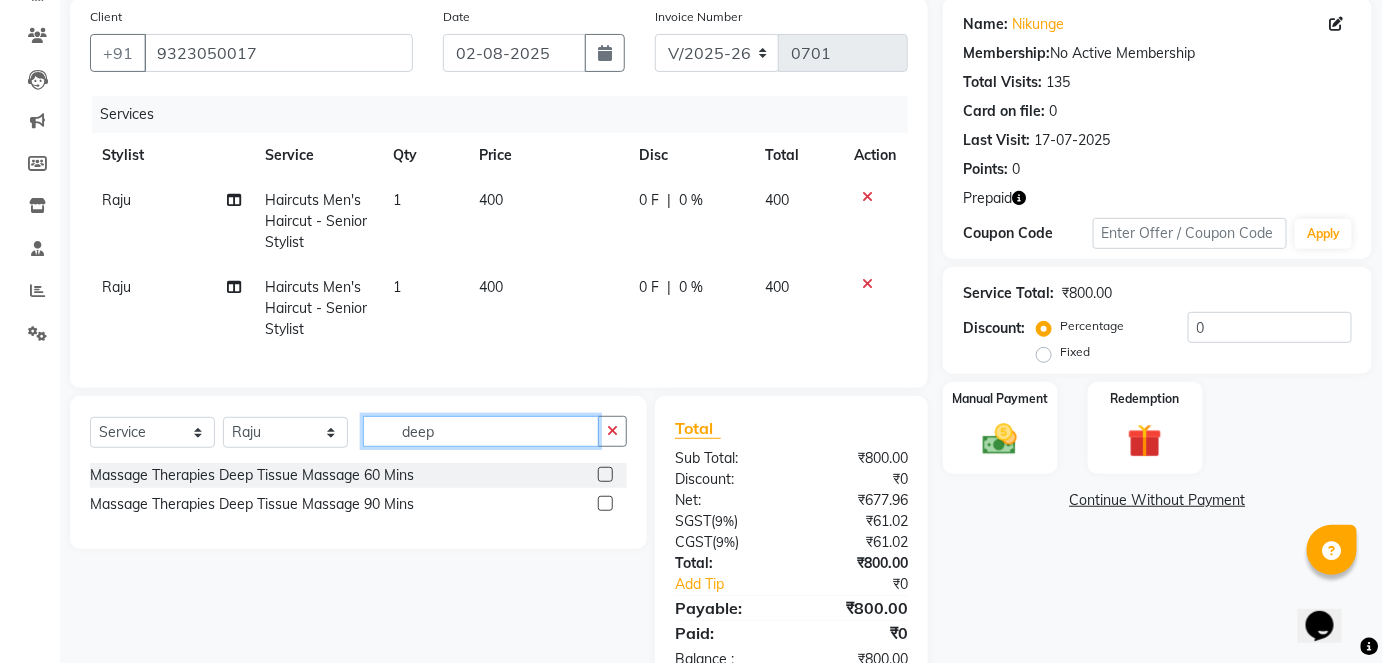 type on "deep" 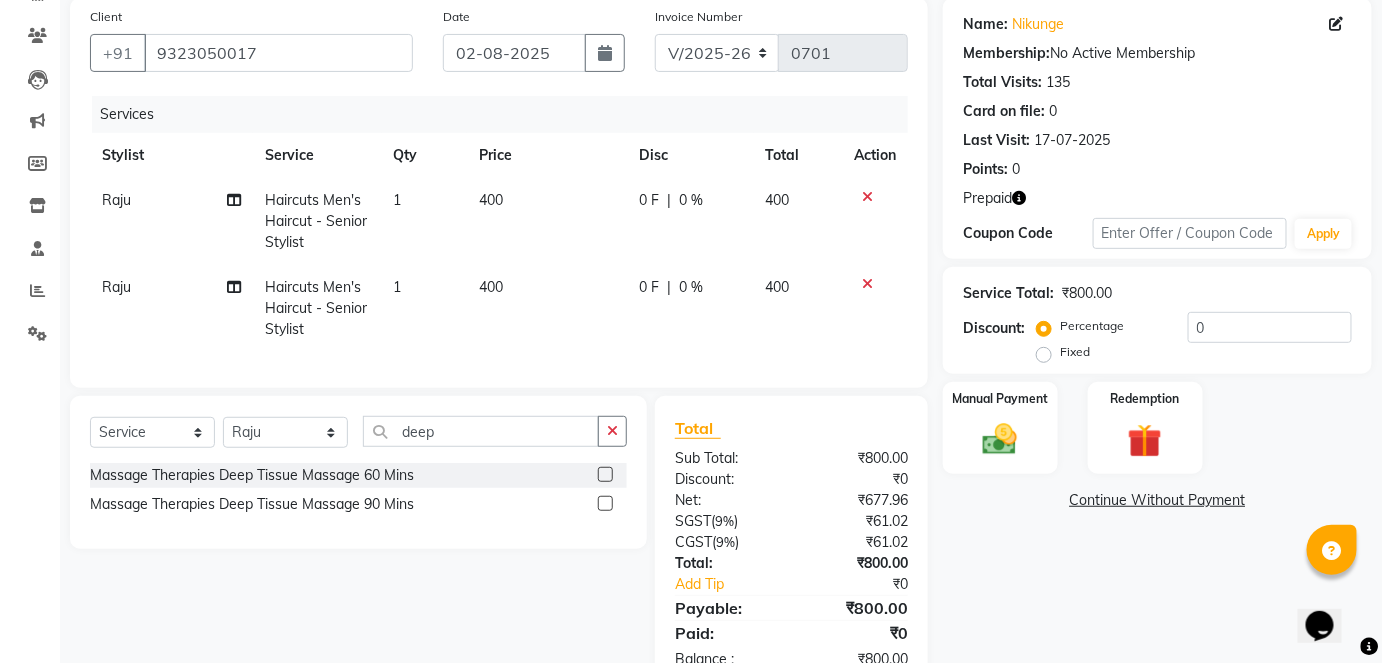 click 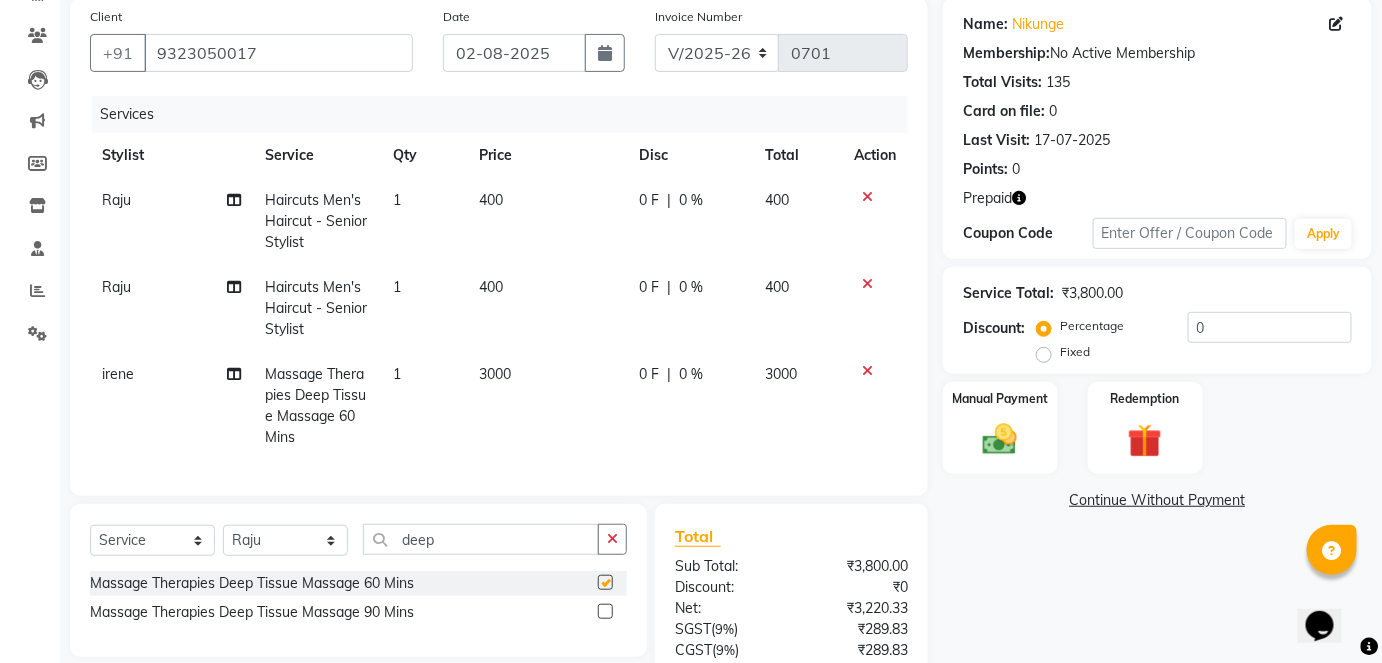checkbox on "false" 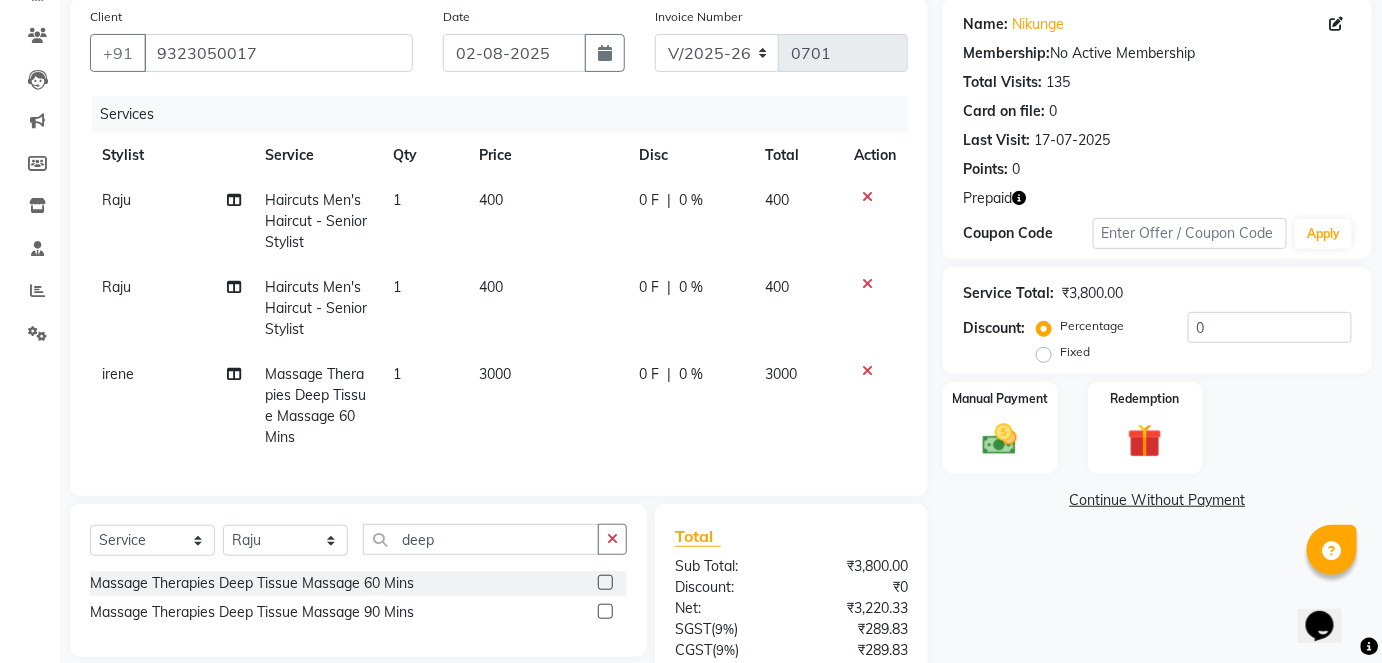 scroll, scrollTop: 0, scrollLeft: 0, axis: both 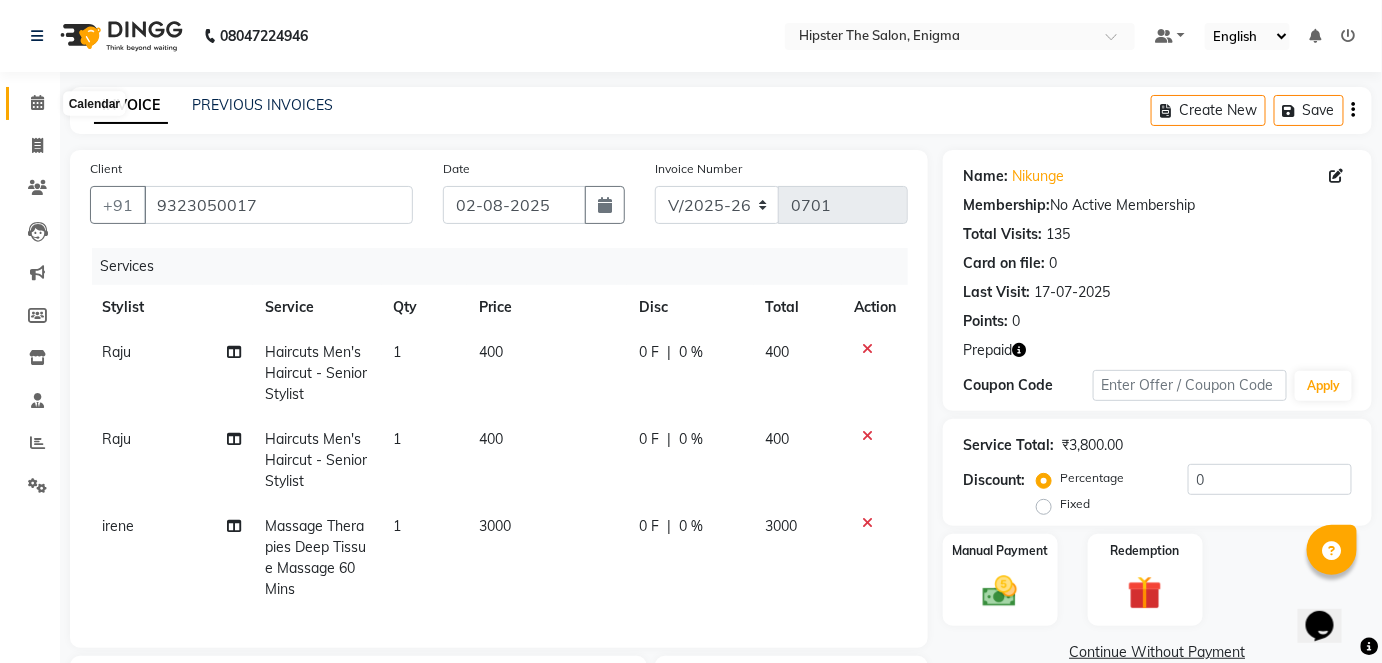 click 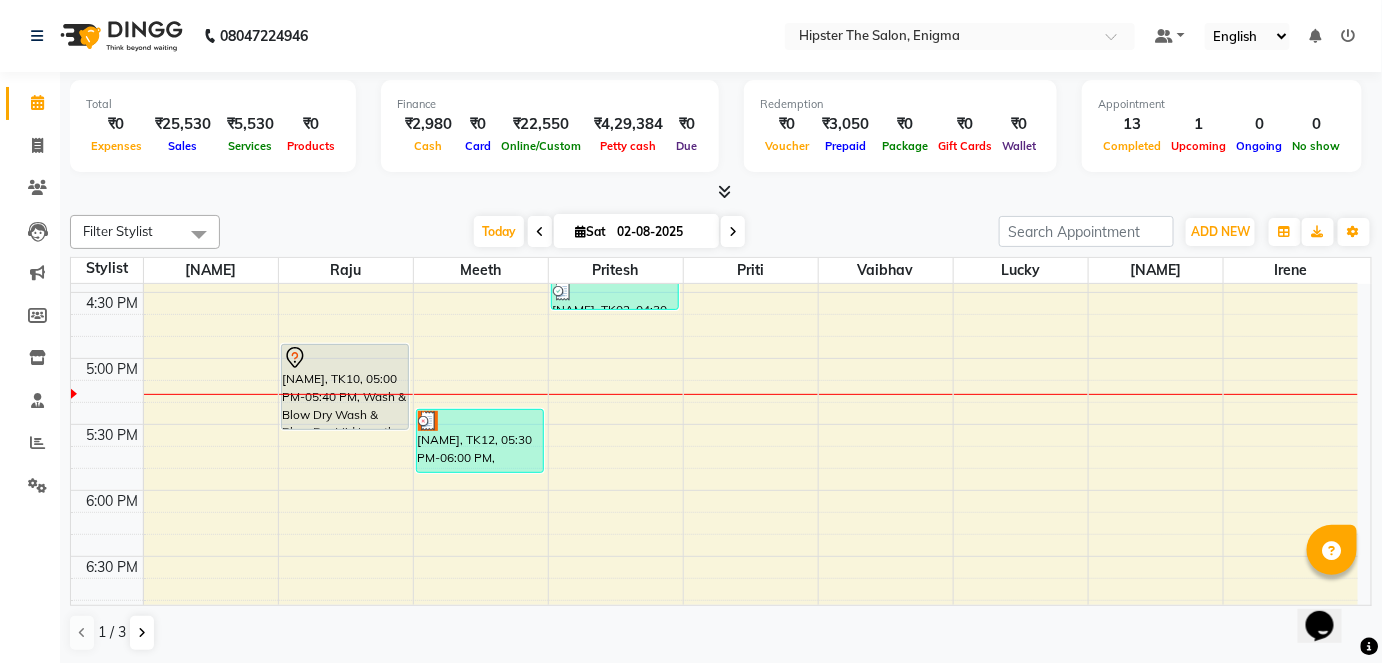 scroll, scrollTop: 1115, scrollLeft: 0, axis: vertical 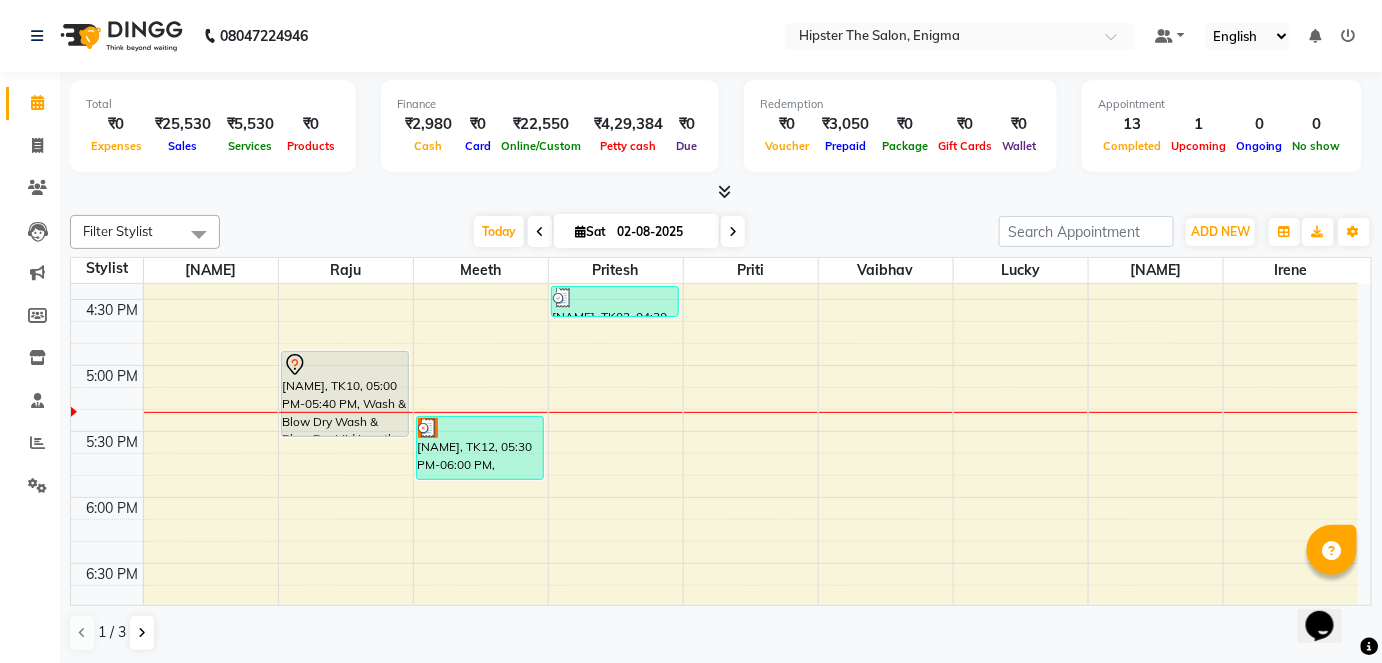 click at bounding box center [1349, 36] 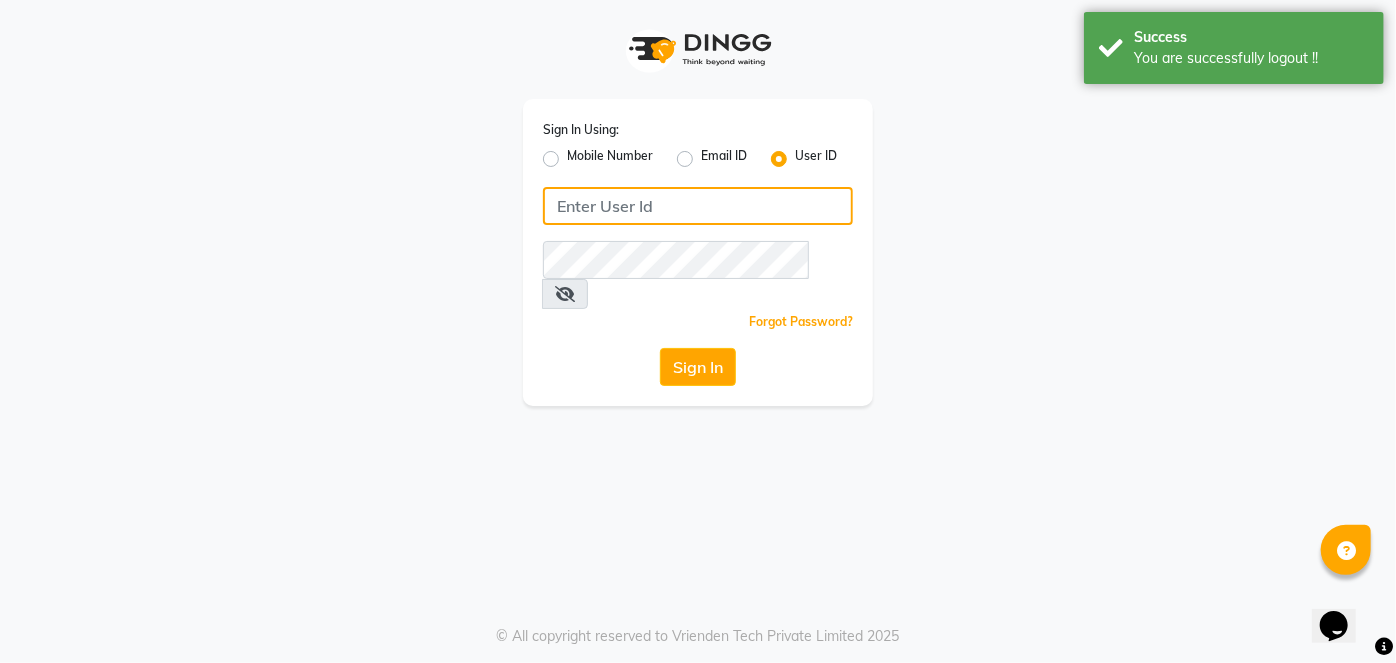 type on "[PHONE]" 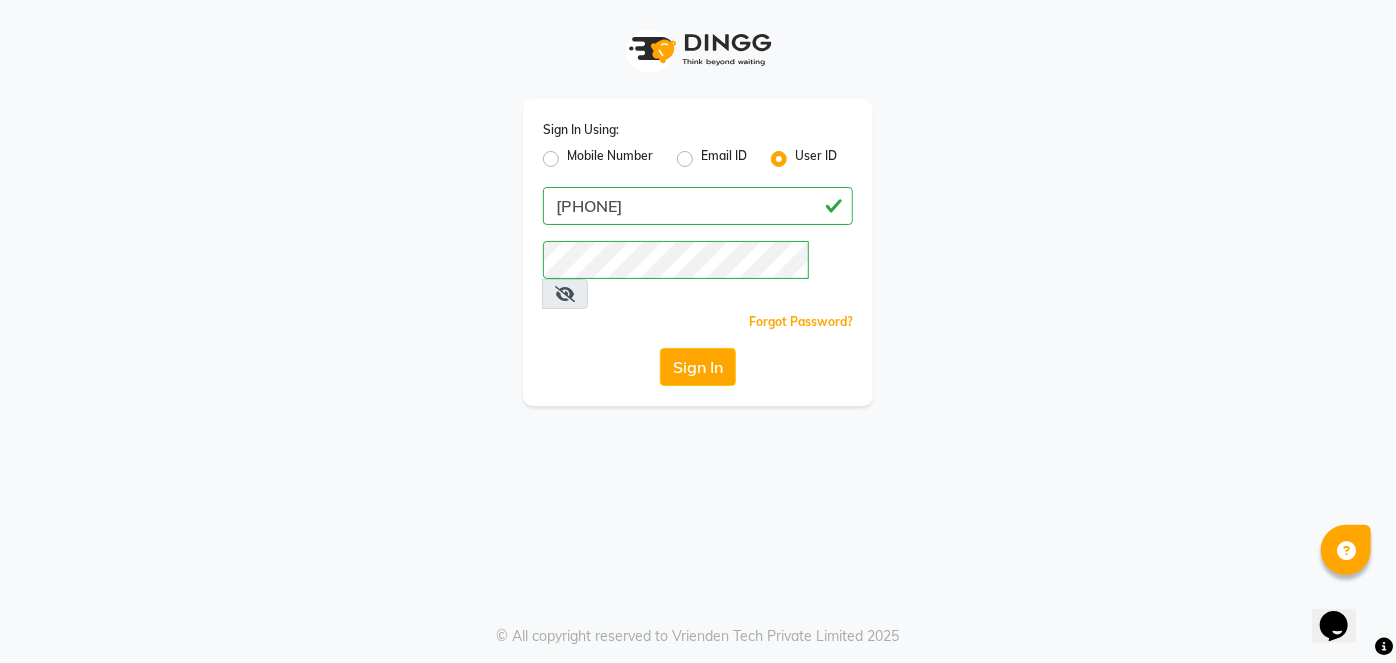 click on "Mobile Number" 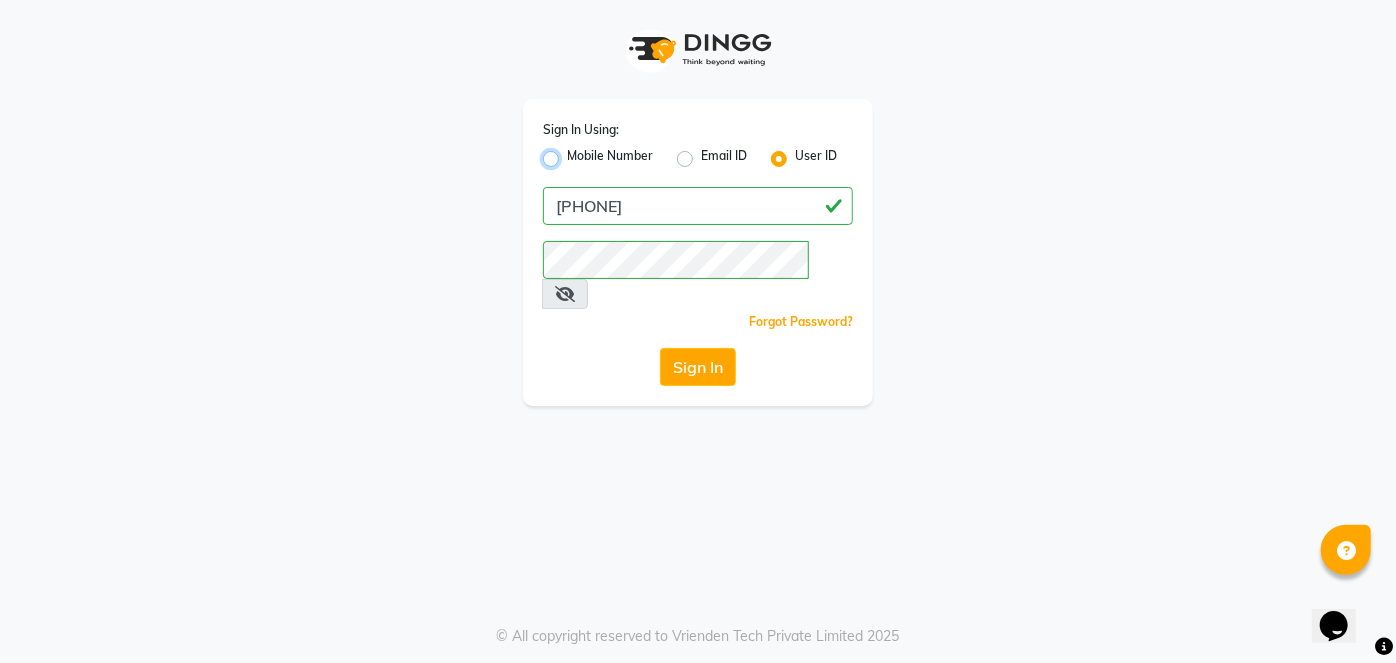 click on "Mobile Number" at bounding box center (573, 153) 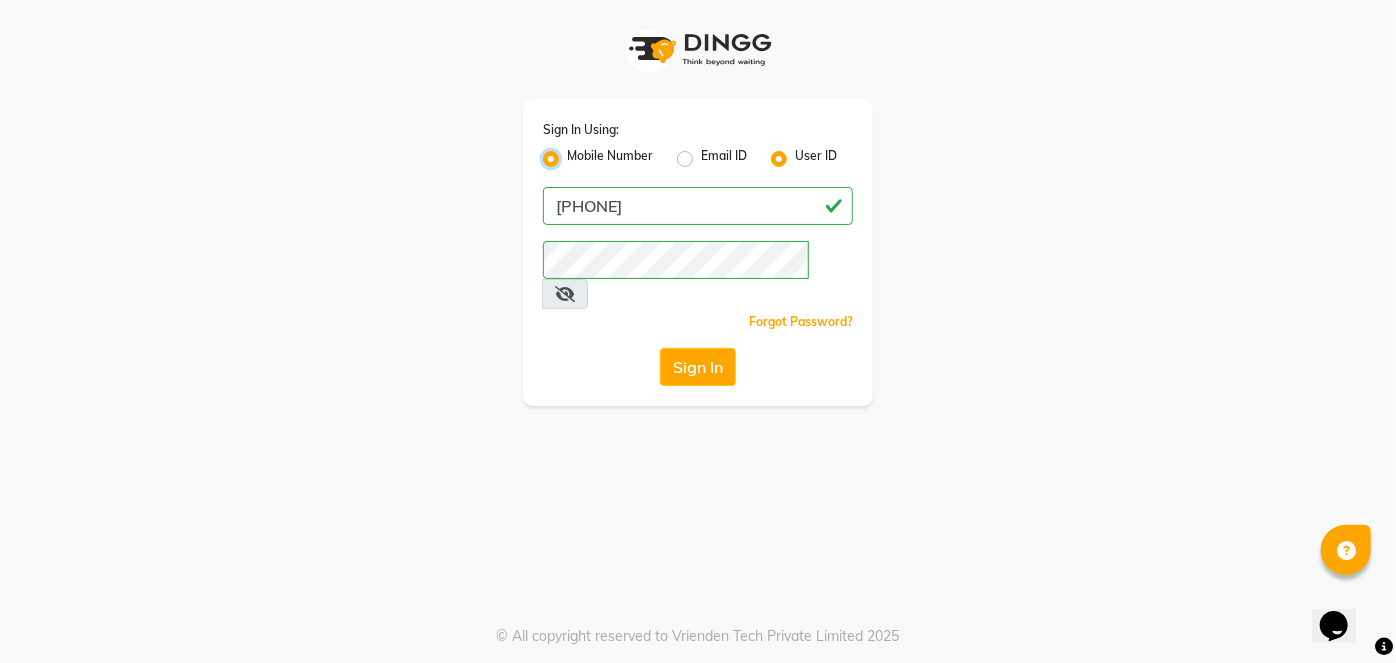 radio on "false" 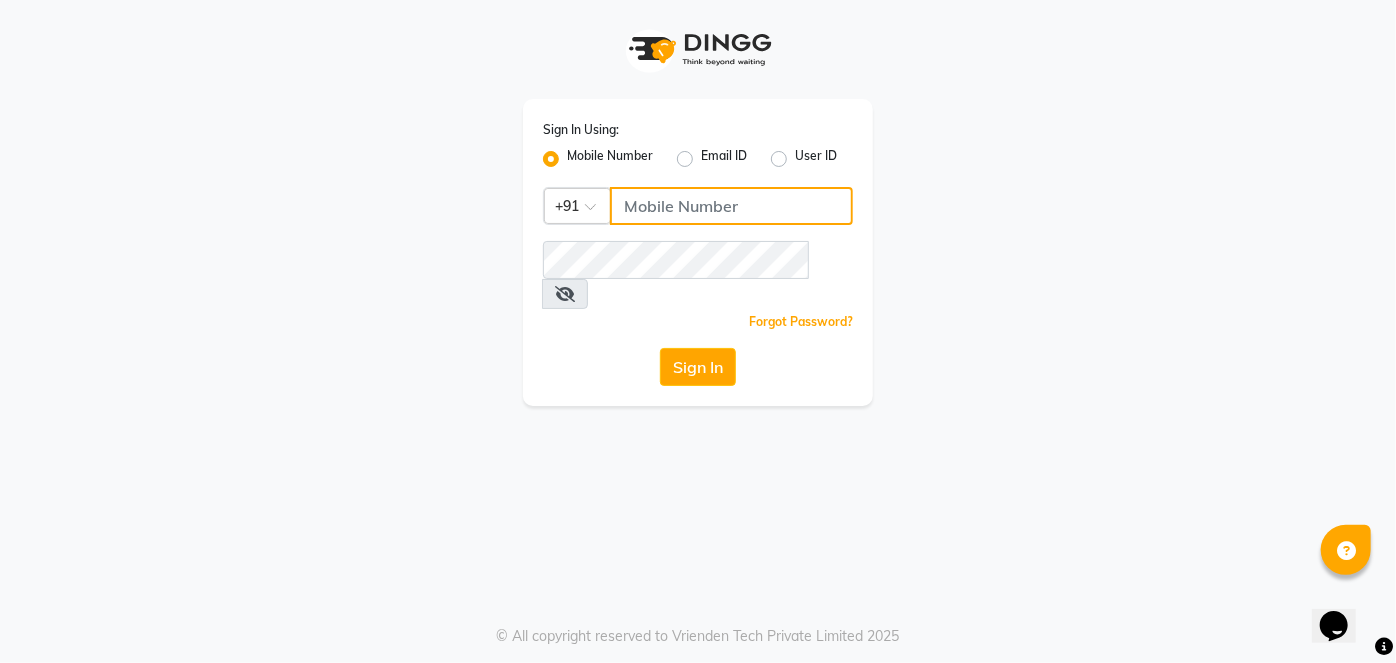 click 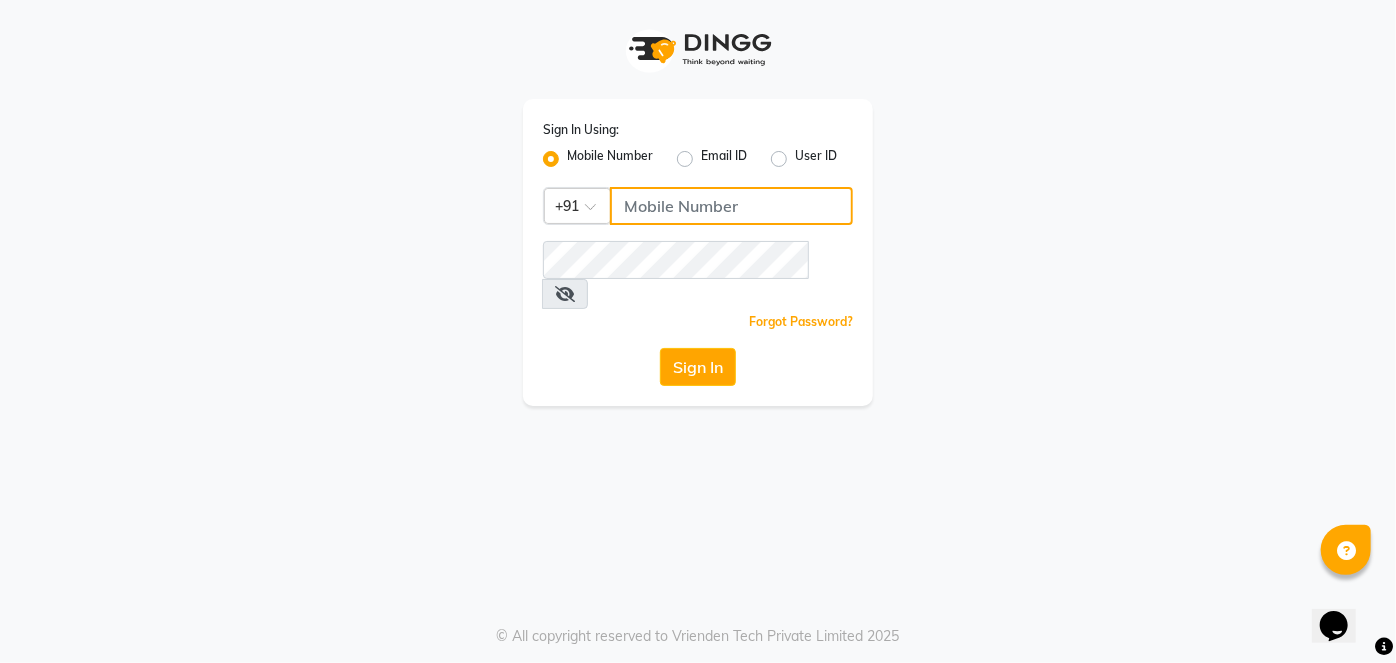 type on "7738324162" 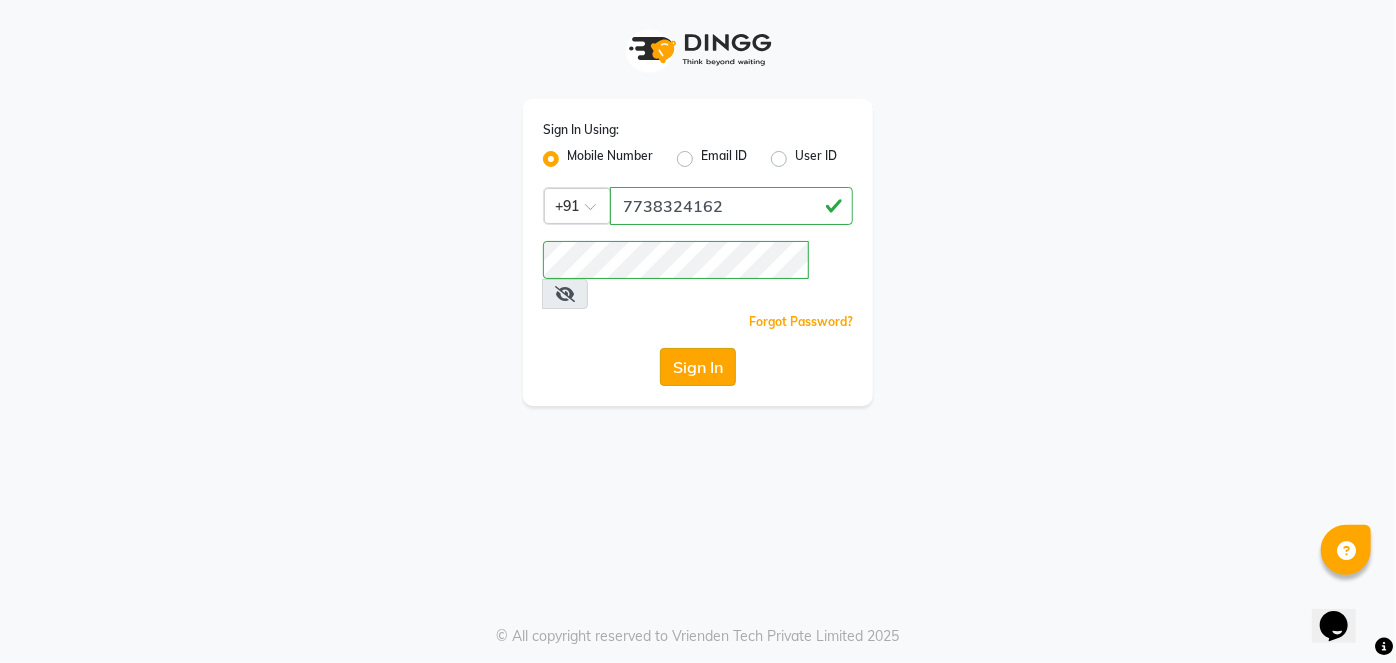click on "Sign In" 